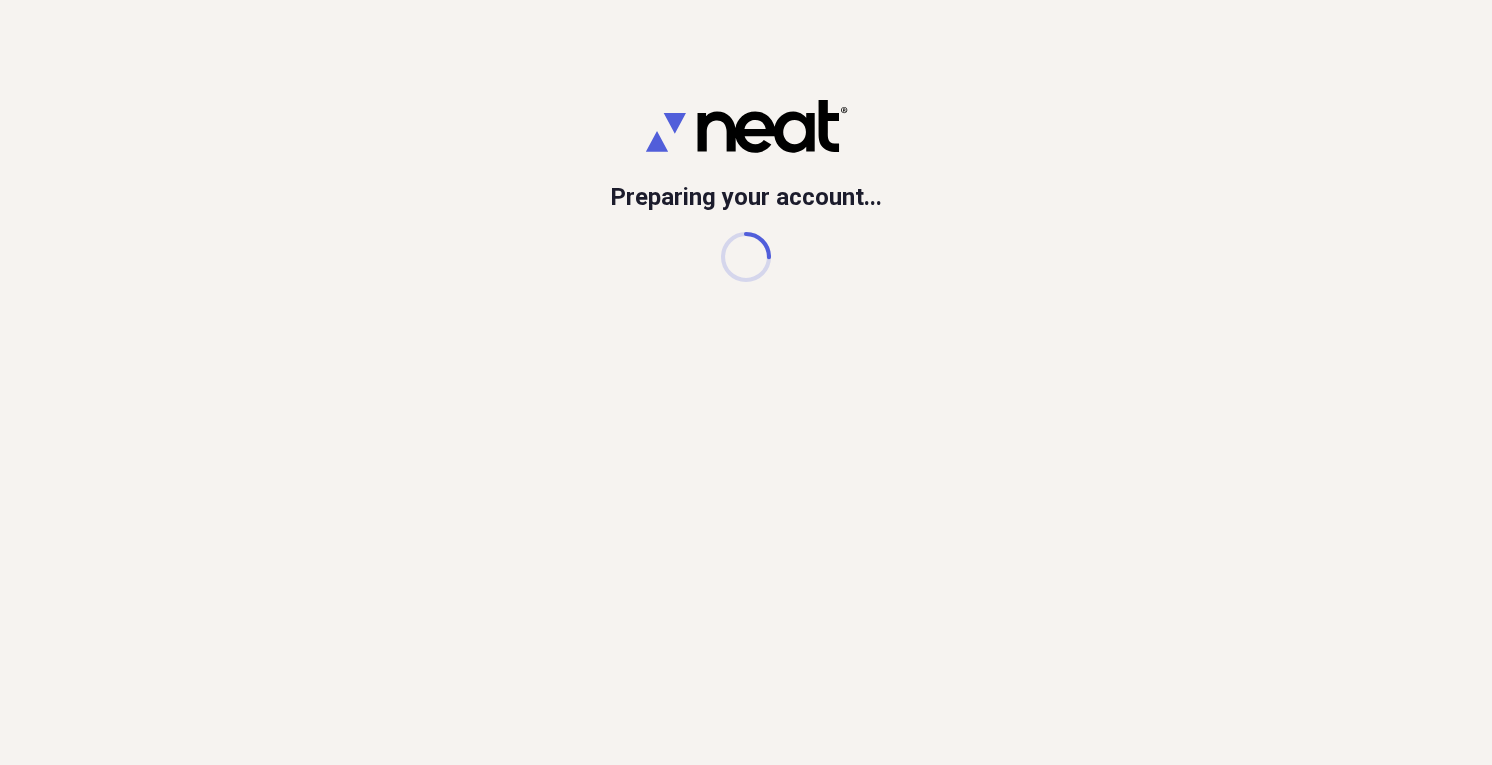 scroll, scrollTop: 0, scrollLeft: 0, axis: both 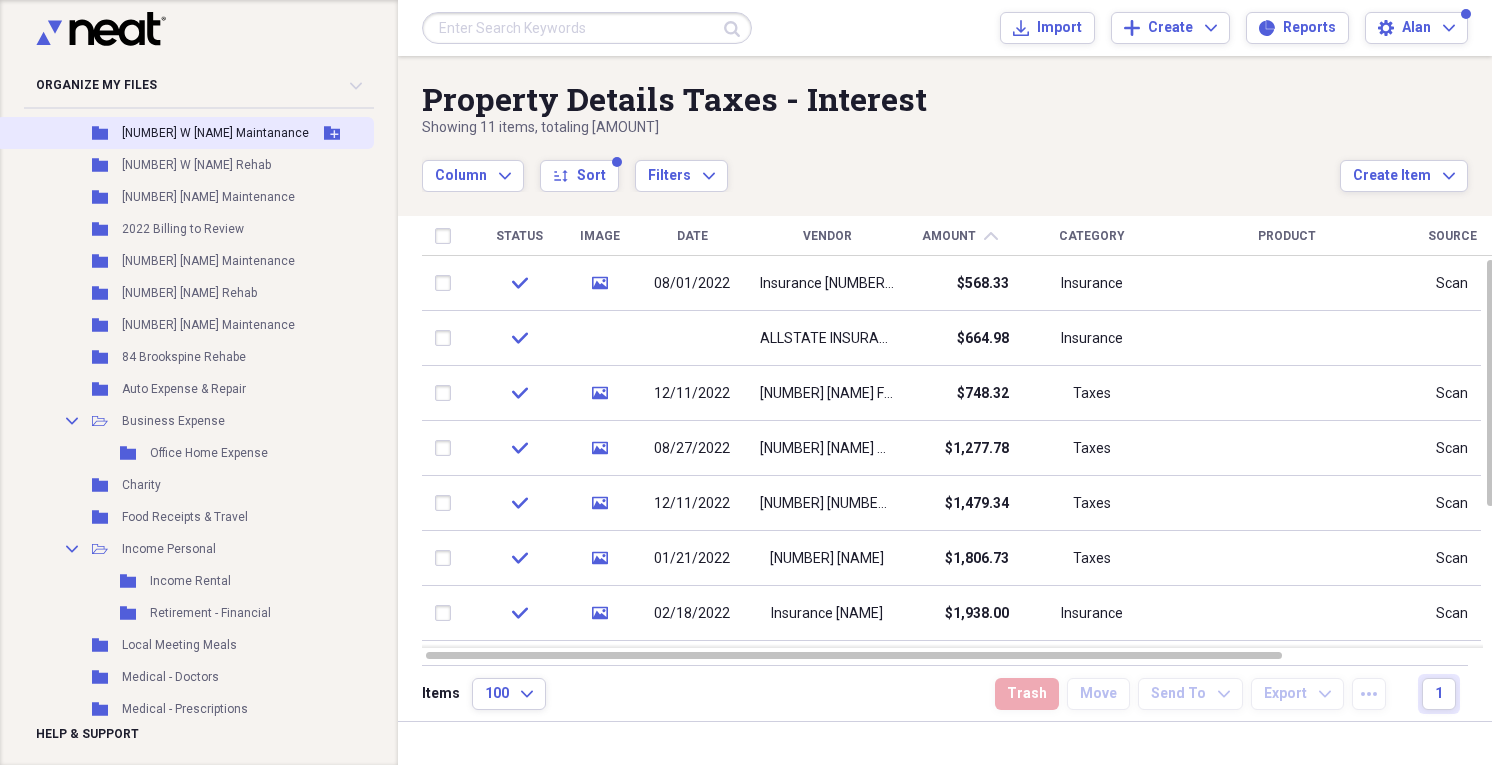 click on "[NUMBER] W [NAME] Maintanance" at bounding box center (215, 133) 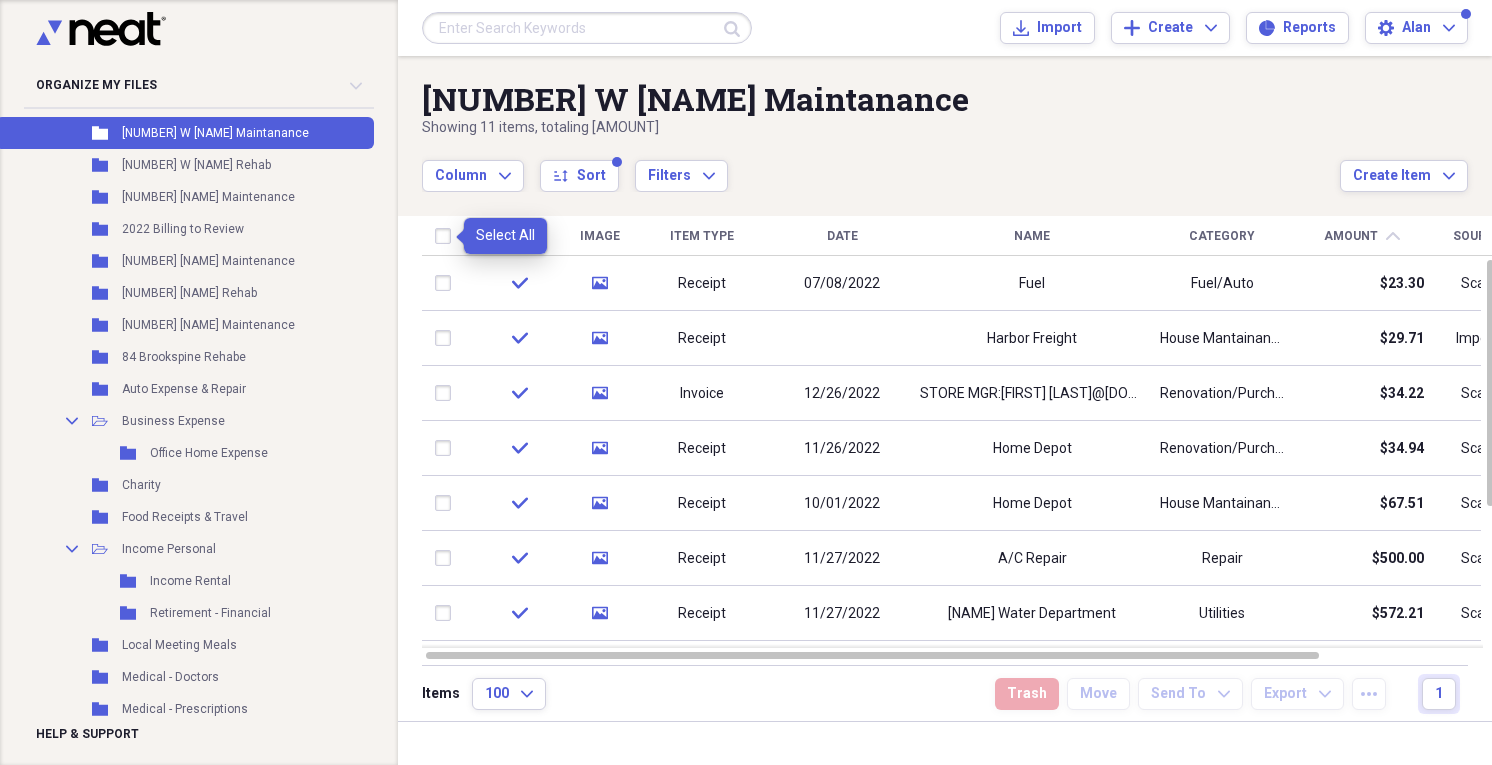 click at bounding box center [447, 236] 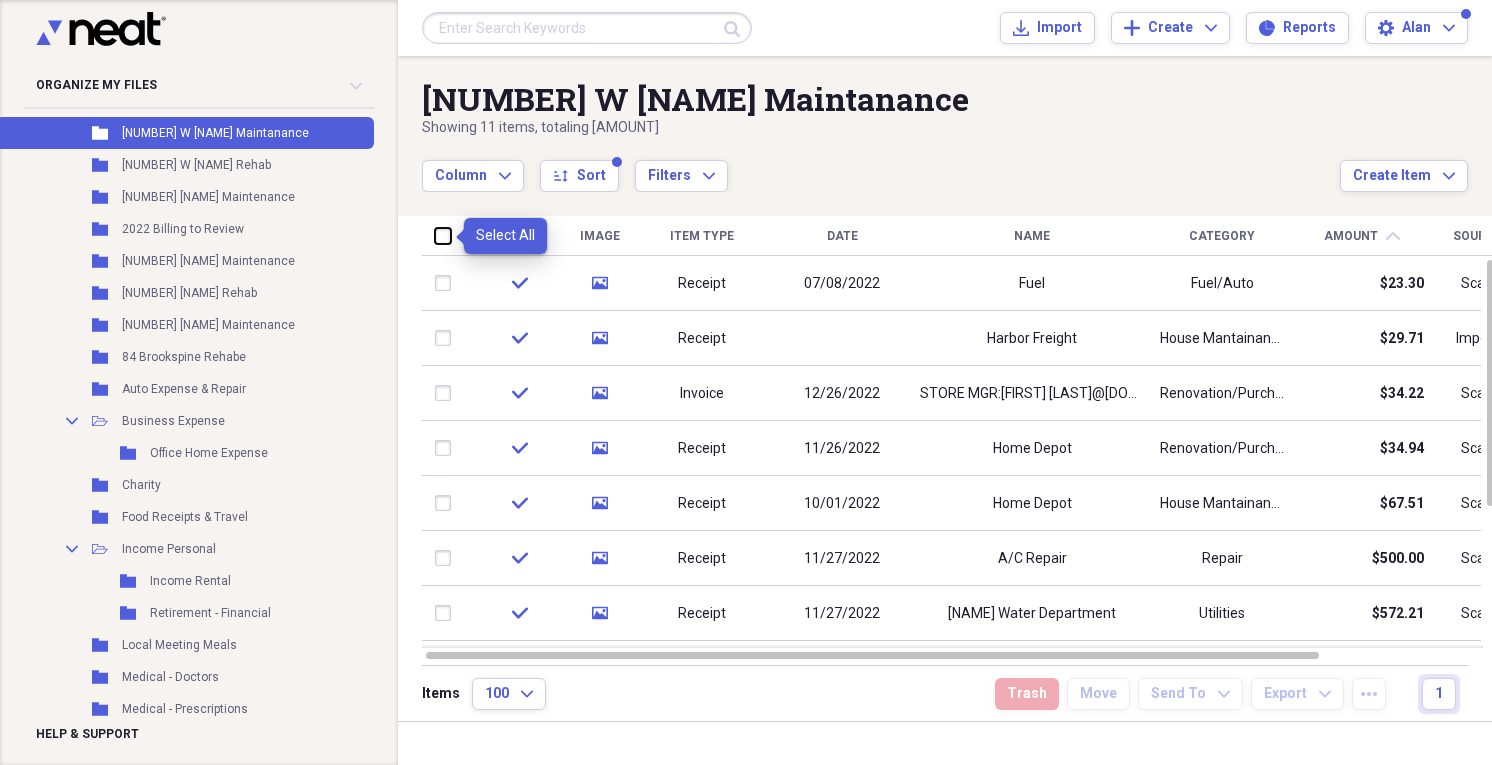 click at bounding box center [435, 235] 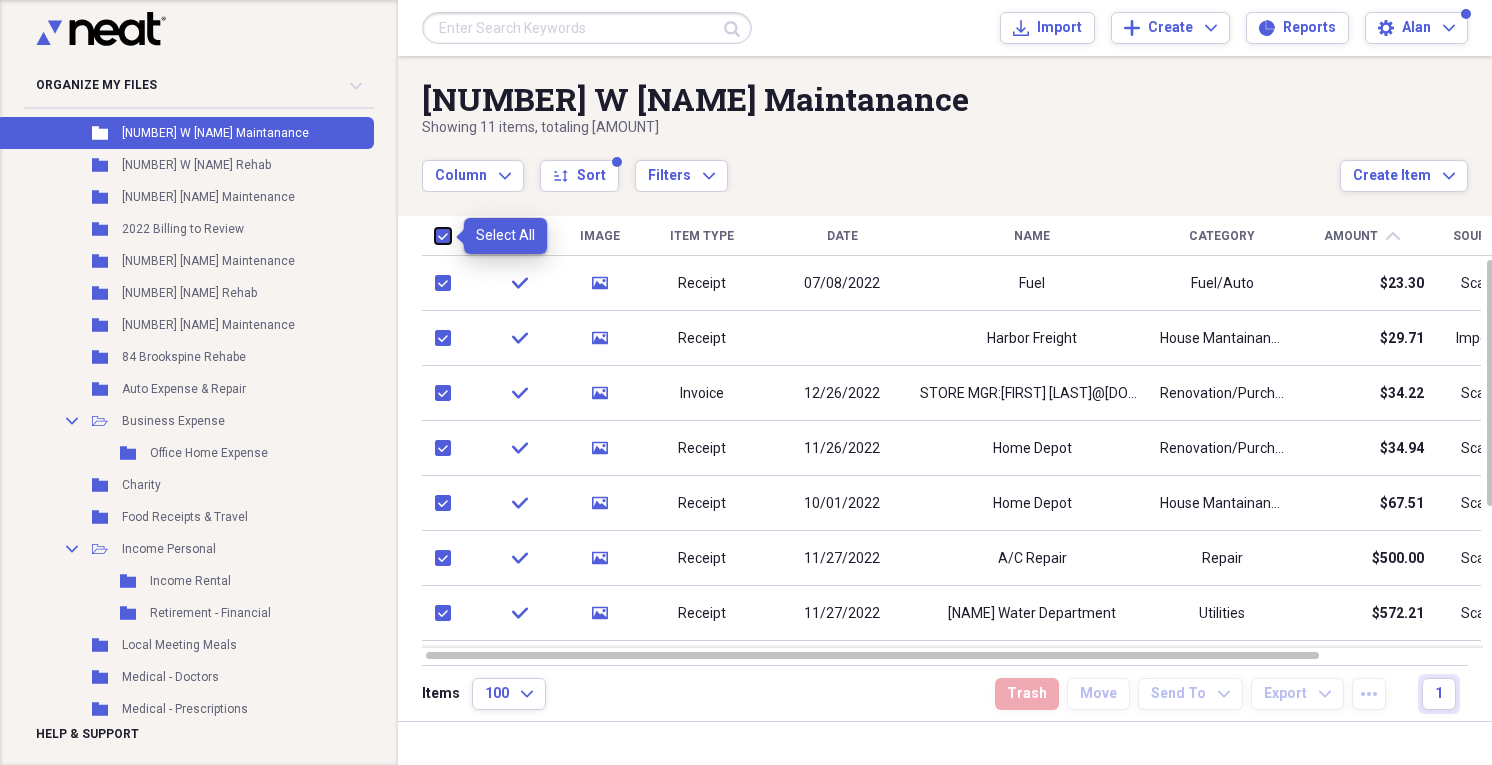 checkbox on "true" 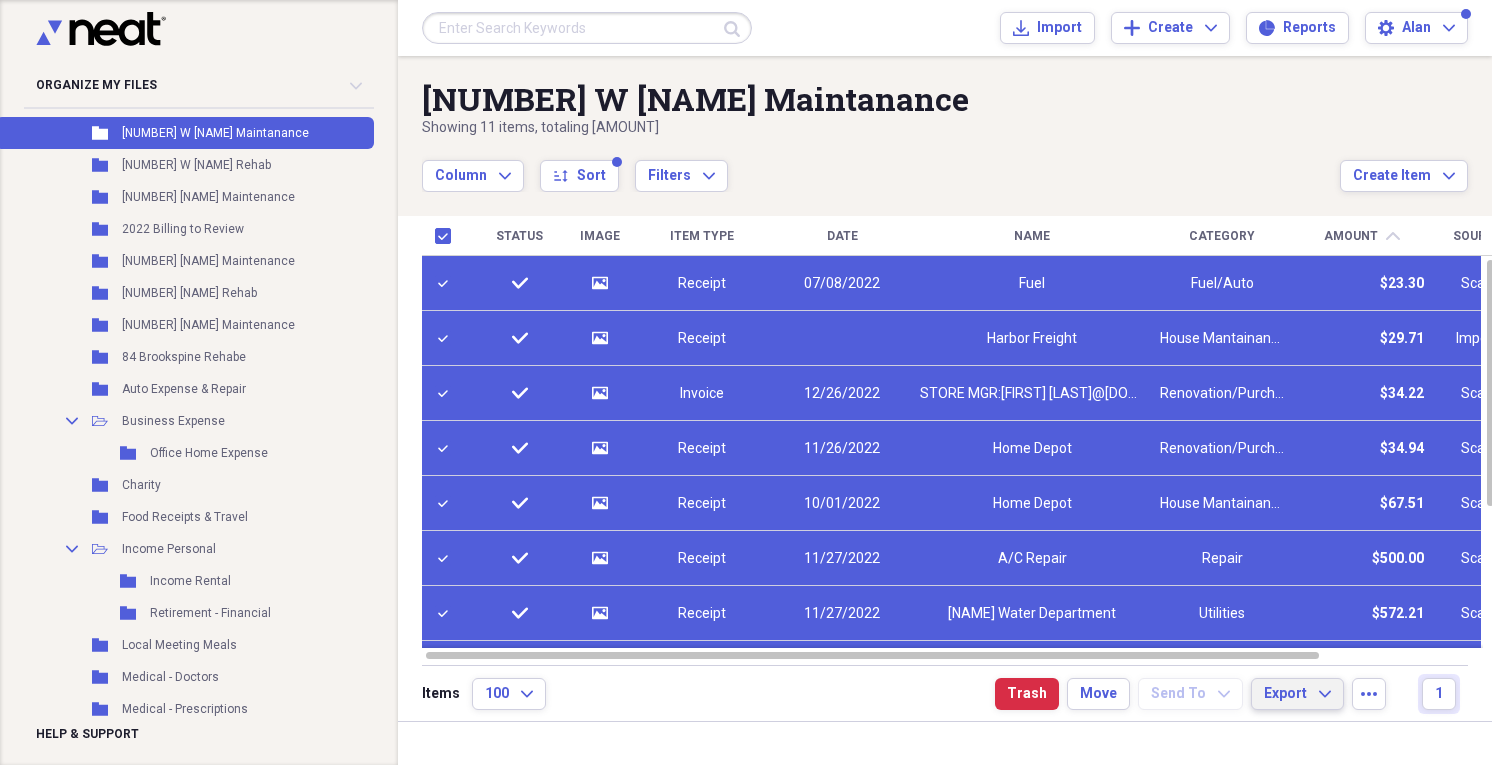 click on "Export" at bounding box center (1285, 694) 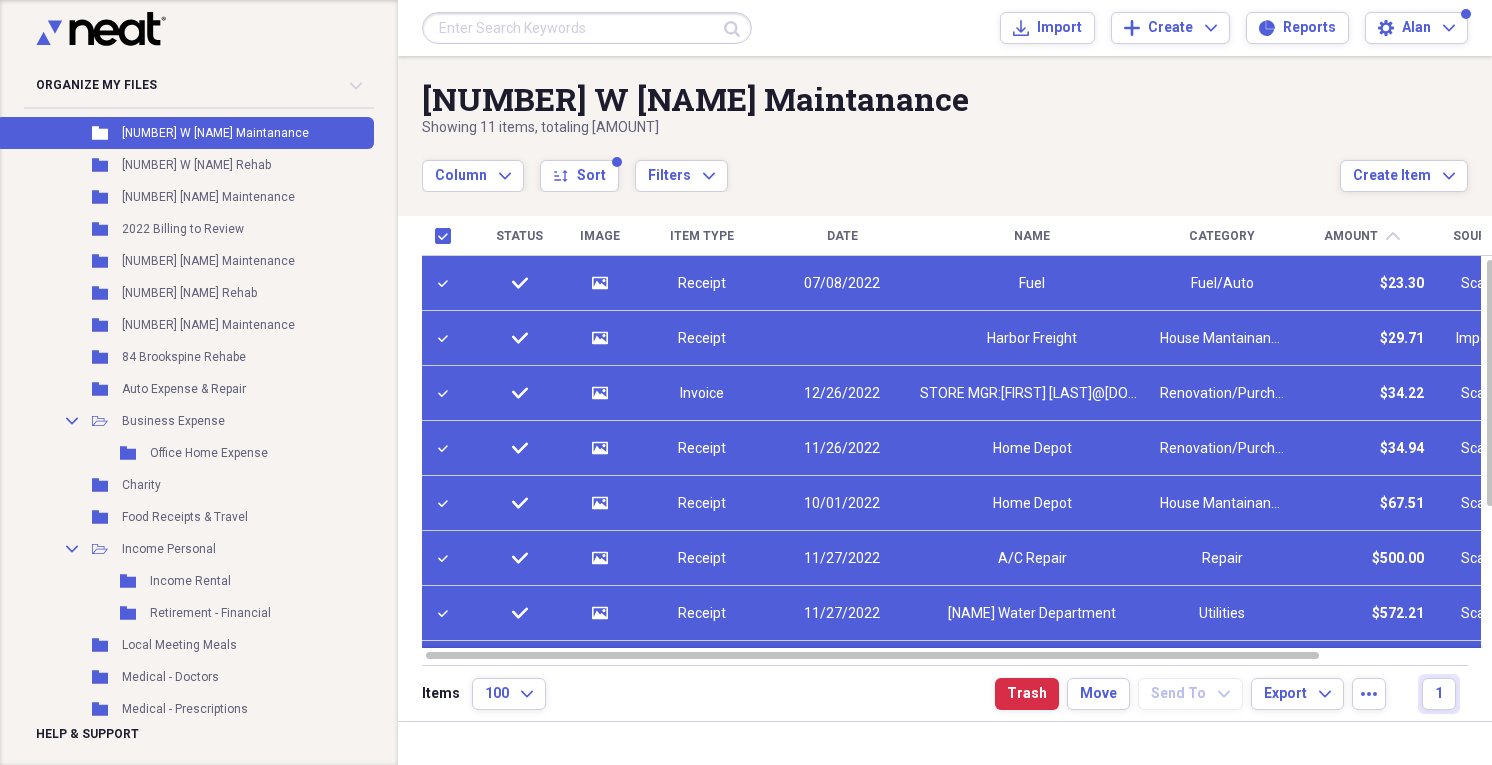 click on "Organize My Files 99+ Collapse Unfiled Needs Review 99+ Unfiled All Files Unfiled Unfiled Unfiled Saved Reports Collapse My Cabinet My Cabinet Add Folder Expand Folder [YEAR] Cabinet Add Folder Folder [YEAR] Cabinet Add Folder Expand Folder [YEAR] Stuff Add Folder Expand Folder [YEAR] Cabinet Add Folder Collapse Open Folder [YEAR] Files Add Folder Folder [NUMBER] W [NAME] Maintanance Add Folder Folder [NUMBER] W [NAME] Rehab Add Folder Folder [NUMBER] [NAME] Maintenance Add Folder Folder [NUMBER] Billing to Review Add Folder Folder [NUMBER] [NAME] Maintenance Add Folder Folder [NUMBER] [NAME] Rehab Add Folder Folder [NUMBER] [NAME] Maintenance Add Folder Folder [NUMBER] [NAME] Rehabe Add Folder Folder Auto Expense & Repair Add Folder Collapse Open Folder Business Expense Add Folder Folder Office Home Expense Add Folder Folder Charity Add Folder Folder Food Receipts & Travel Add Folder Collapse Open Folder Income Personal Add Folder Folder Income Rental Add Folder Folder Retirement - Financial Add Folder Folder Local Meeting Meals Folder 1" at bounding box center (746, 382) 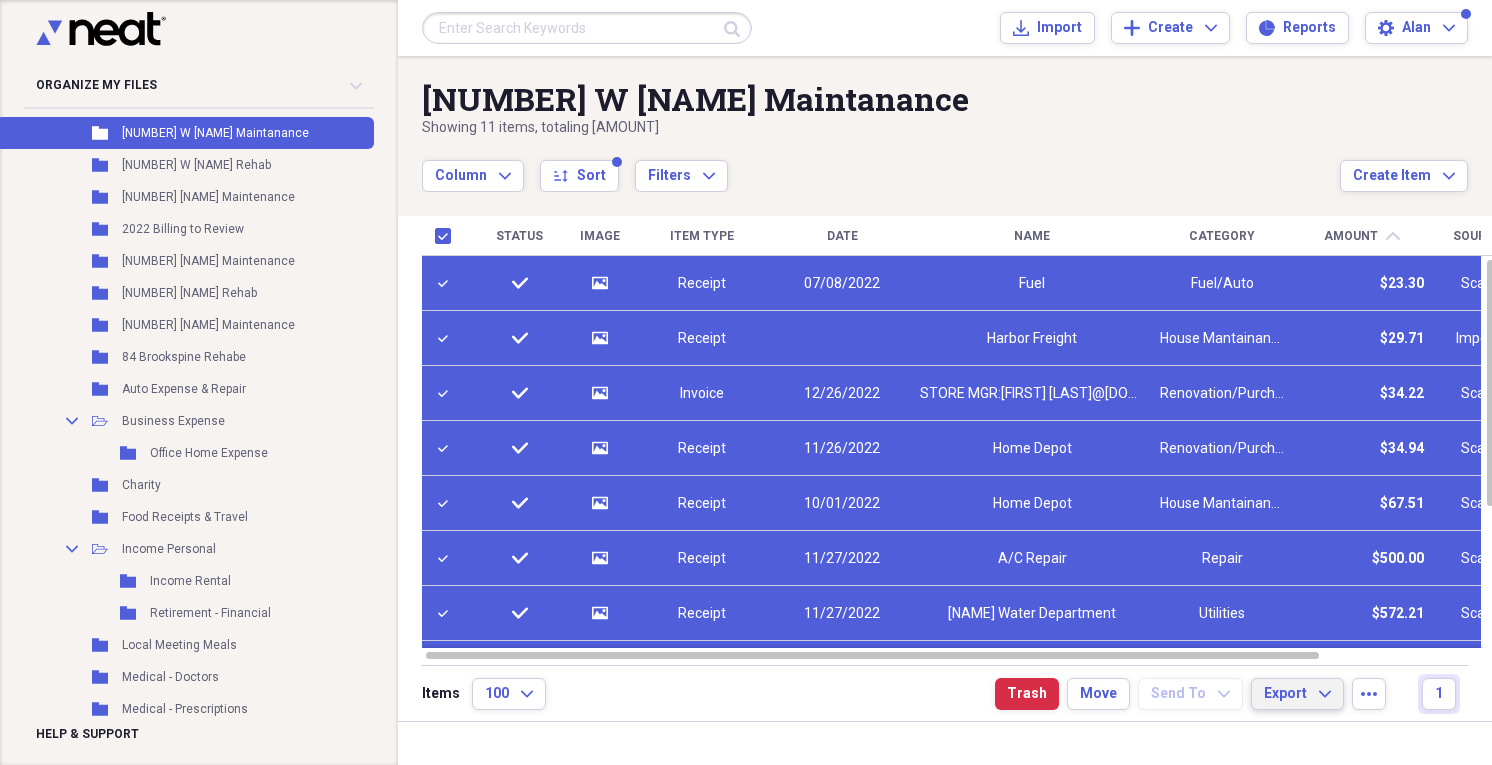 click on "Expand" 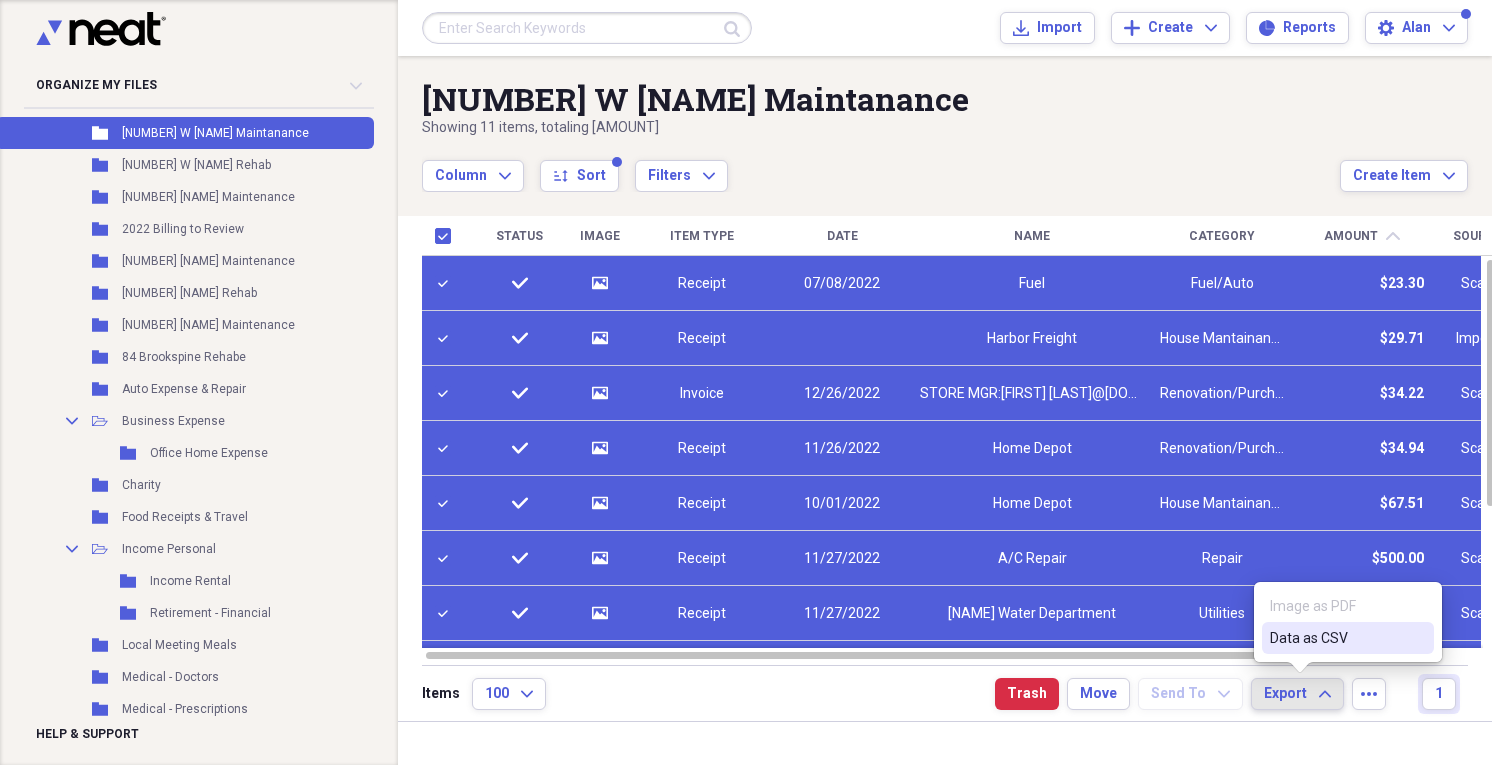 click on "Data as CSV" at bounding box center (1336, 638) 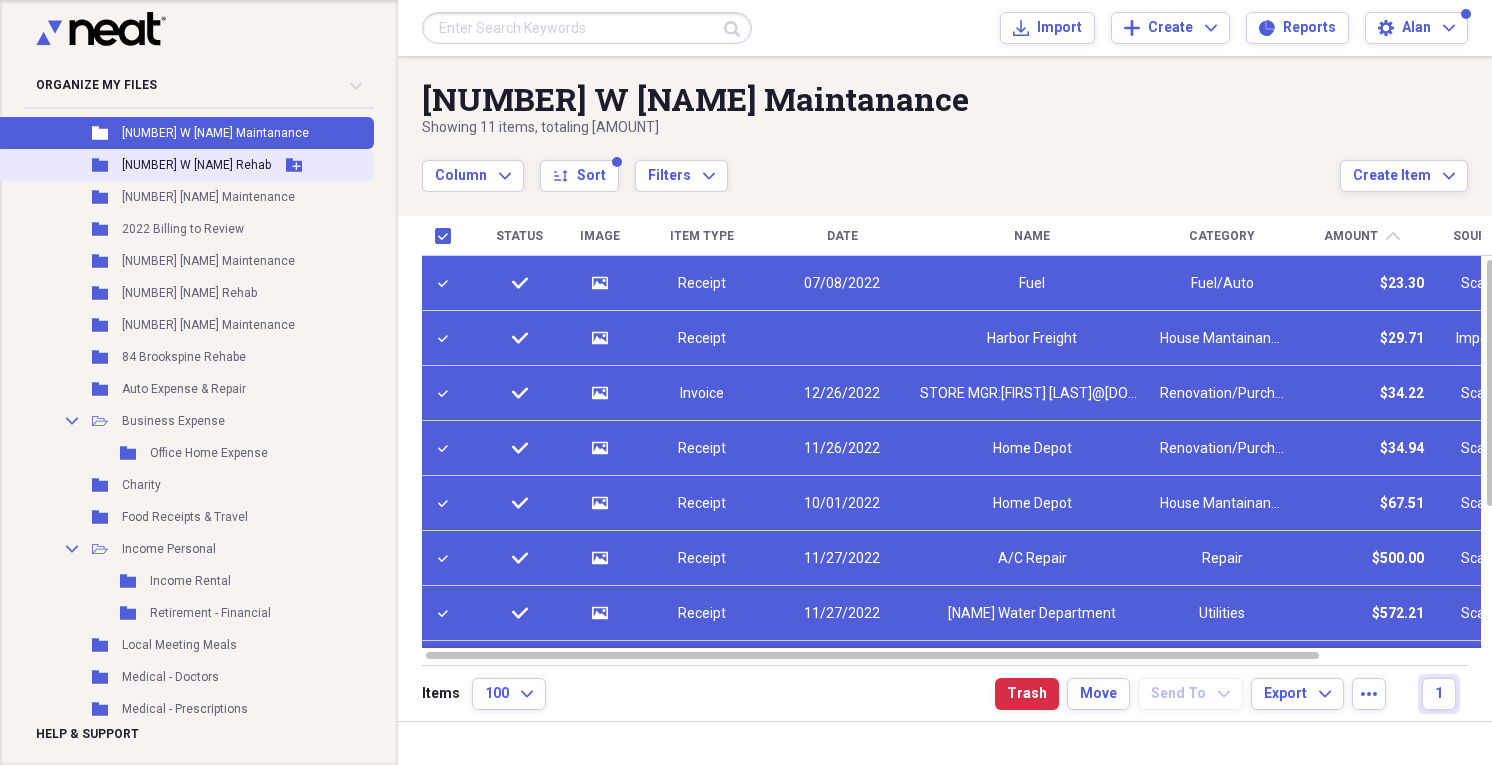 click on "[NUMBER] W [NAME] Rehab" at bounding box center [196, 165] 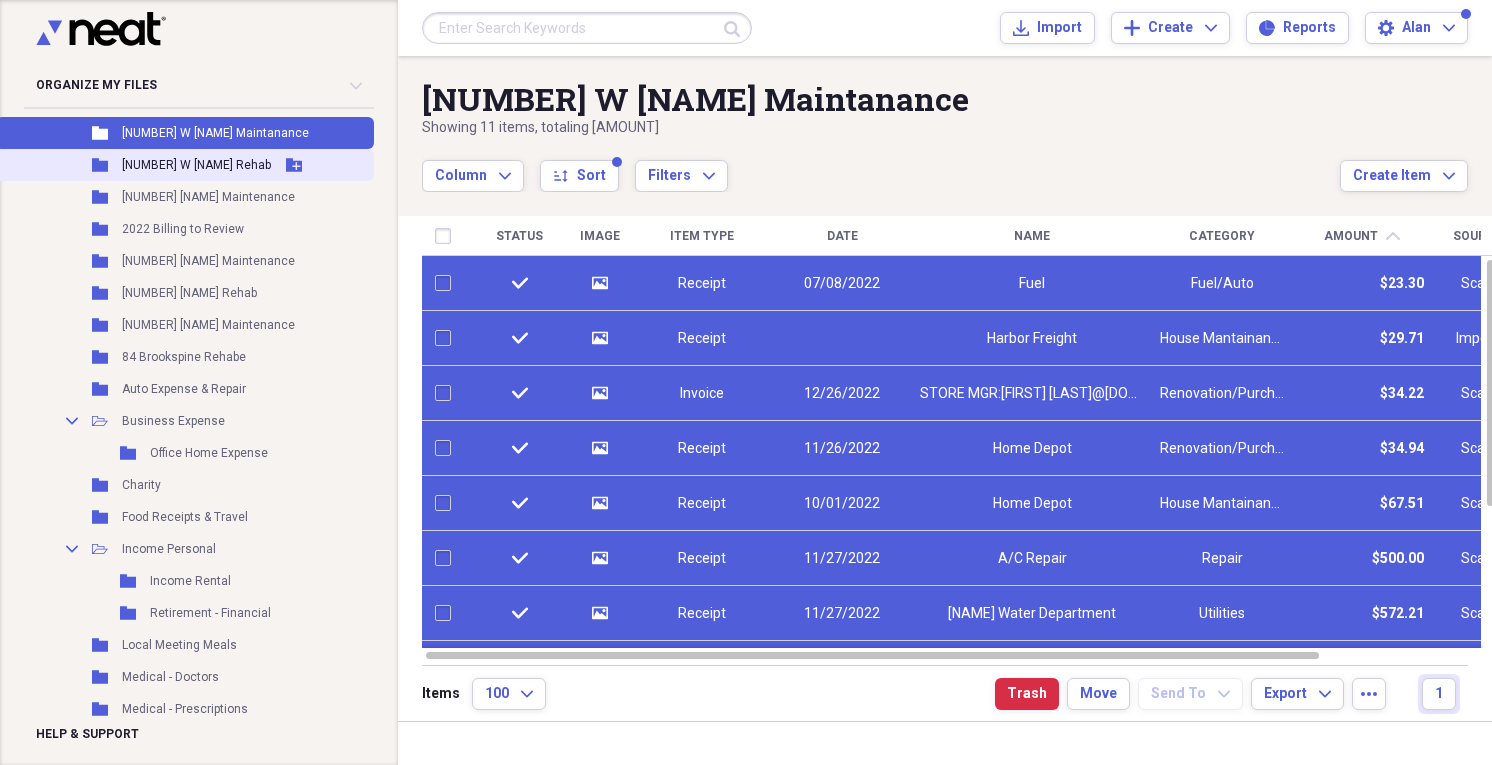 checkbox on "false" 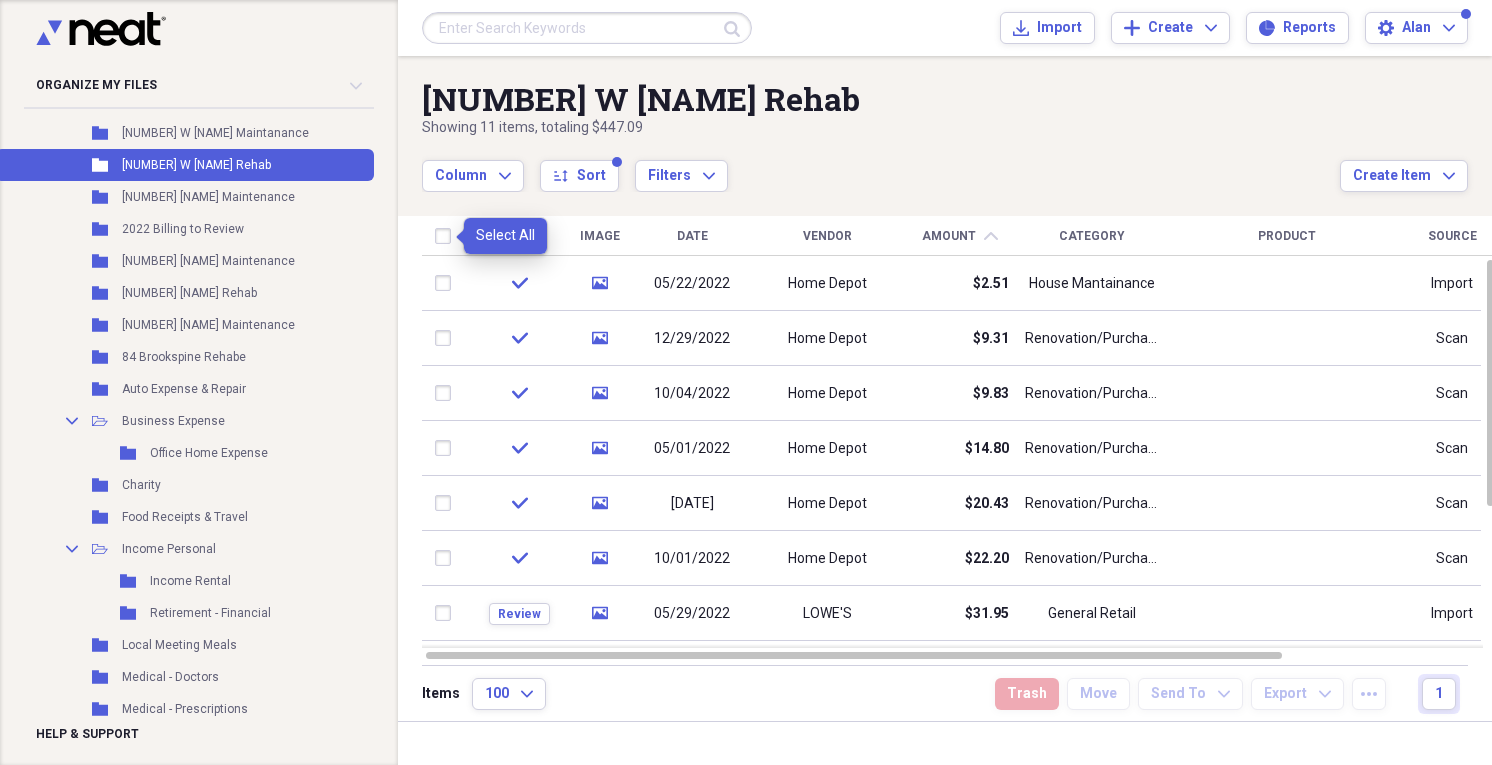 click at bounding box center (447, 236) 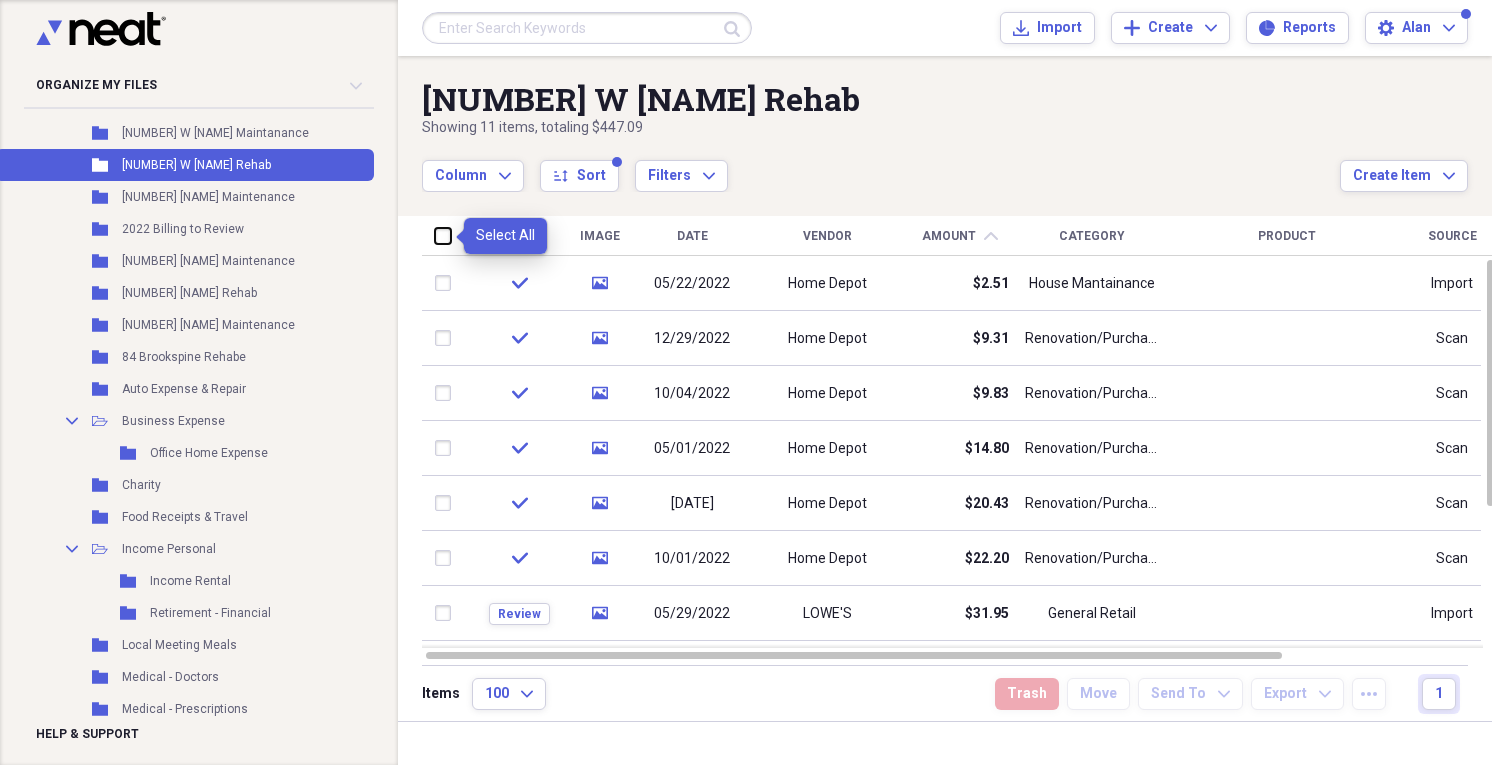 click at bounding box center (435, 235) 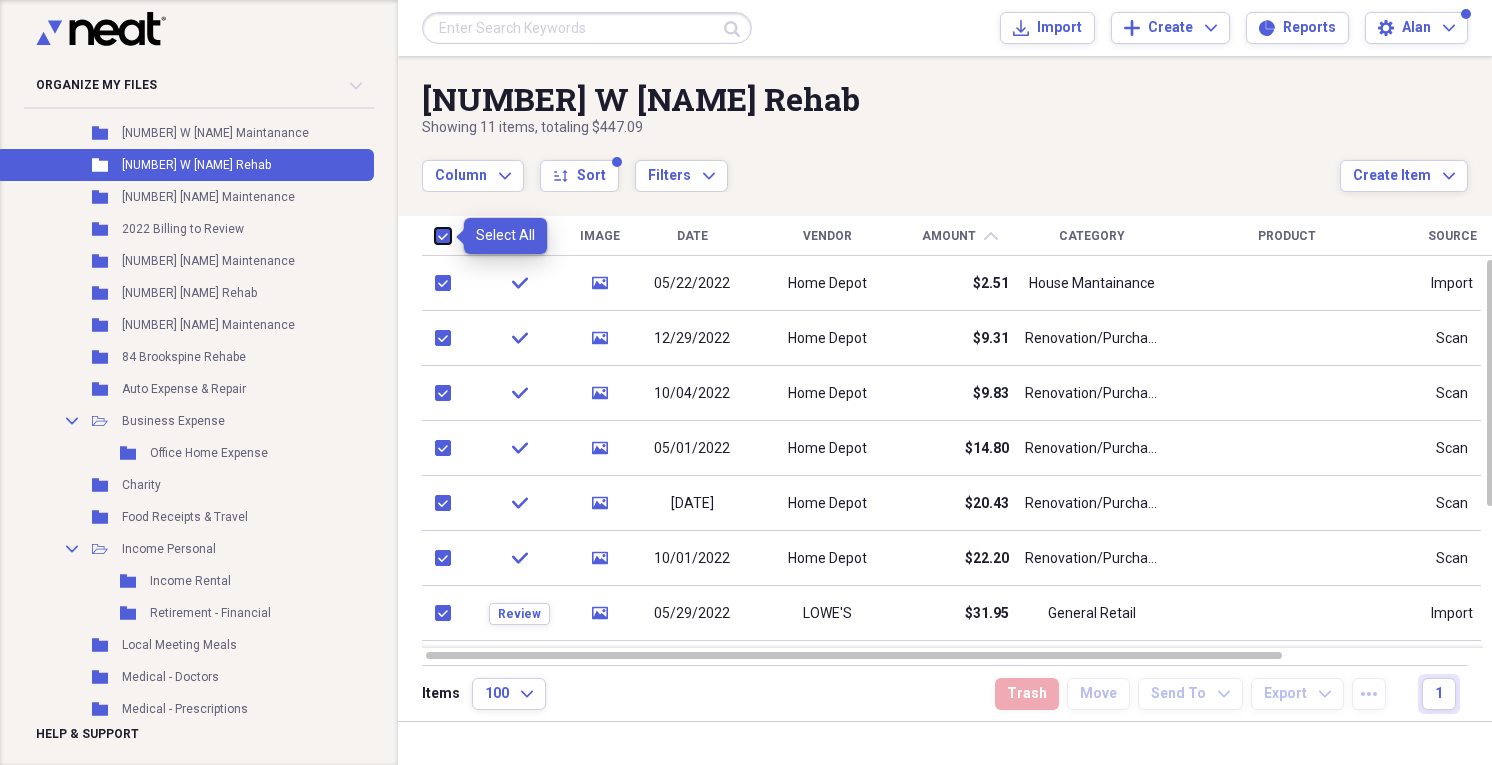 checkbox on "true" 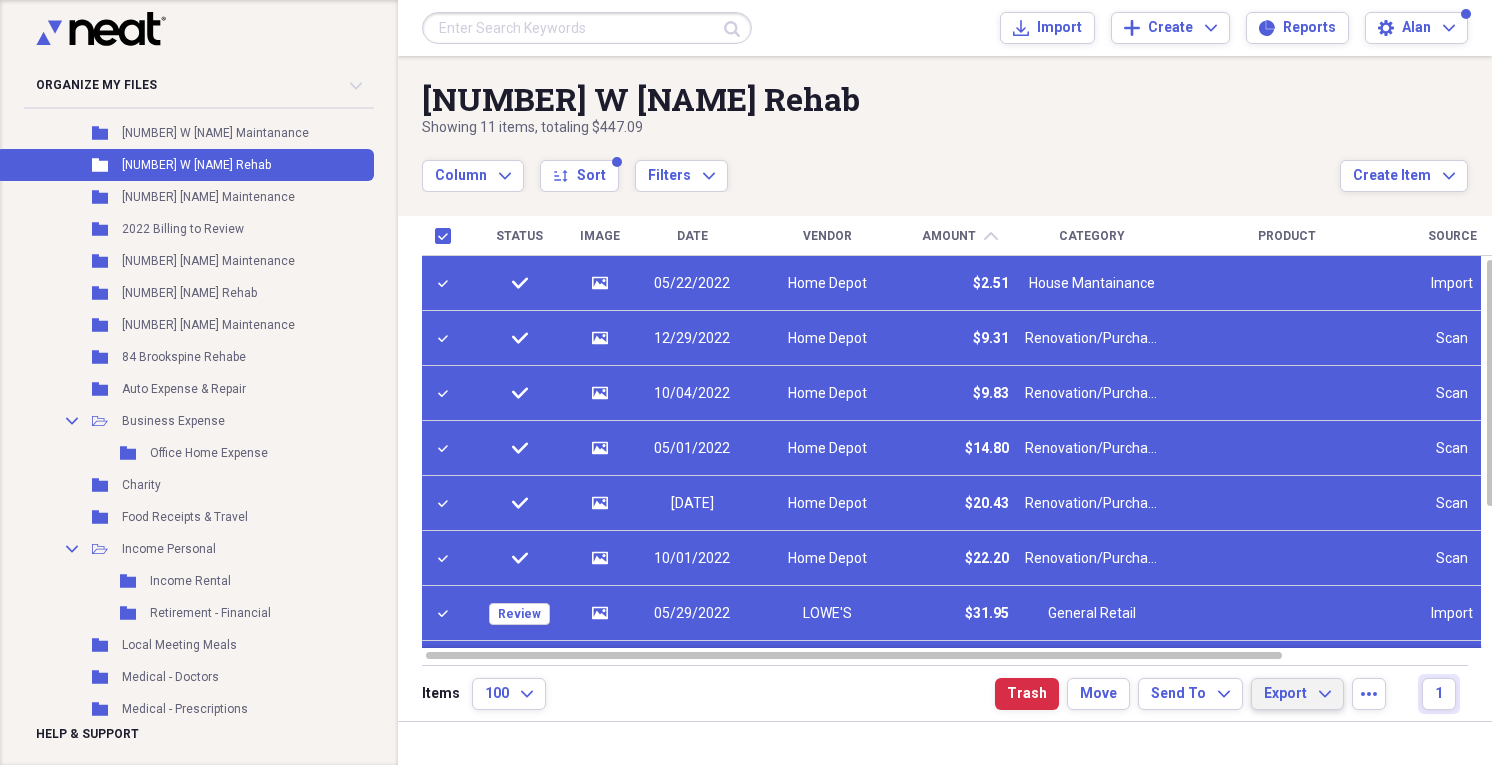 click on "Expand" 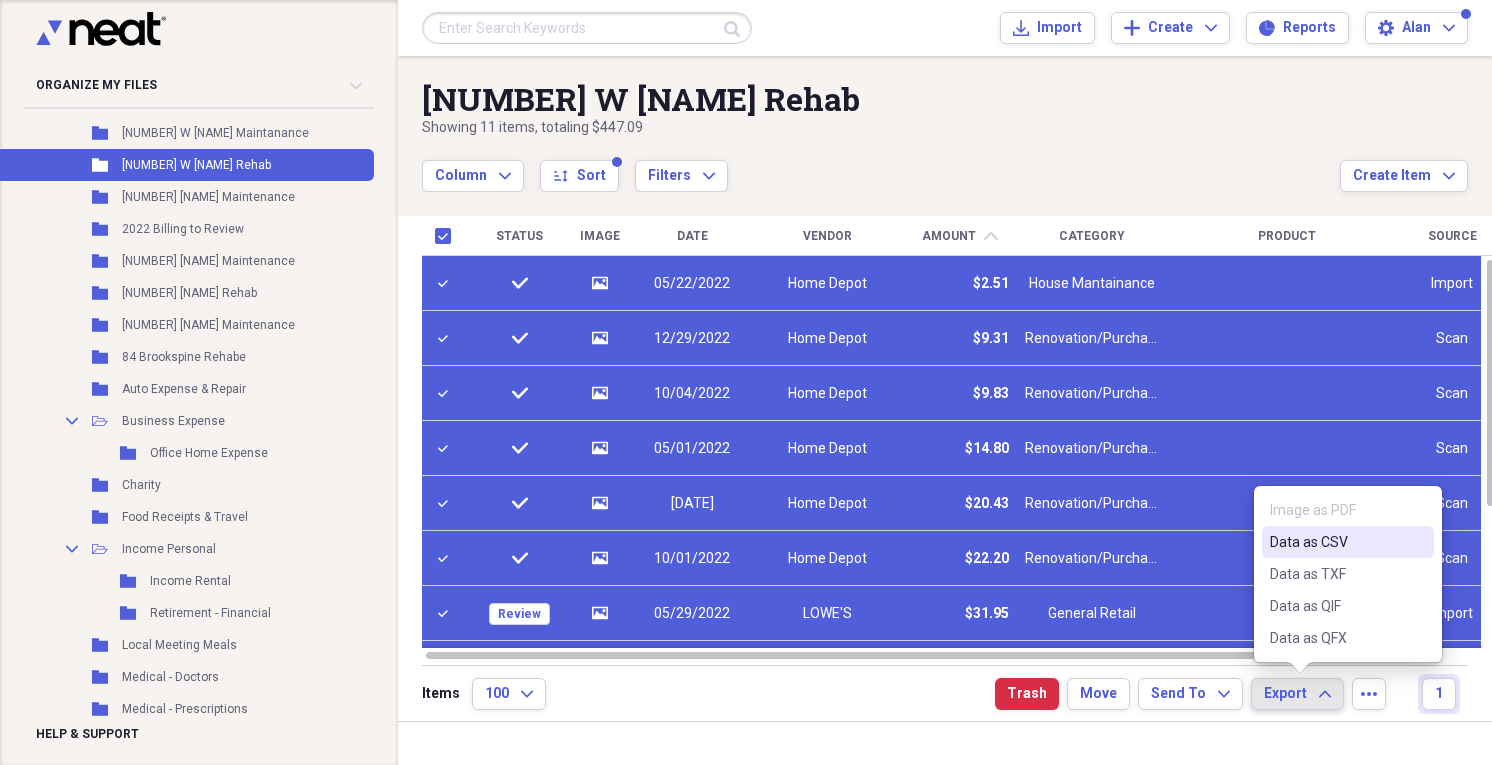 click on "Data as CSV" at bounding box center (1336, 542) 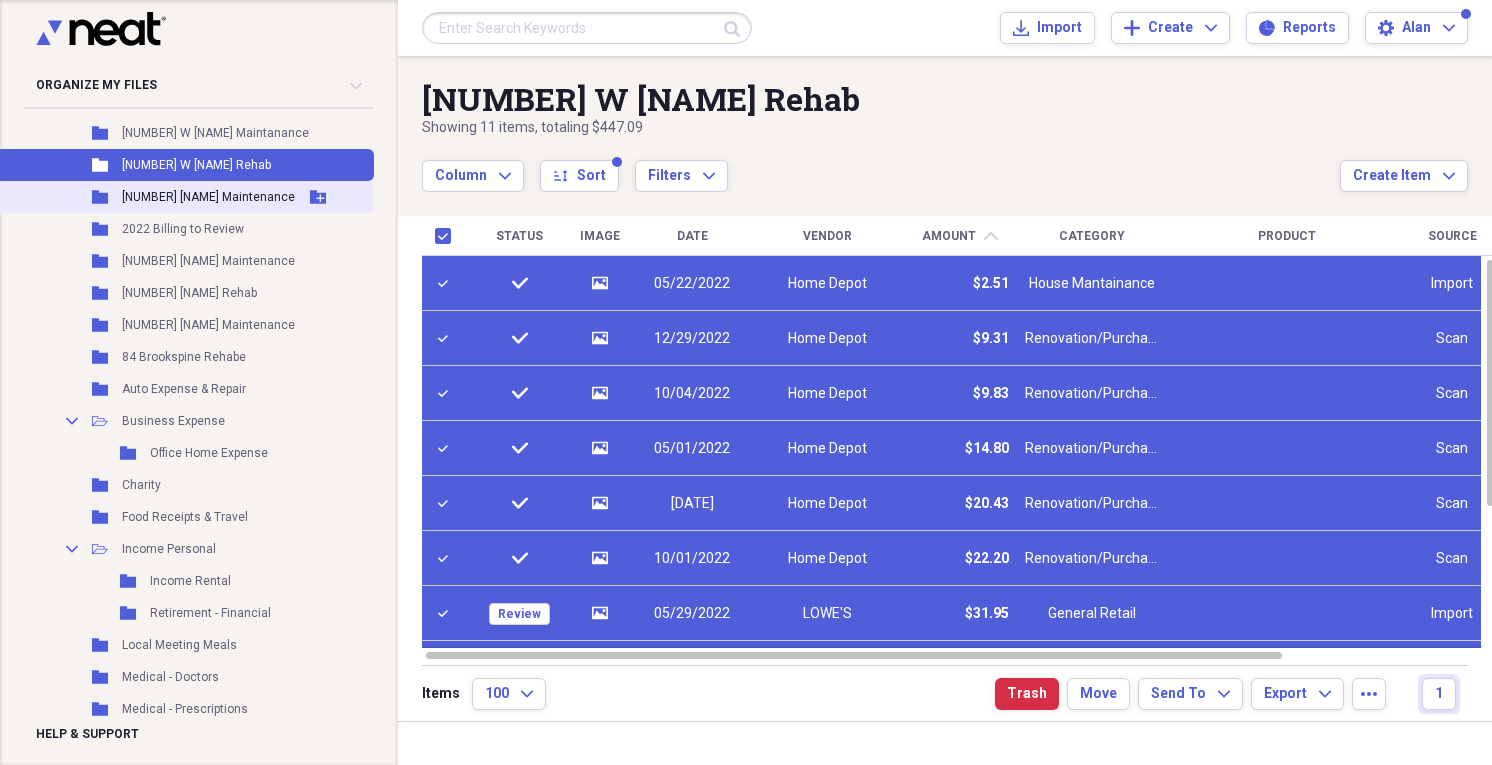 click on "[NUMBER] [NAME] Maintenance" at bounding box center (208, 197) 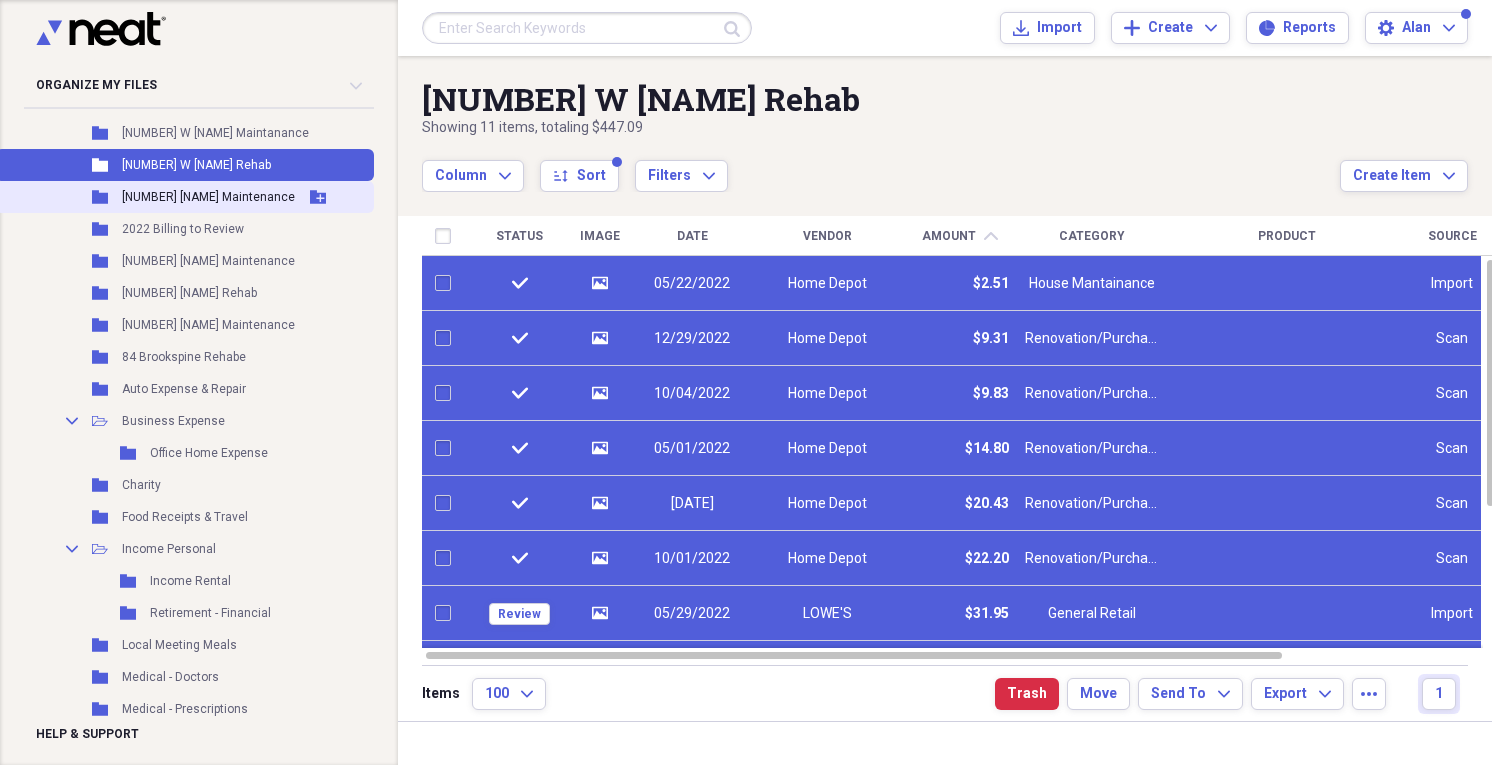 checkbox on "false" 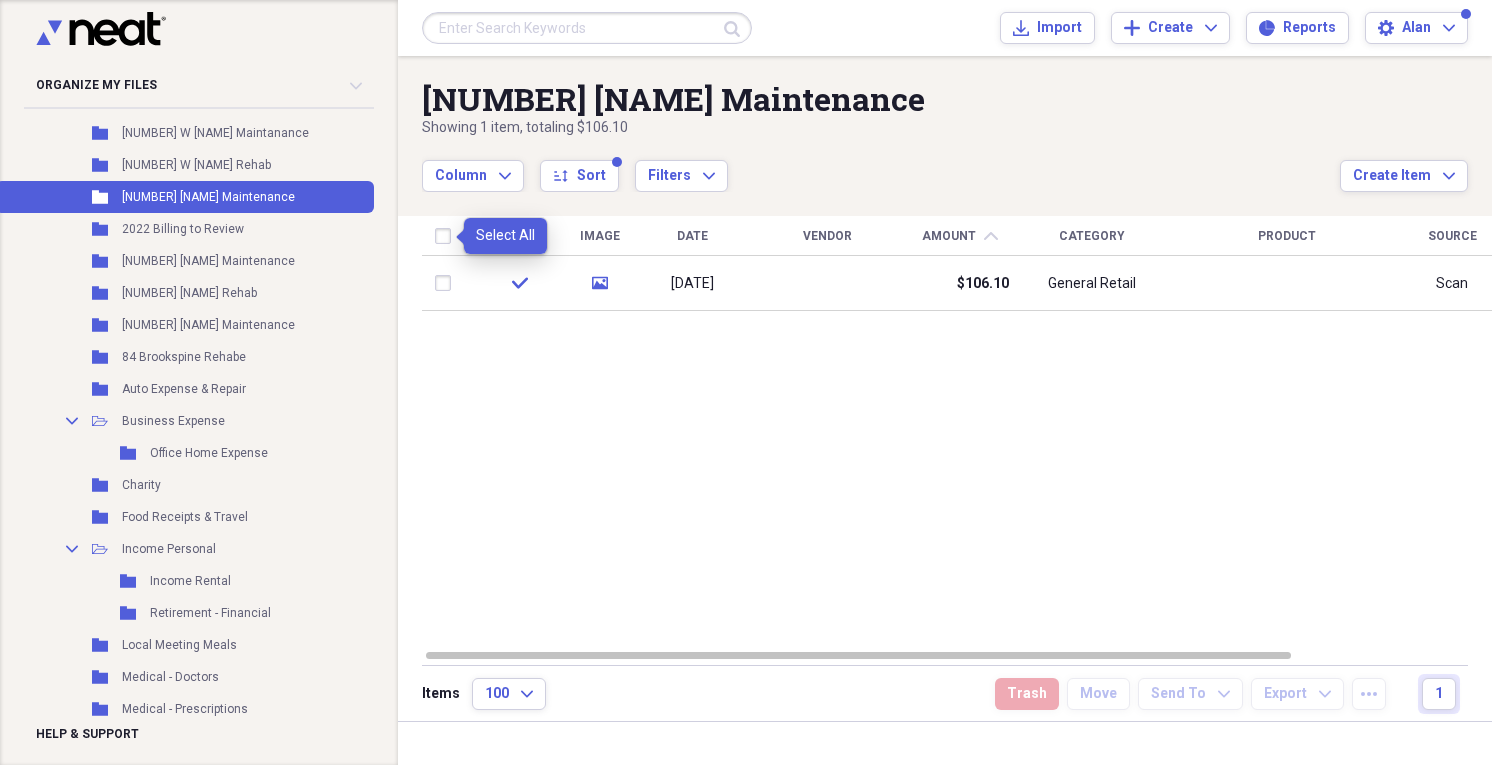 click at bounding box center [447, 236] 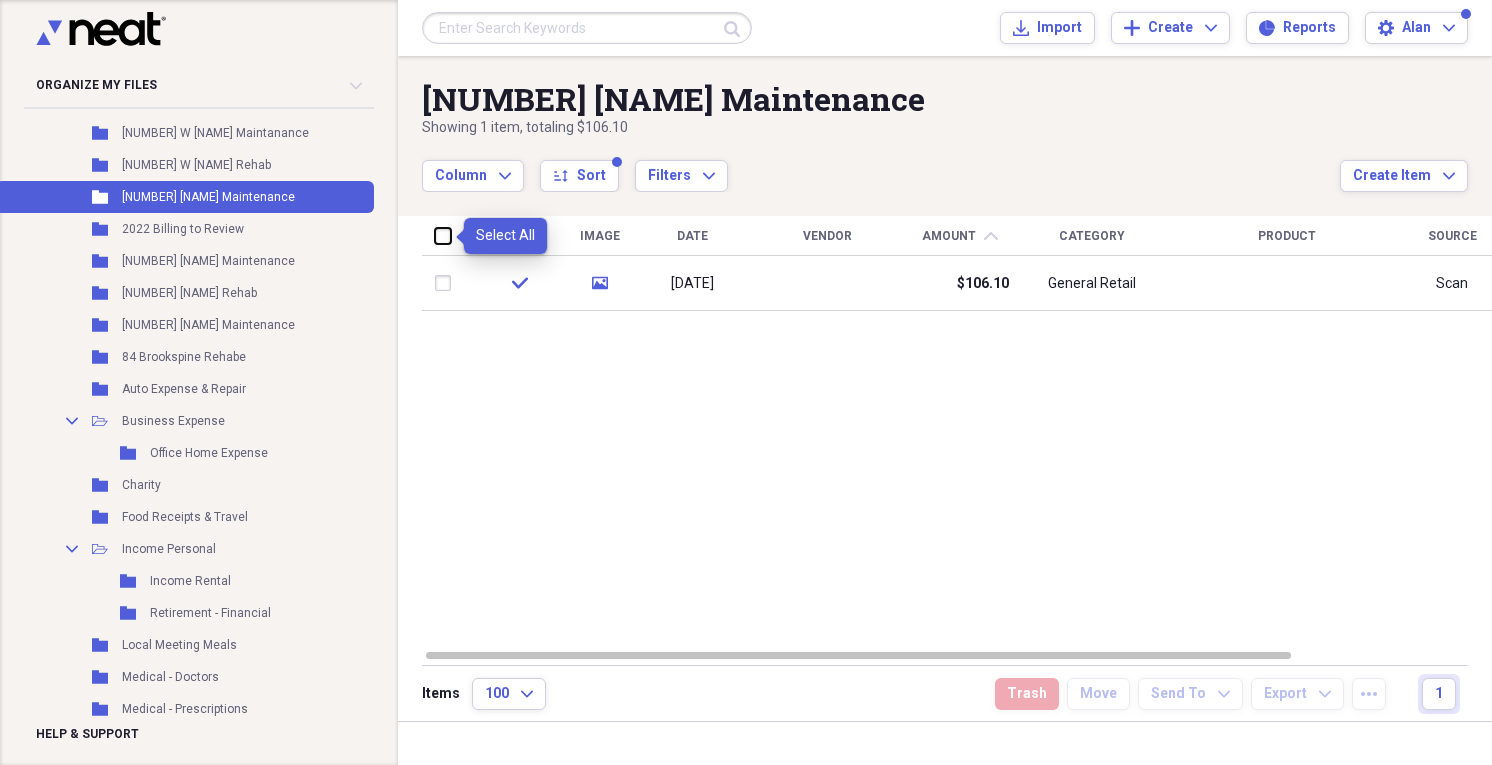 click at bounding box center (435, 235) 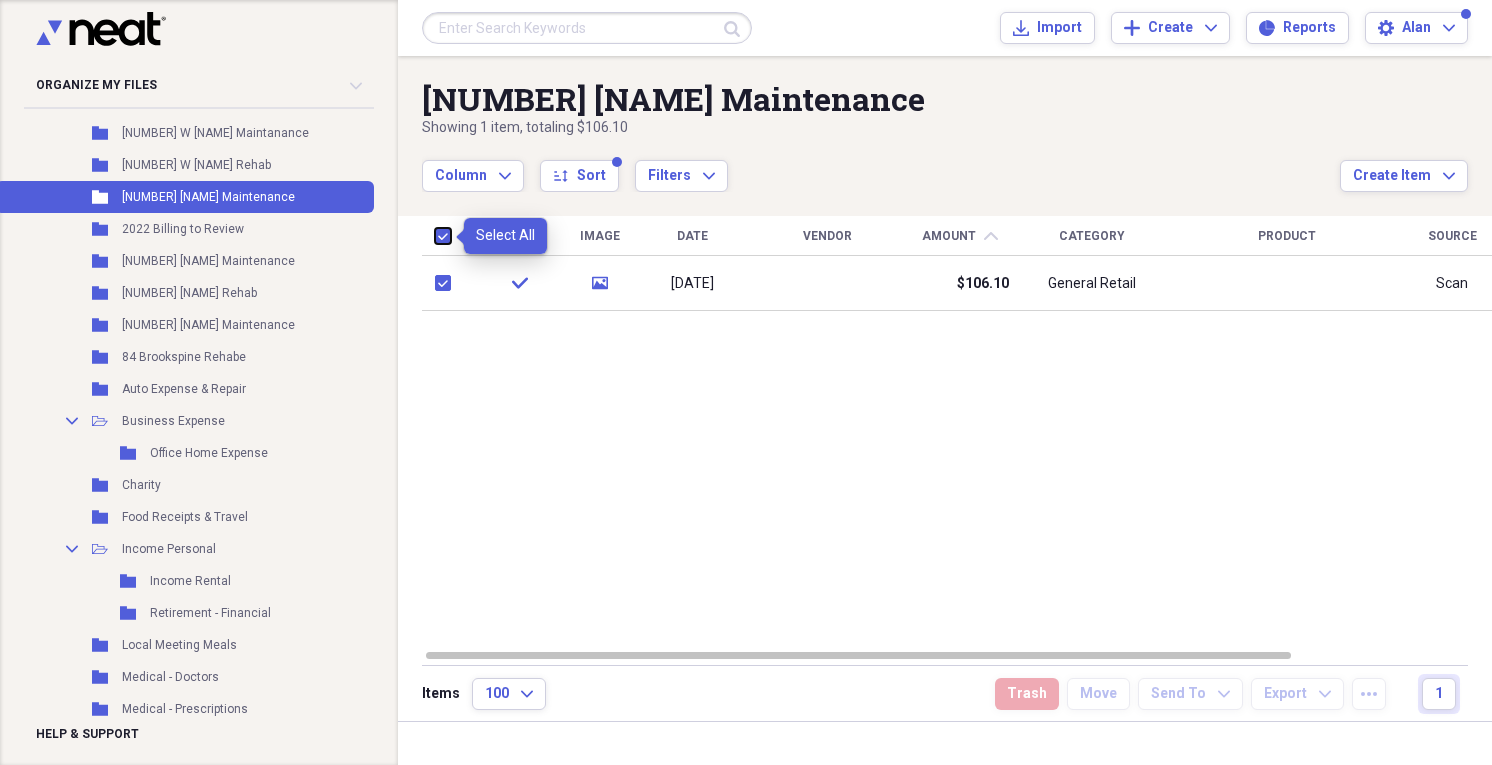 checkbox on "true" 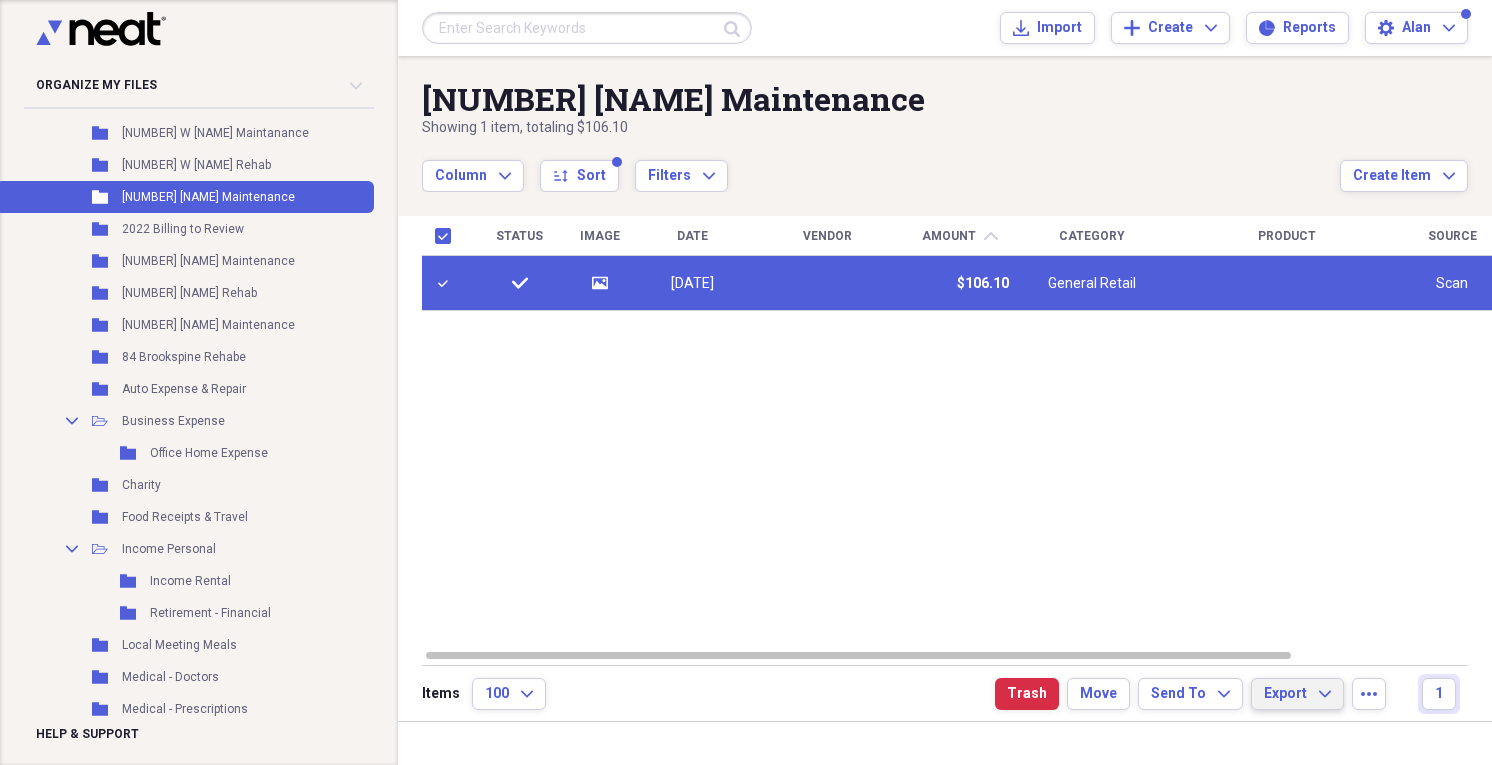 click on "Export Expand" at bounding box center [1297, 694] 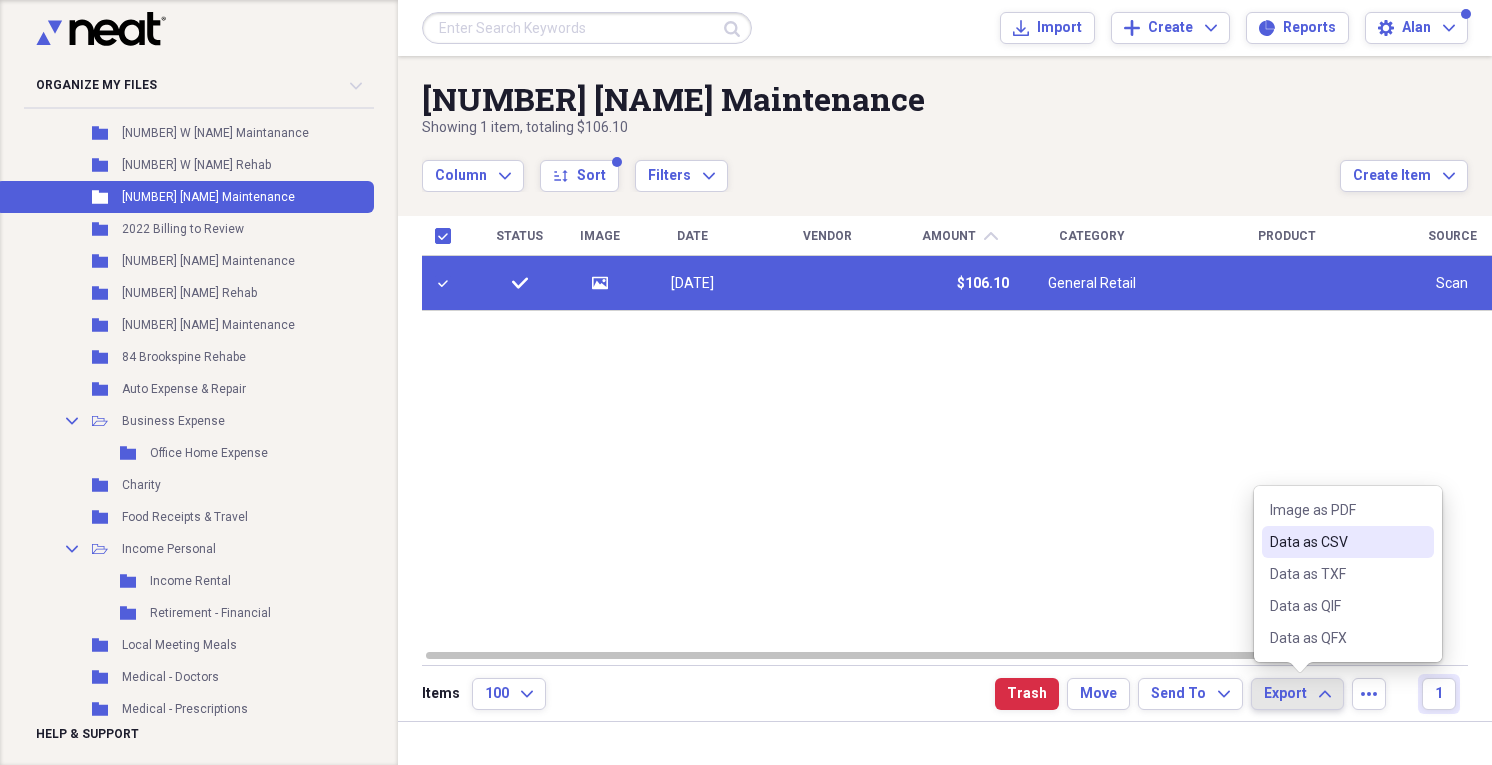 click on "Data as CSV" at bounding box center [1336, 542] 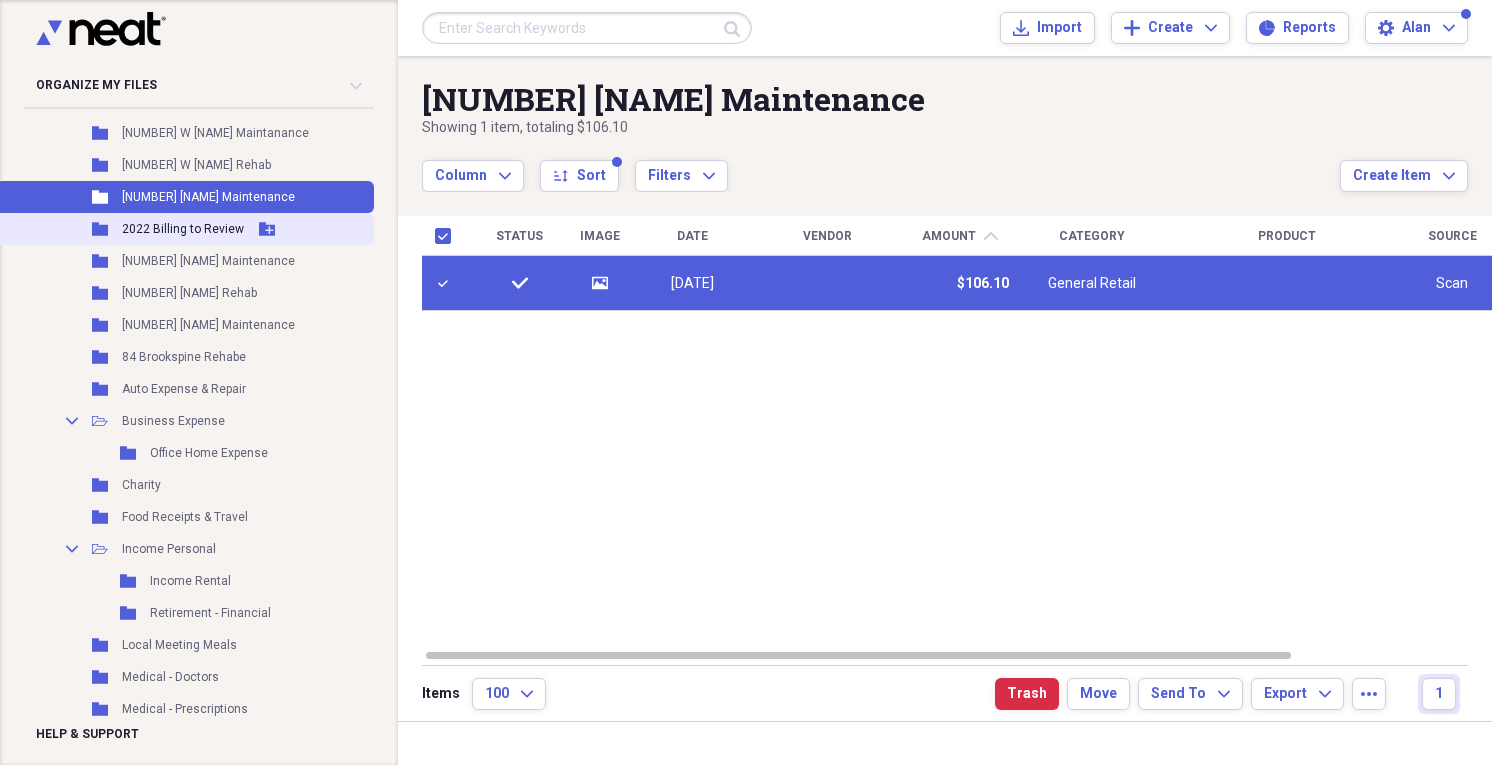 click on "2022 Billing to Review" at bounding box center (183, 229) 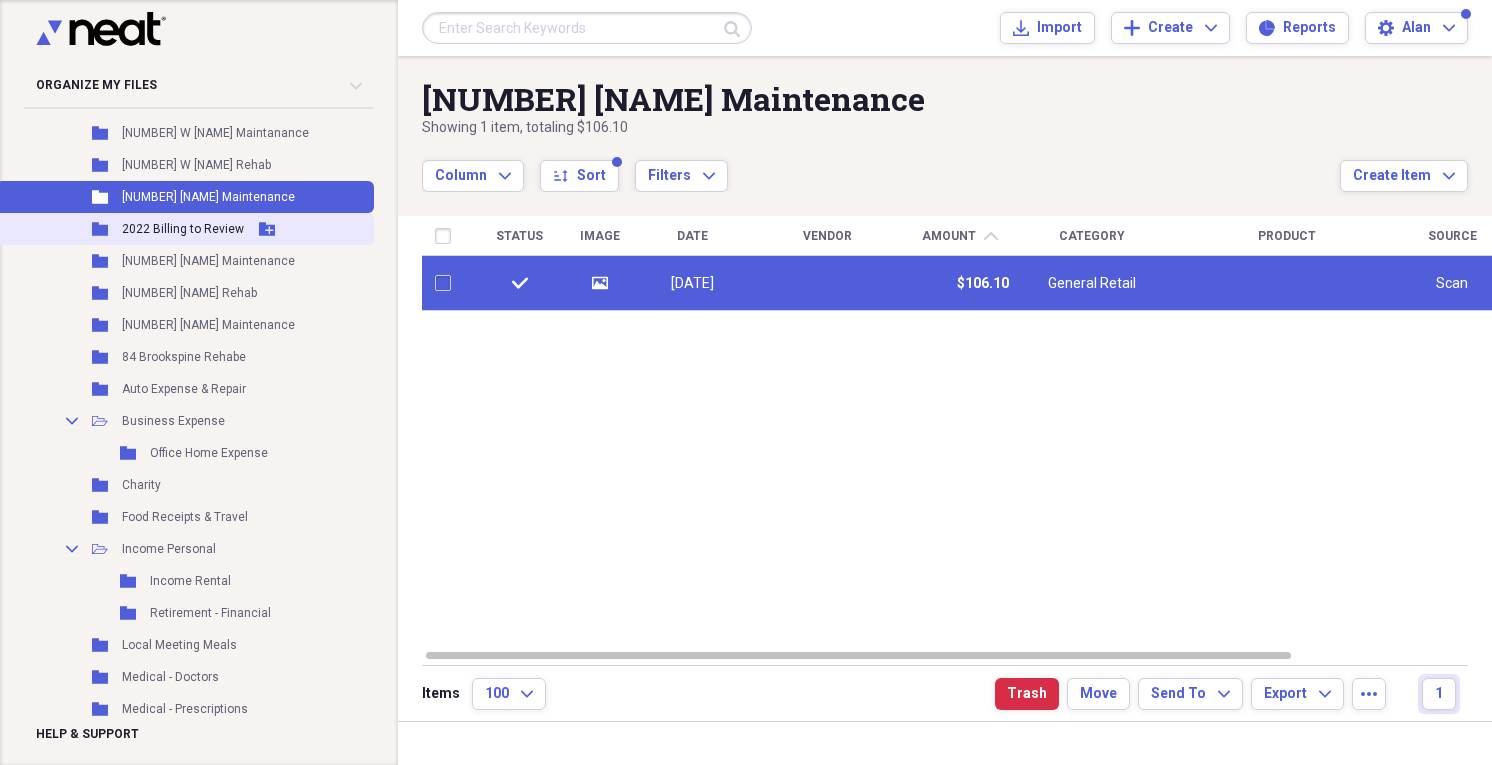 checkbox on "false" 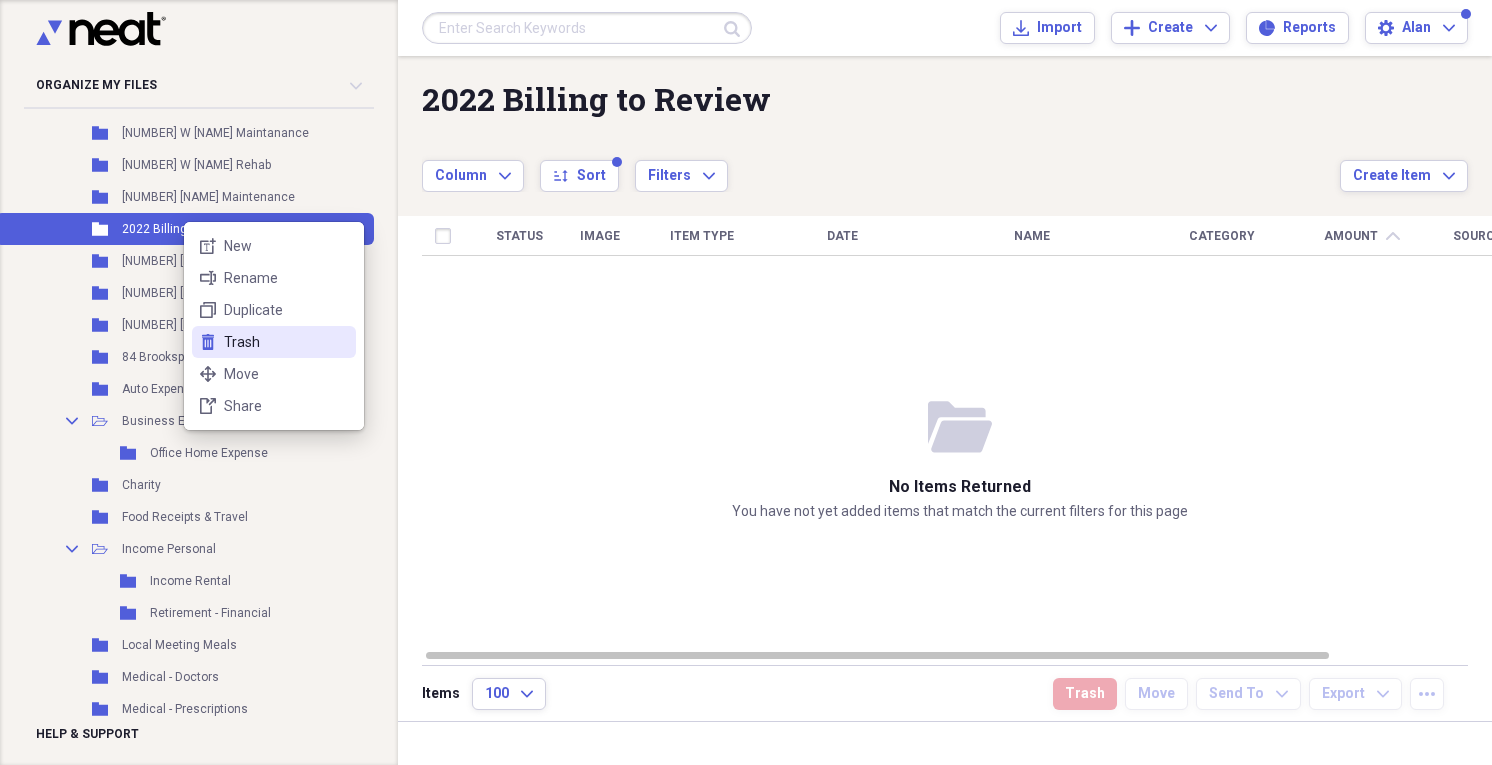 click on "Trash" at bounding box center (286, 342) 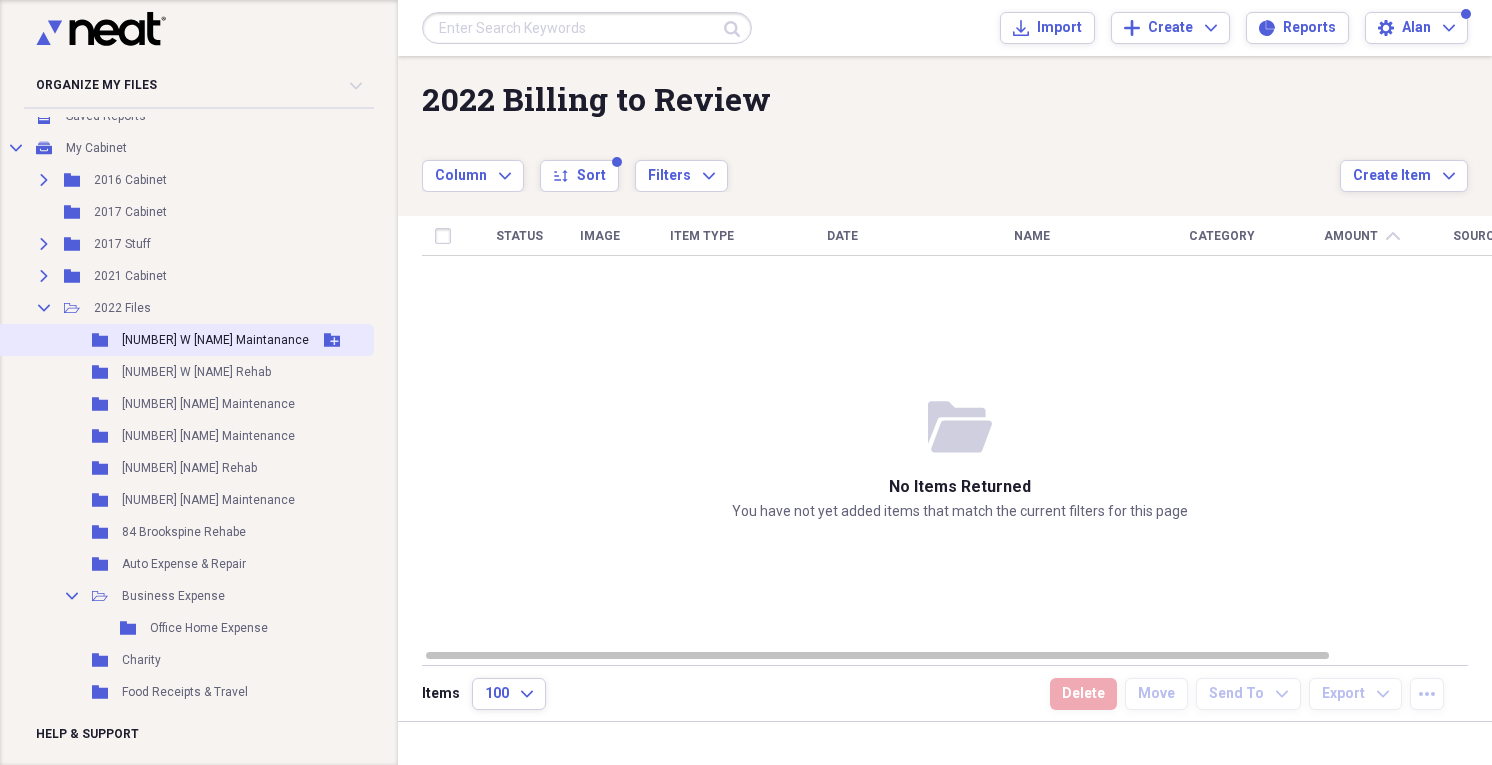 scroll, scrollTop: 80, scrollLeft: 0, axis: vertical 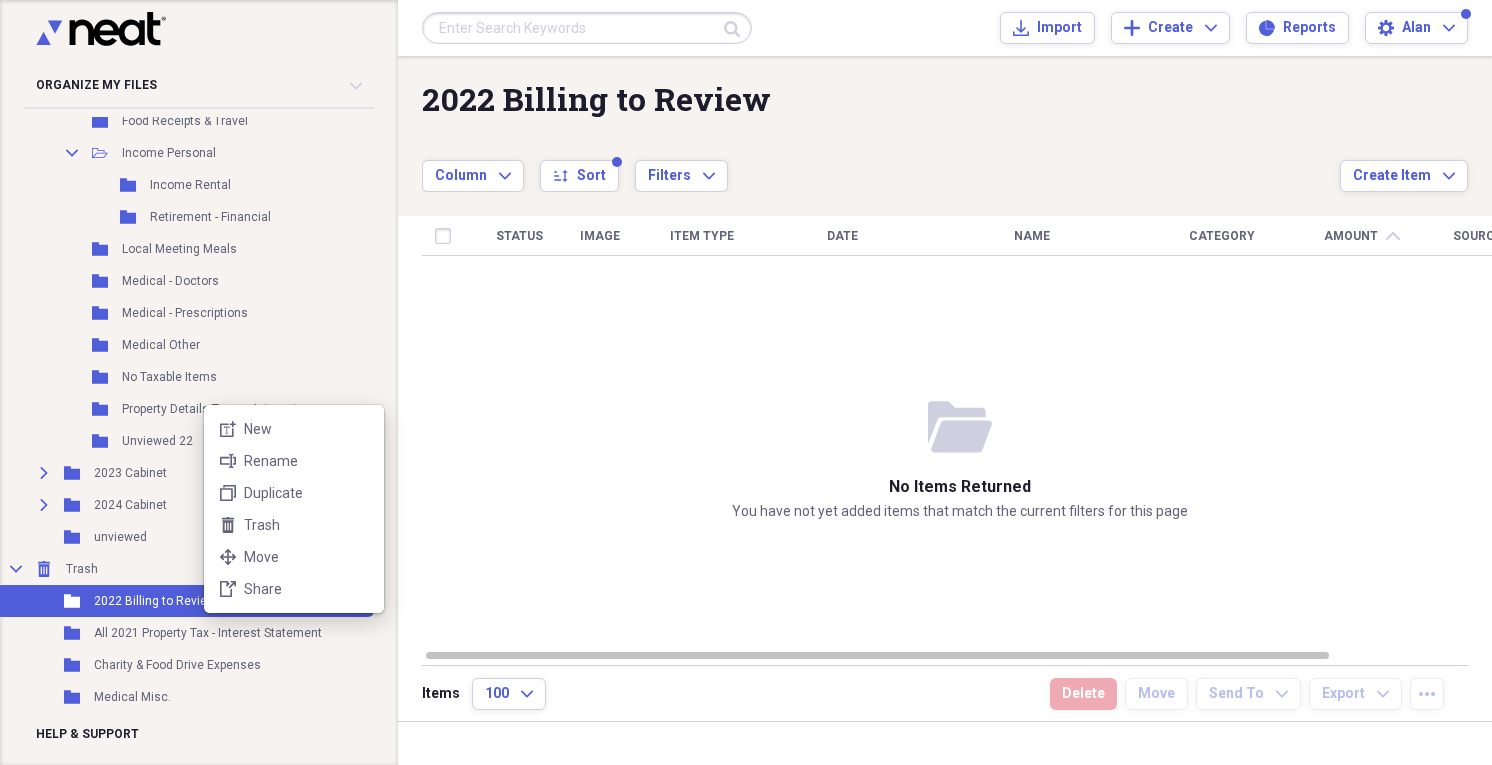 click on "Organize My Files 99+ Collapse Unfiled Needs Review 99+ Unfiled All Files Unfiled Unfiled Unfiled Saved Reports Collapse My Cabinet My Cabinet Add Folder Expand Folder [YEAR] Cabinet Add Folder Folder [YEAR] Cabinet Add Folder Expand Folder [YEAR] Stuff Add Folder Expand Folder [YEAR] Cabinet Add Folder Collapse Open Folder [YEAR] Files Add Folder Folder [NUMBER] W [NAME] Maintanance Add Folder Folder [NUMBER] W [NAME] Rehab Add Folder Folder [NUMBER] [NAME] Maintenance Add Folder Folder [NUMBER] [NAME] Maintenance Add Folder Folder [NUMBER] [NAME] Rehab Add Folder Folder [NUMBER] [NAME] Maintenance Add Folder Folder [NUMBER] [NAME] Rehabe Add Folder Folder Auto Expense & Repair Add Folder Collapse Open Folder Business Expense Add Folder Folder Office Home Expense Add Folder Folder Charity Add Folder Folder Food Receipts & Travel Add Folder Collapse Open Folder Income Personal Add Folder Folder Income Rental Add Folder Folder Retirement - Financial Add Folder Folder Local Meeting Meals Add Folder Folder Medical - Doctors Add Folder" at bounding box center (746, 382) 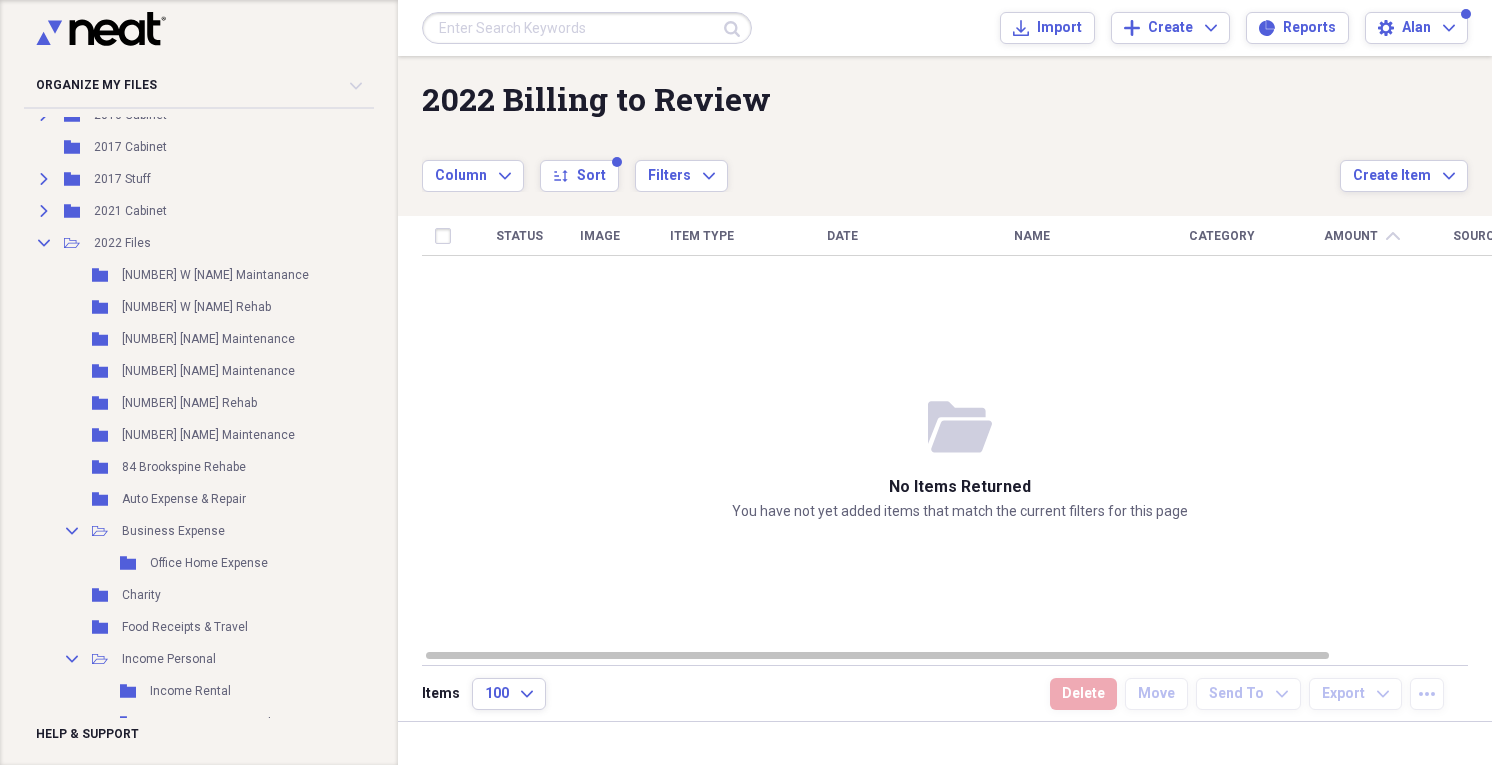 scroll, scrollTop: 124, scrollLeft: 0, axis: vertical 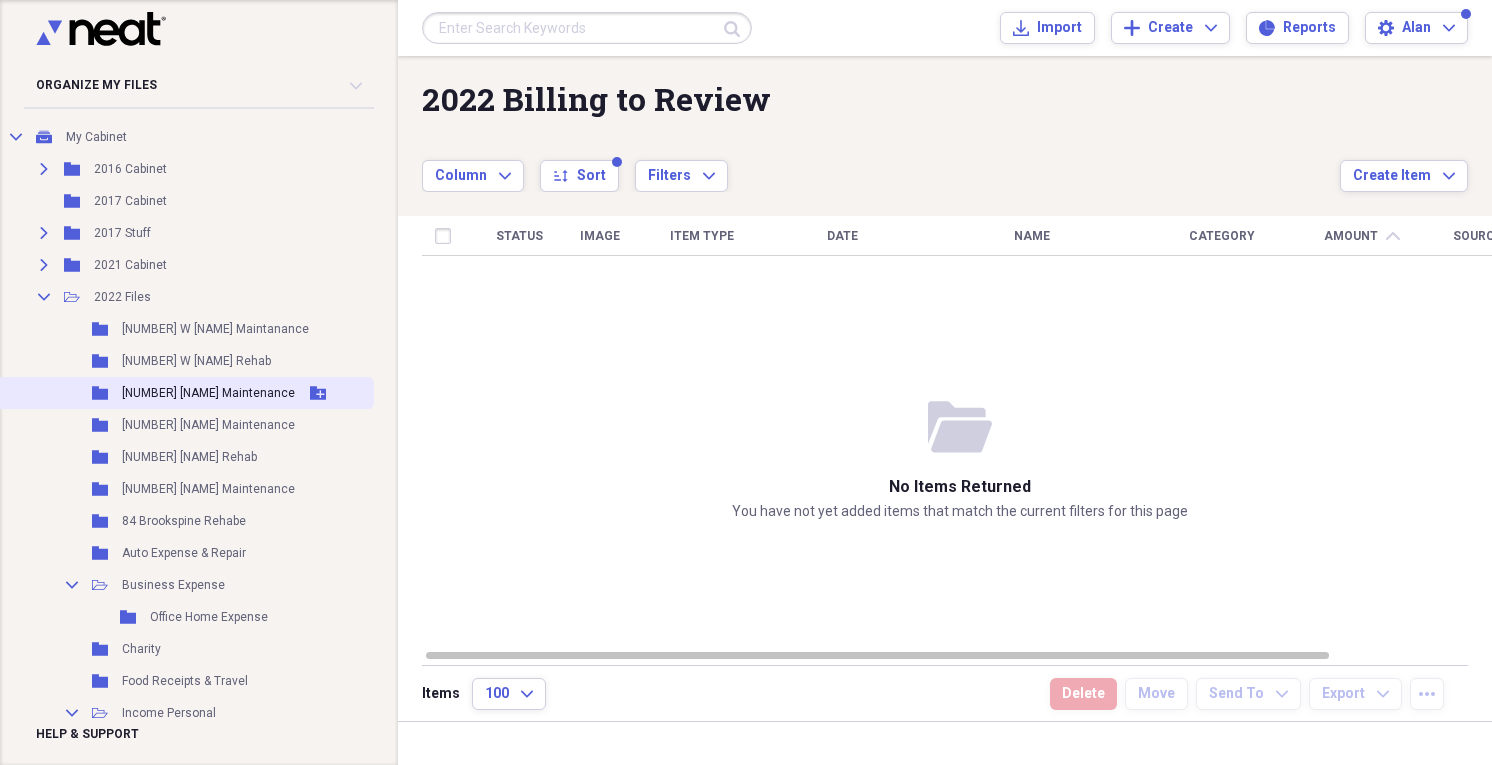 click on "[NUMBER] [NAME] Maintenance" at bounding box center [208, 393] 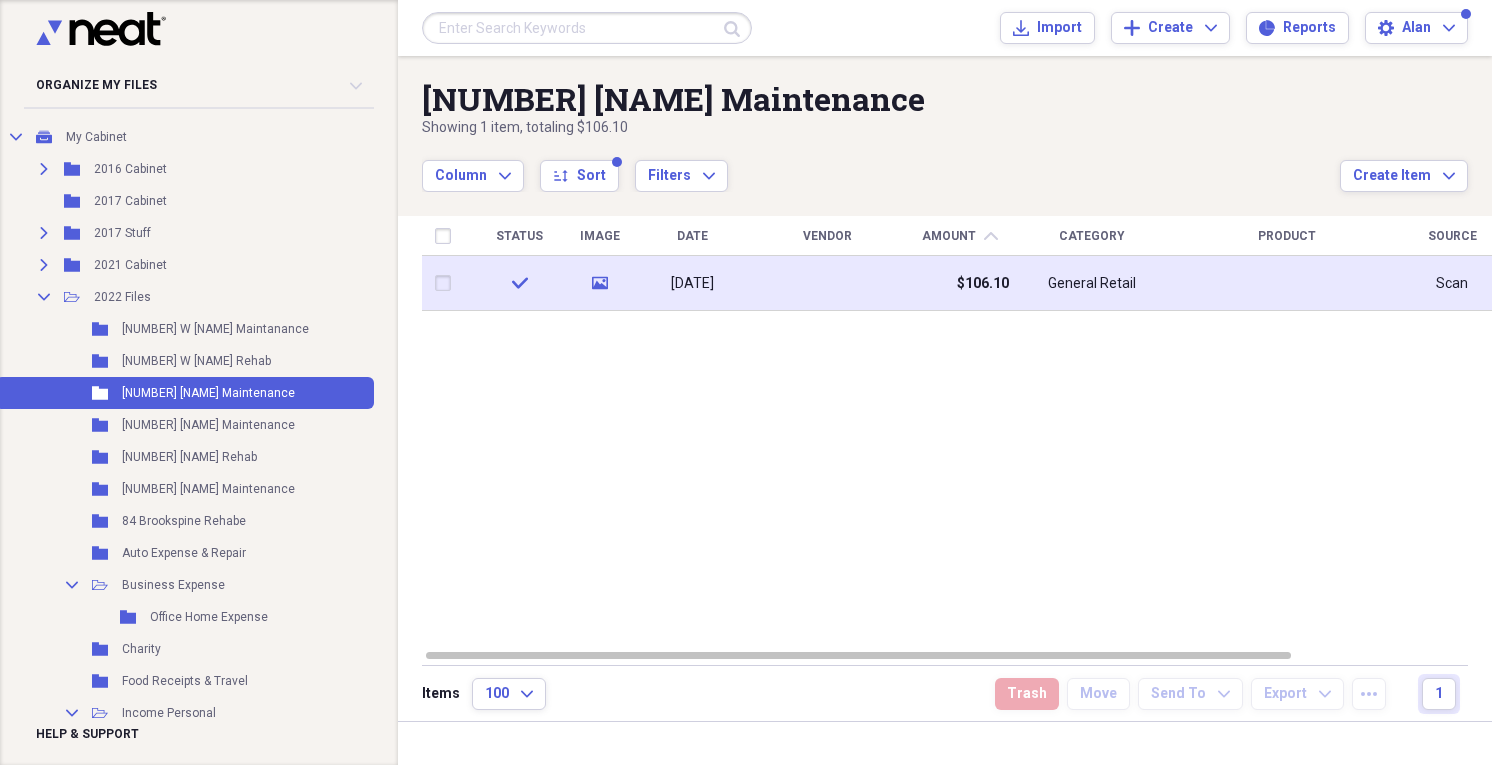 click at bounding box center [447, 283] 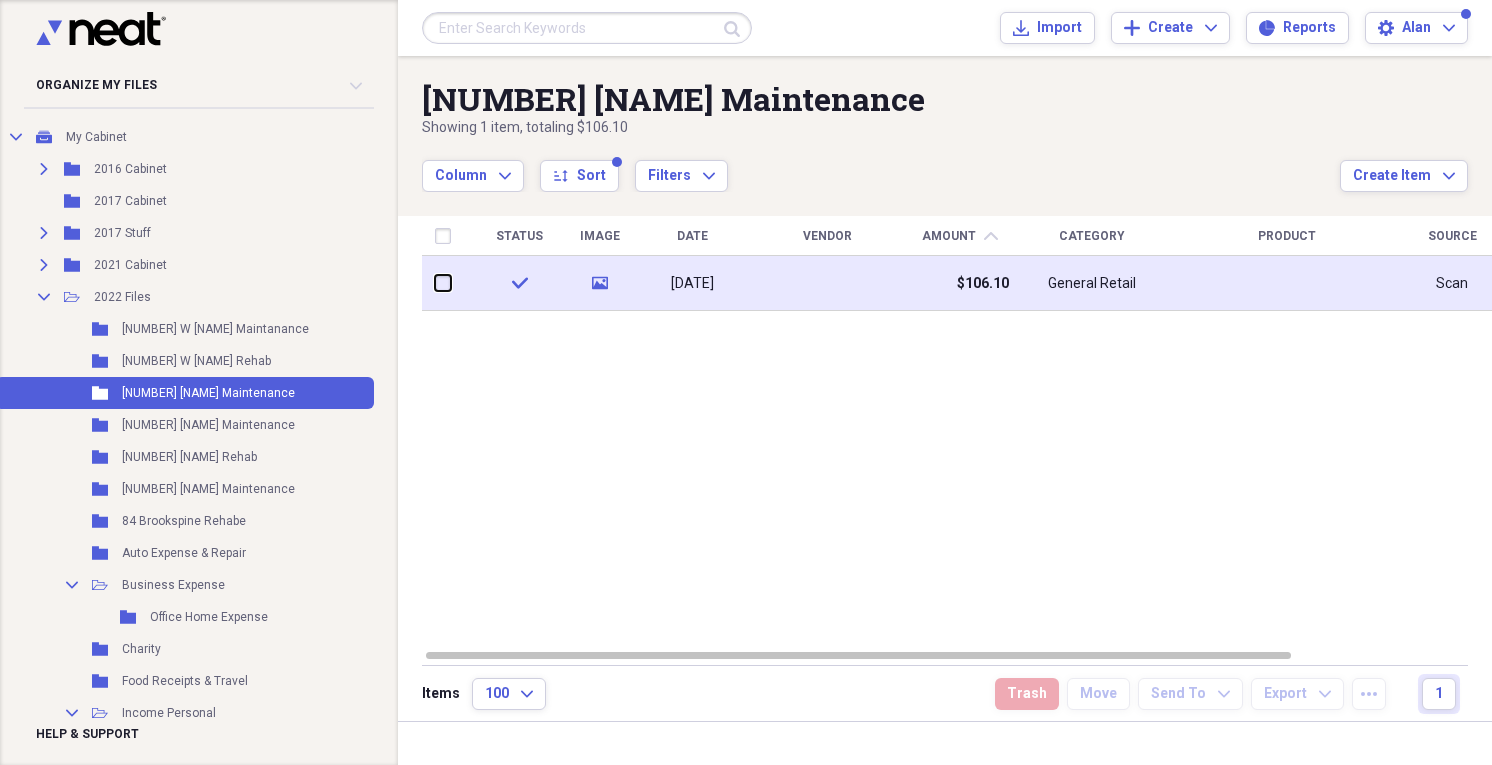 click at bounding box center [435, 283] 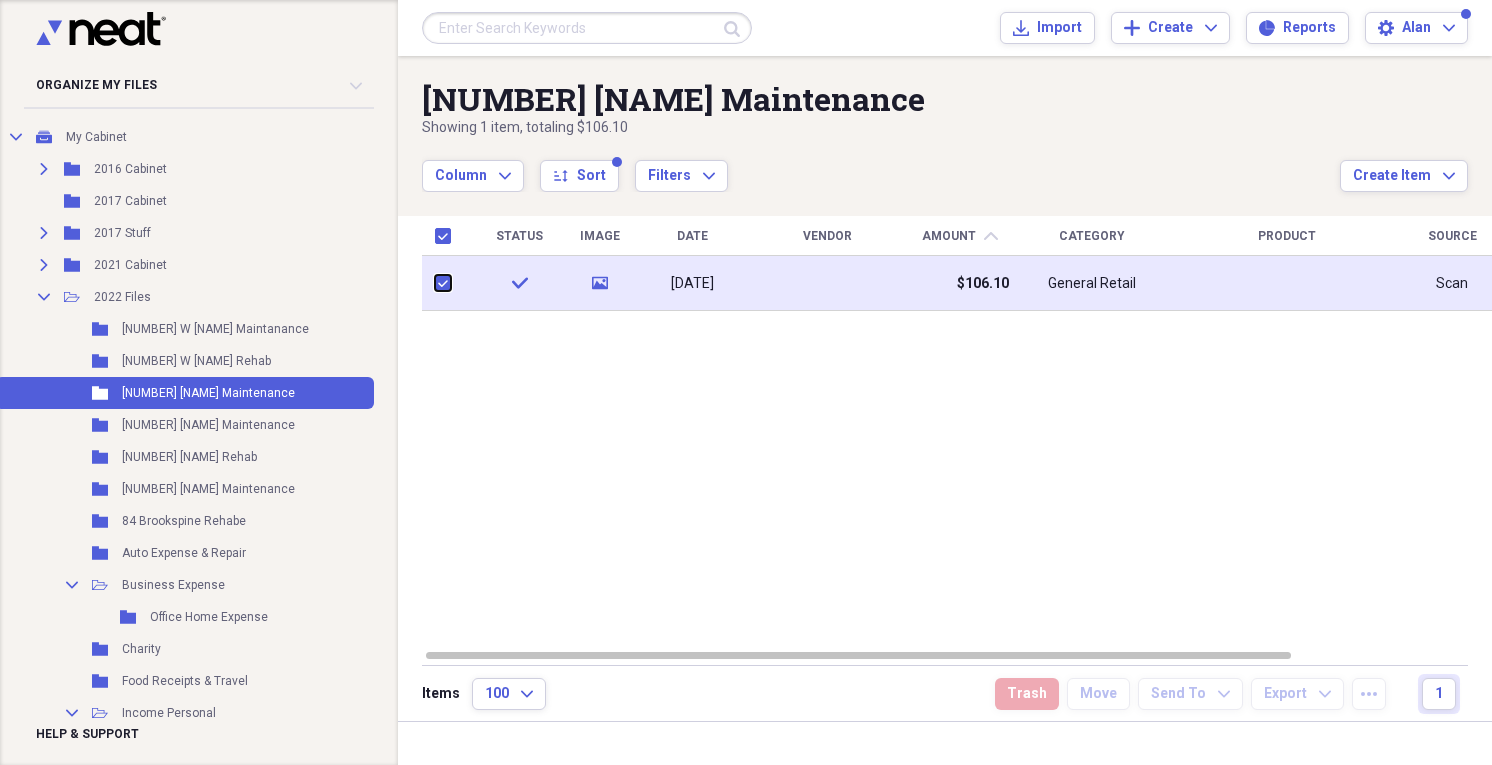 checkbox on "true" 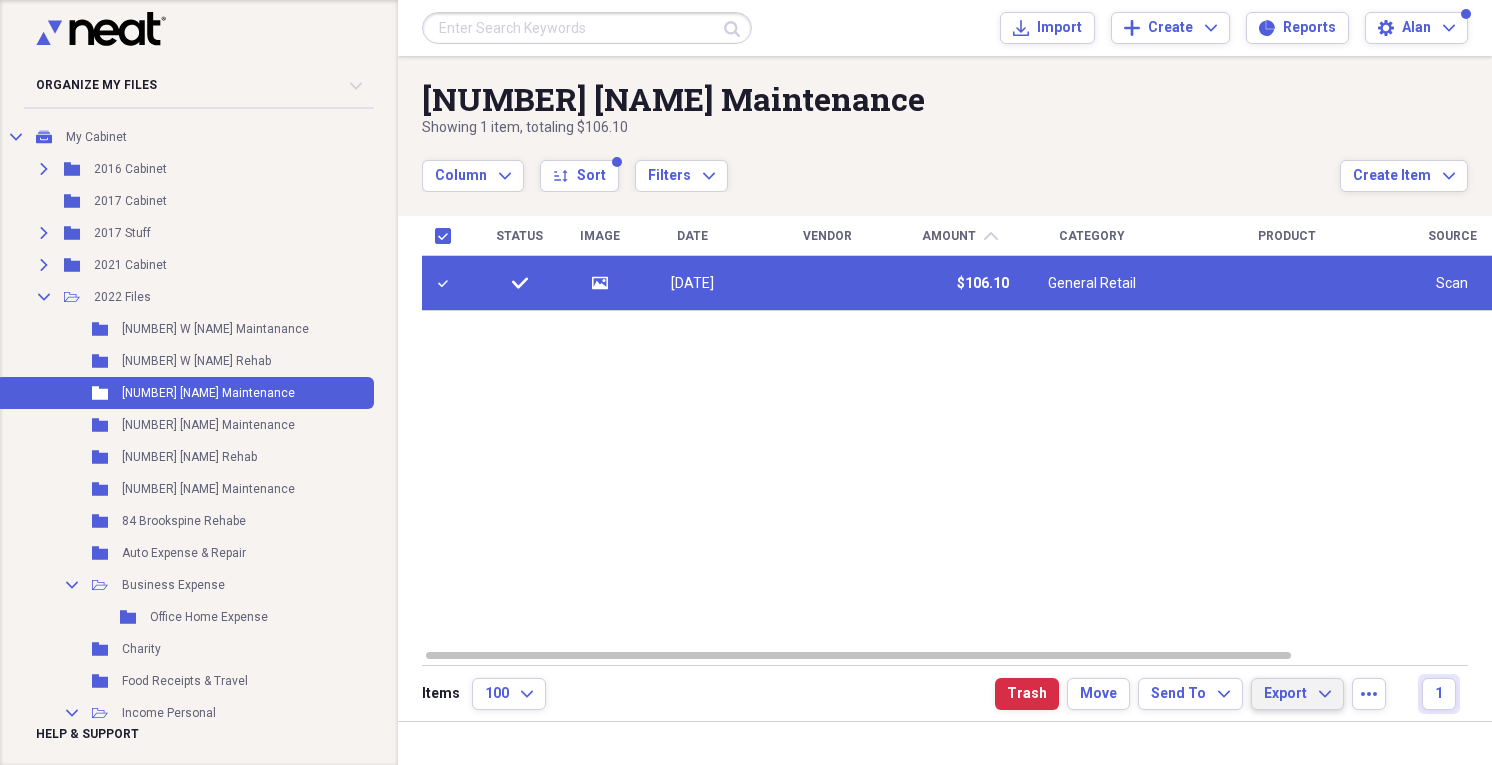 click 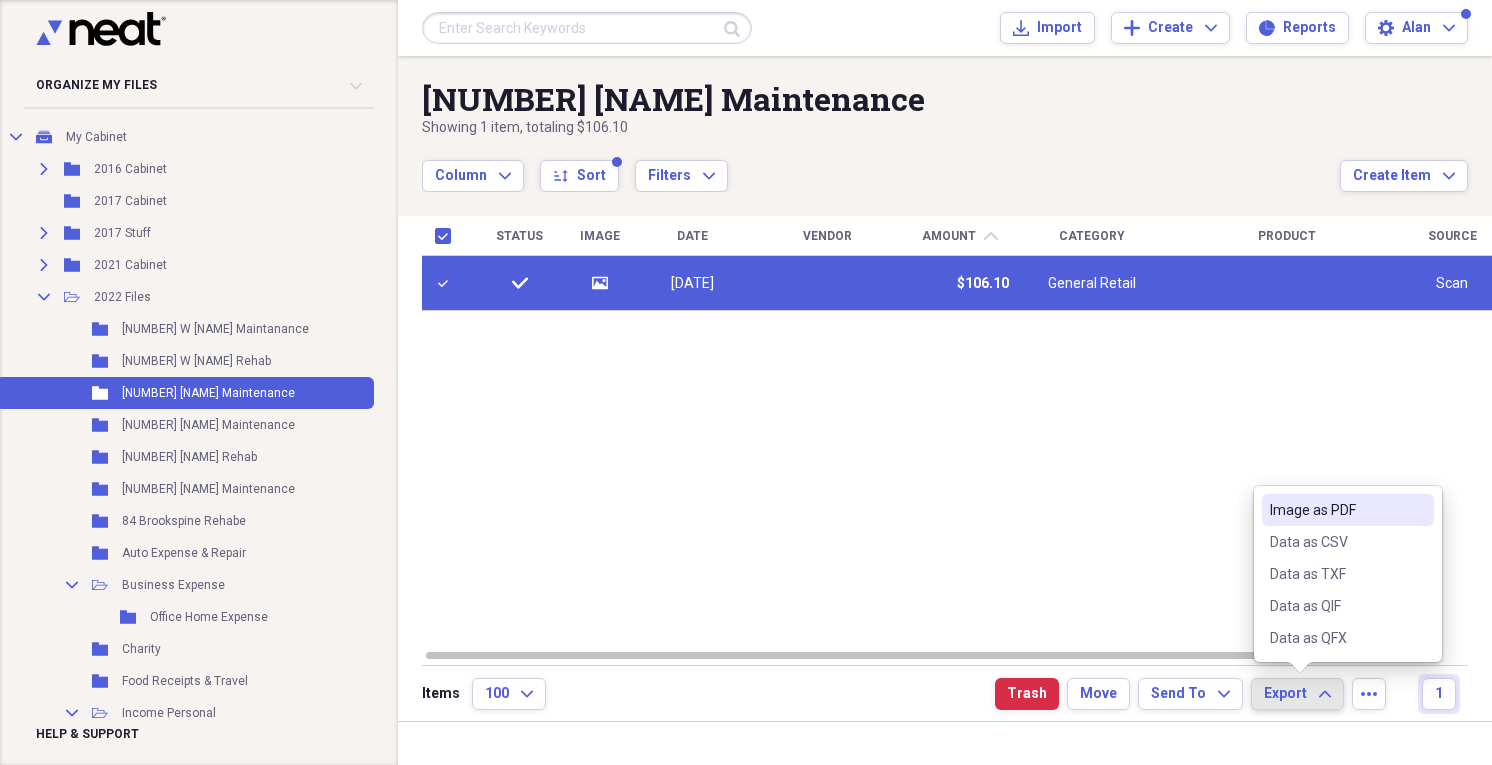 click on "Data as CSV" at bounding box center (1336, 542) 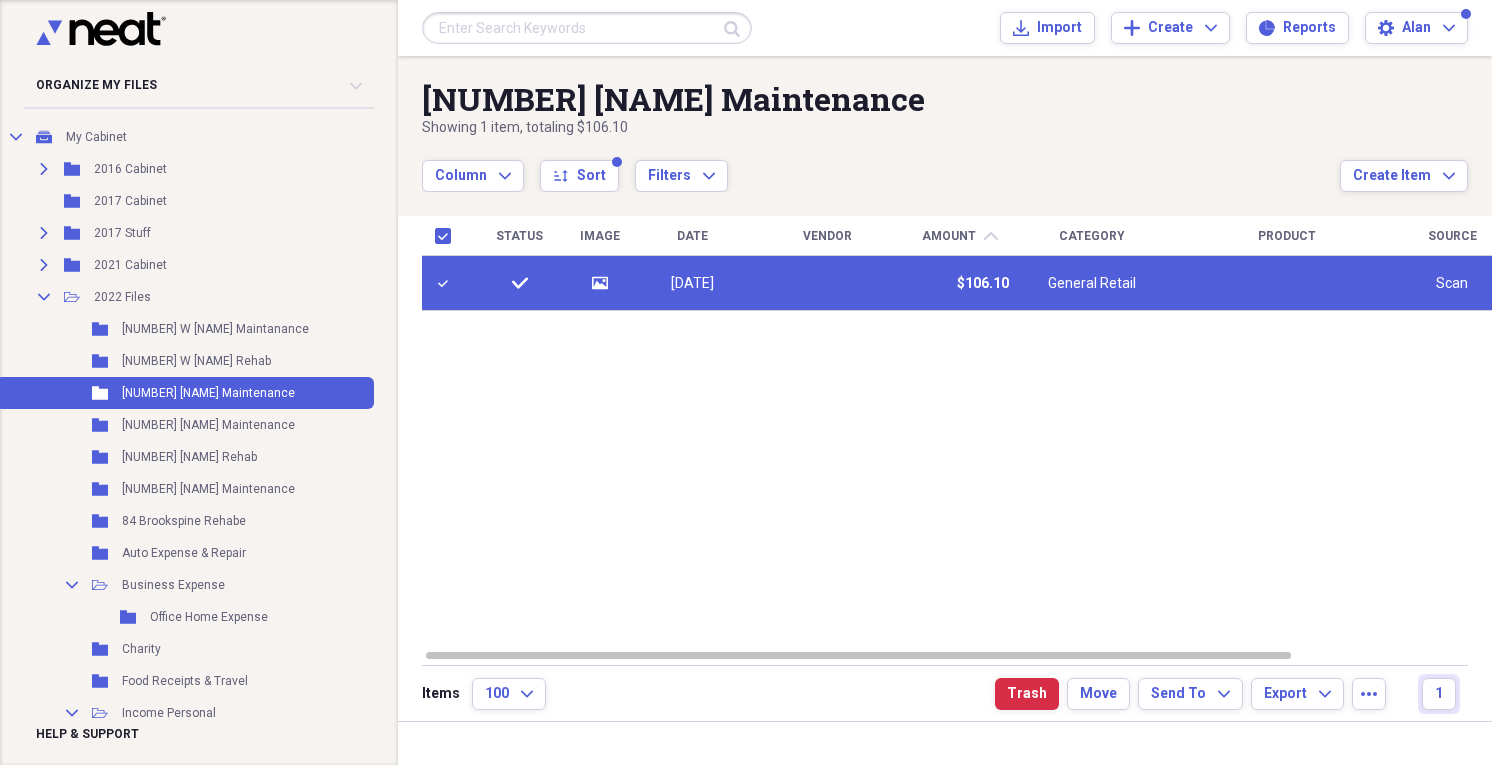 click on "Status Image Date Vendor Amount chevron-up Category Product Source Billable Reimbursable check media [DATE] [AMOUNT] General Retail Scan" at bounding box center [960, 432] 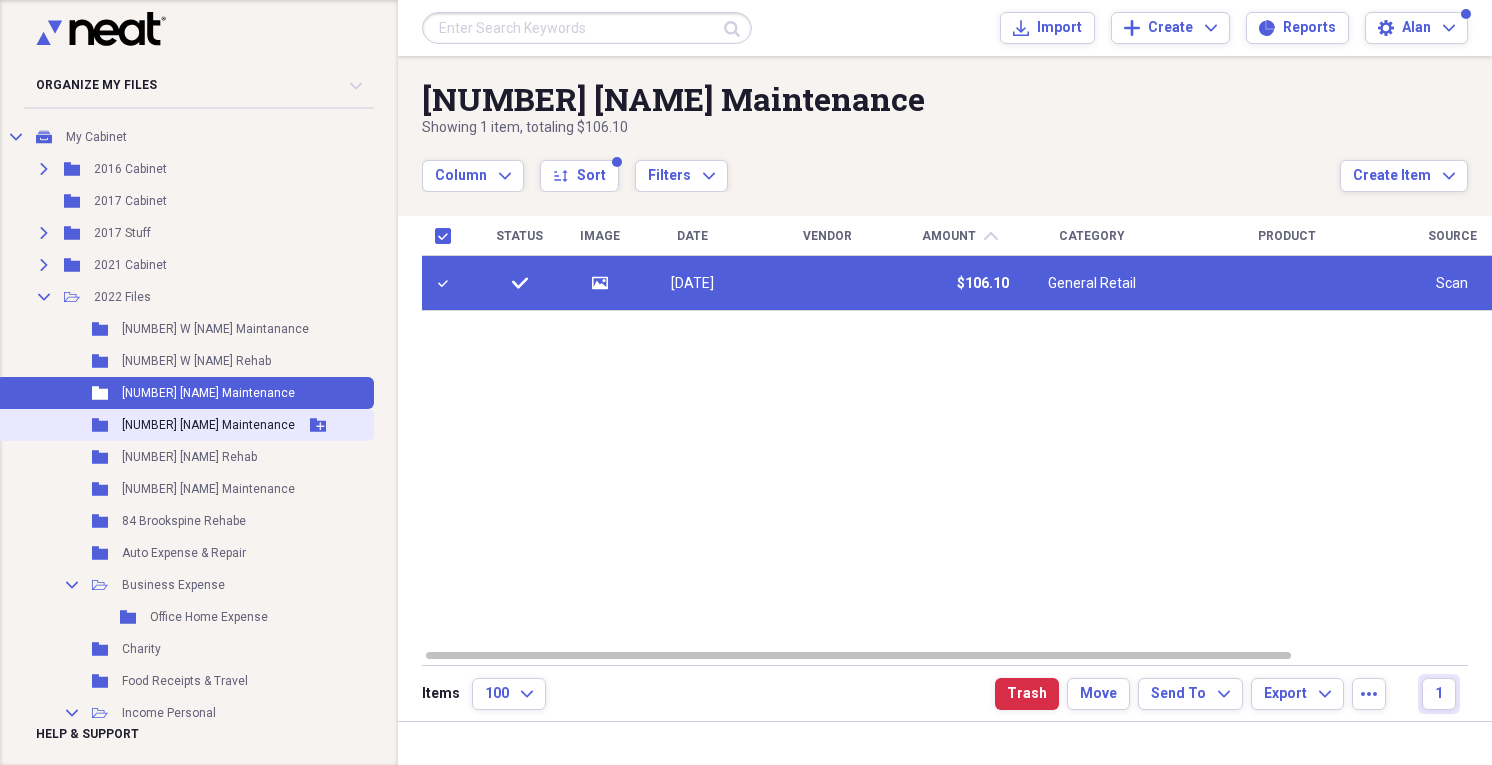 click on "Folder [NUMBER] [NAME] Maintenance Add Folder" at bounding box center [185, 425] 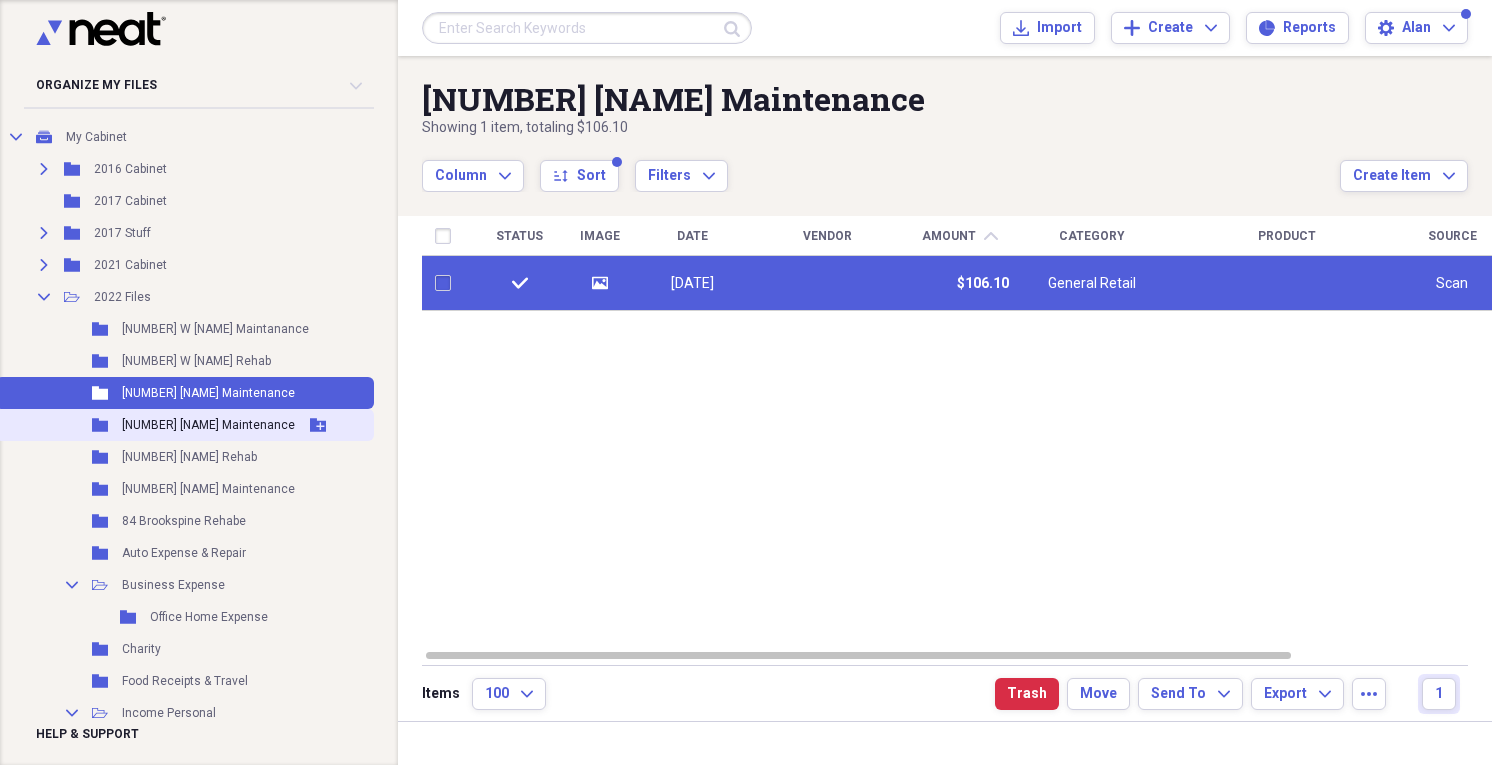 checkbox on "false" 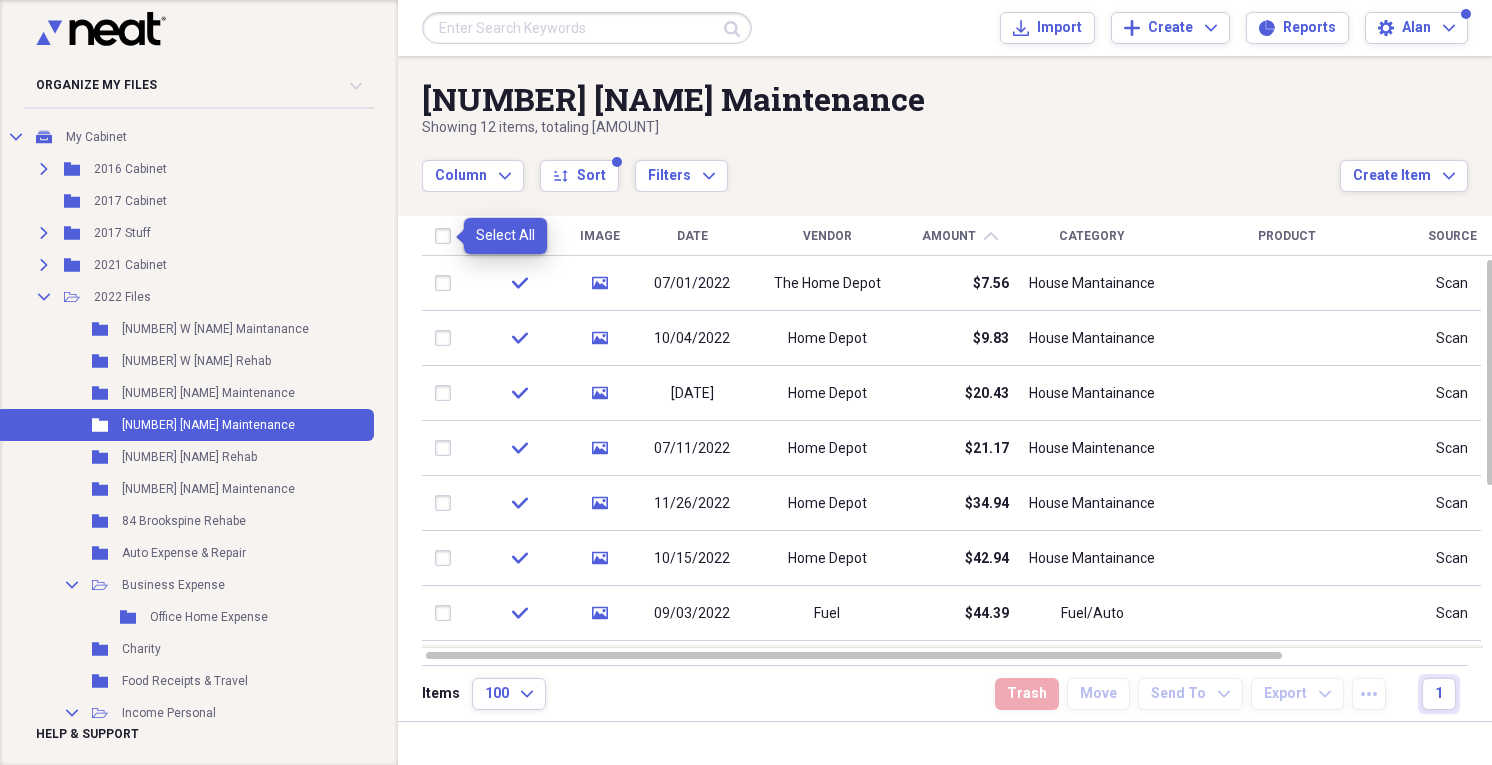 click at bounding box center (447, 236) 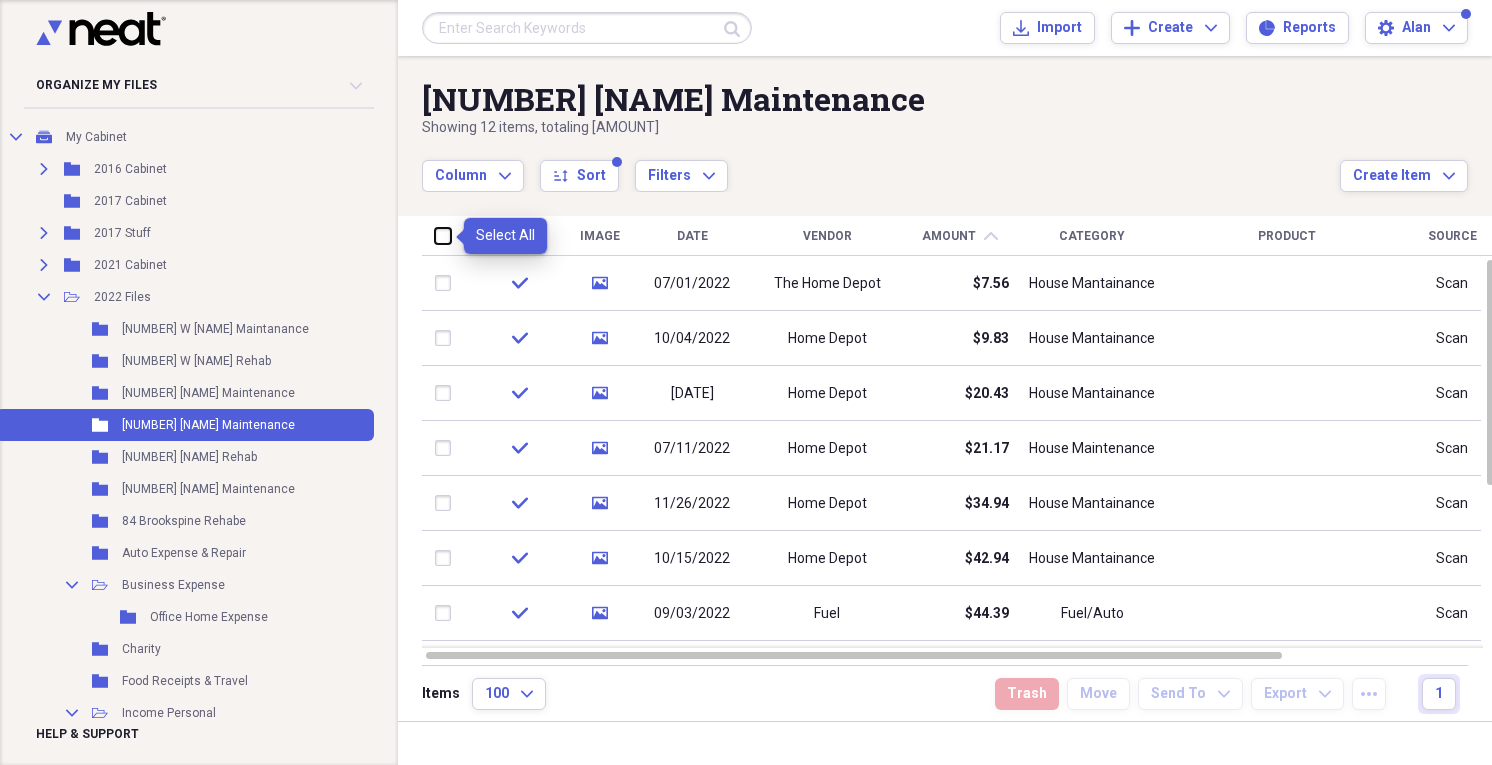 click at bounding box center (435, 235) 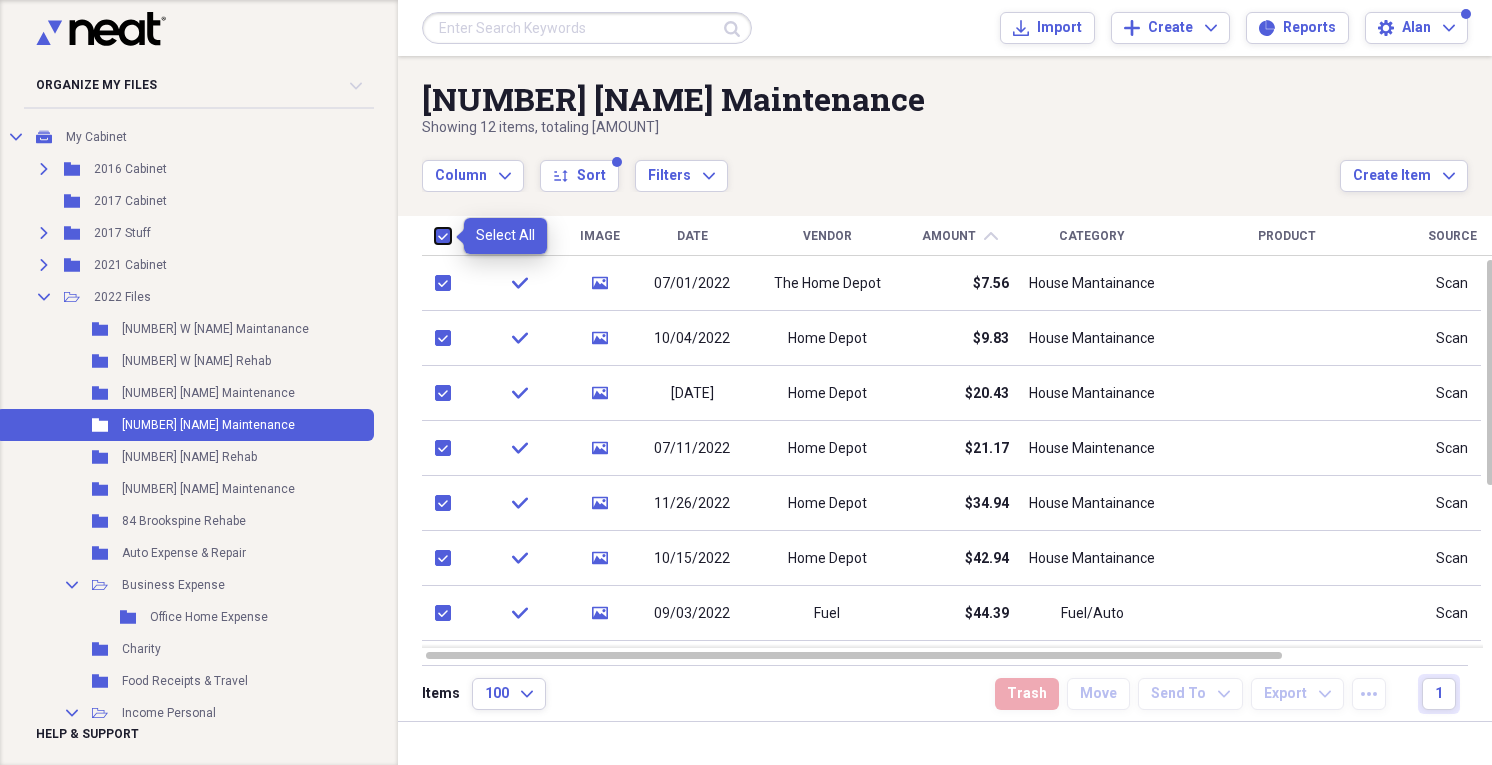 checkbox on "true" 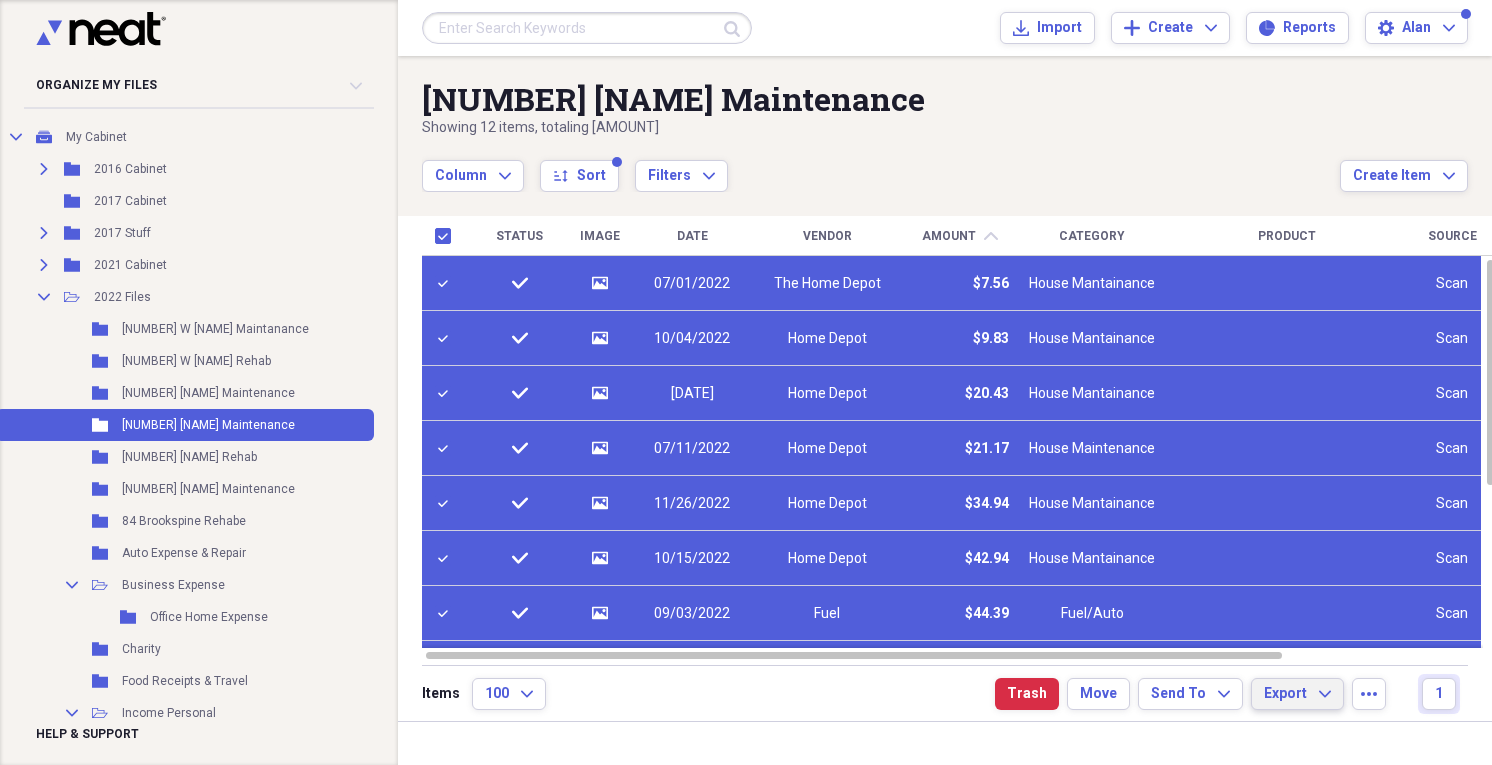 click on "Expand" 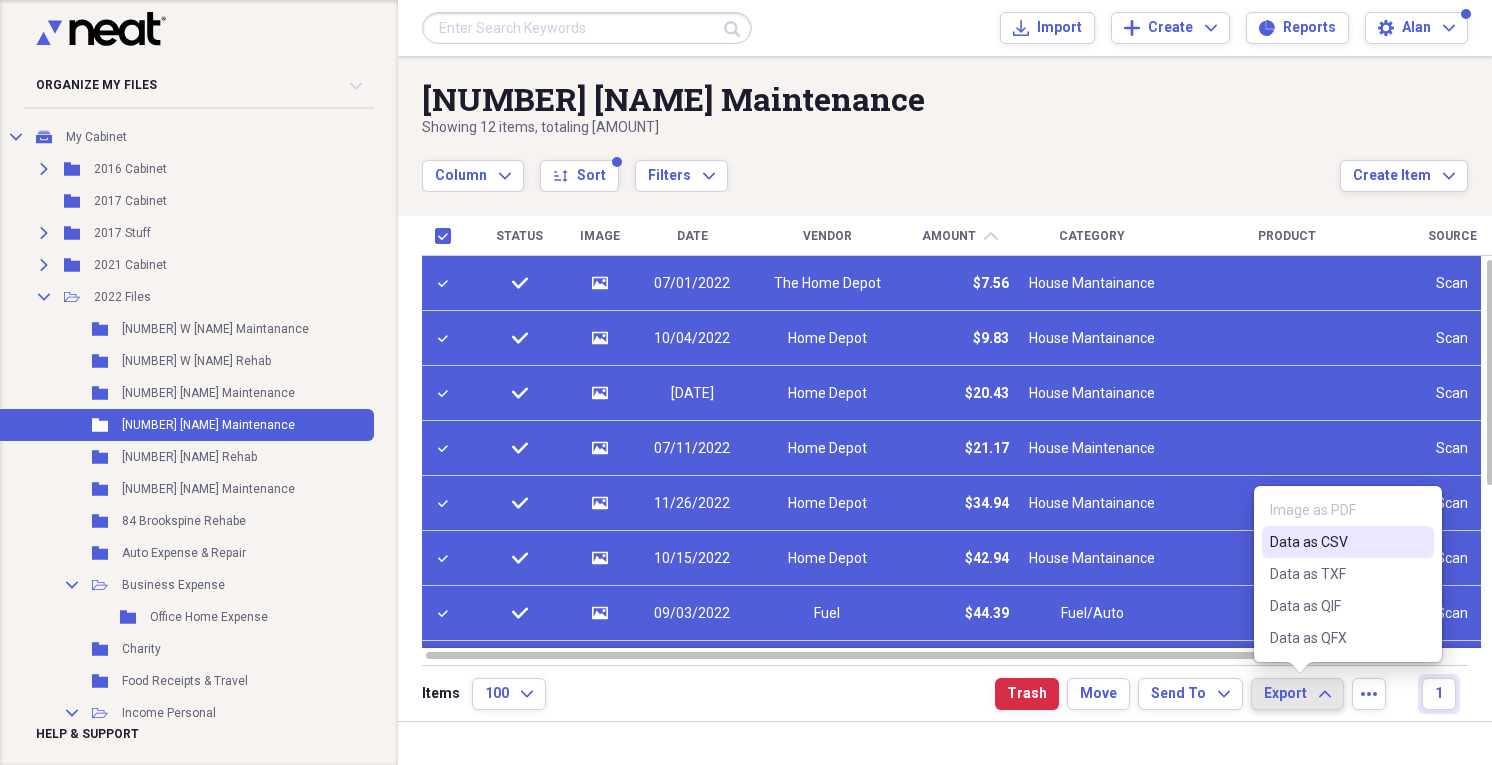 click on "Data as CSV" at bounding box center (1348, 542) 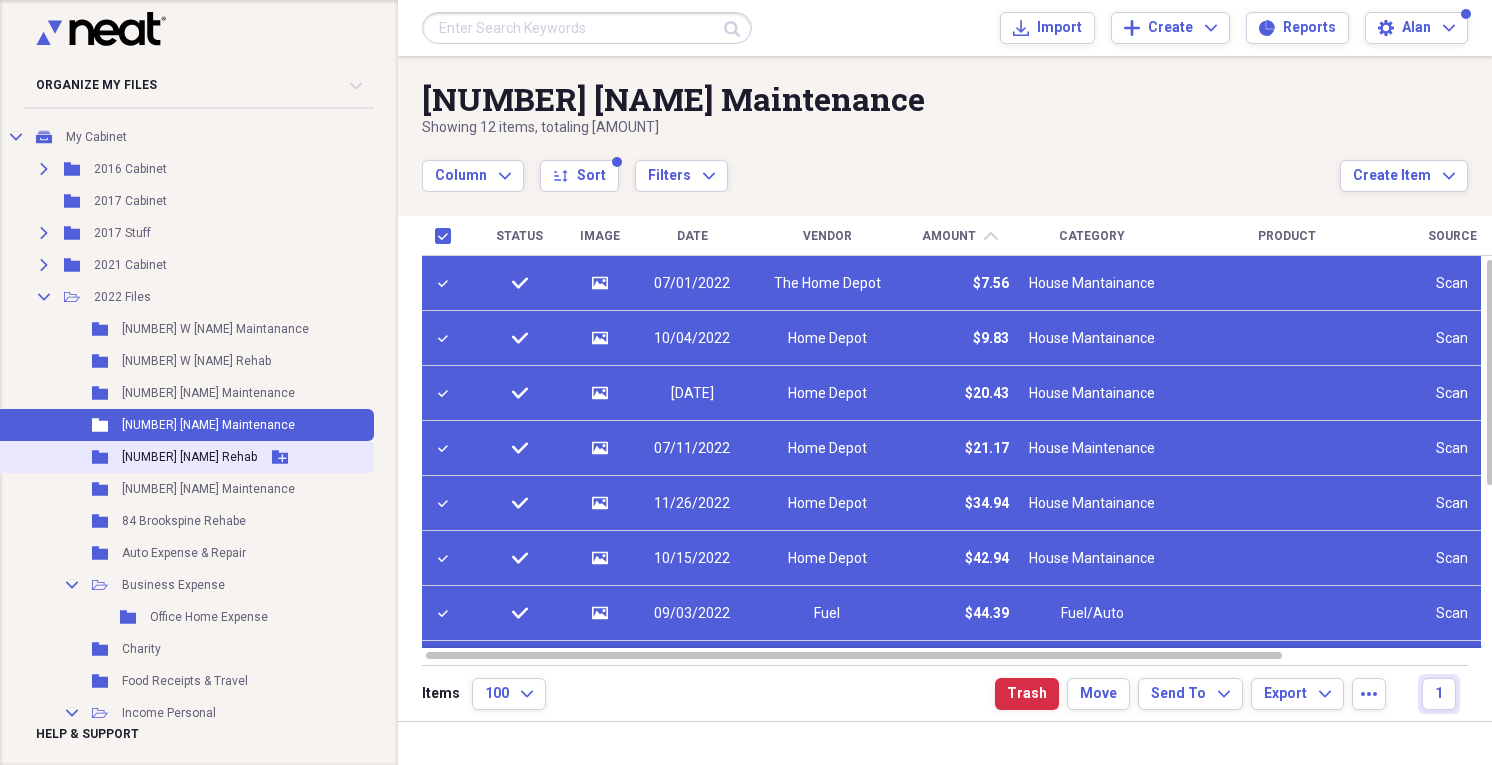 click on "[NUMBER] [NAME] Rehab" at bounding box center (189, 457) 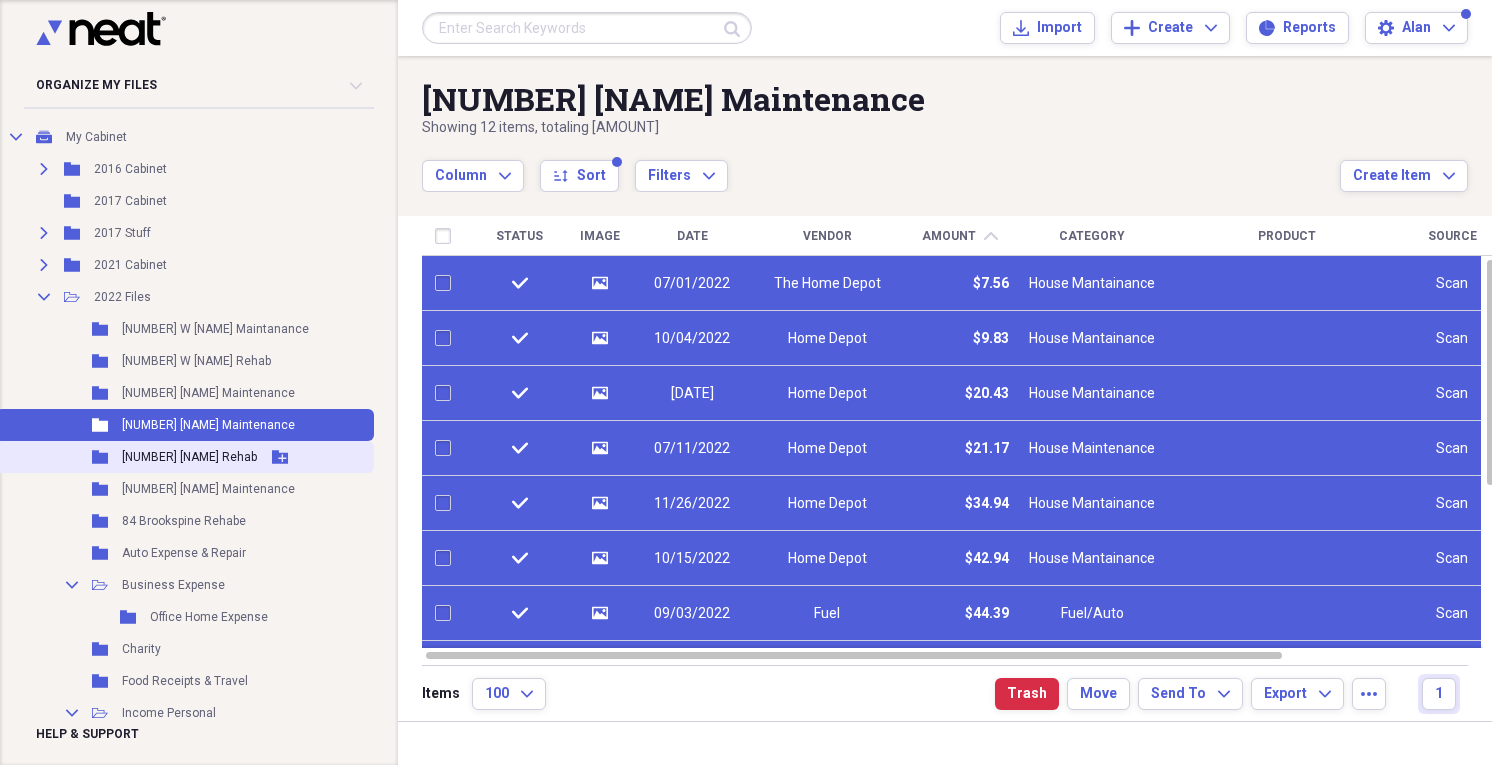 checkbox on "false" 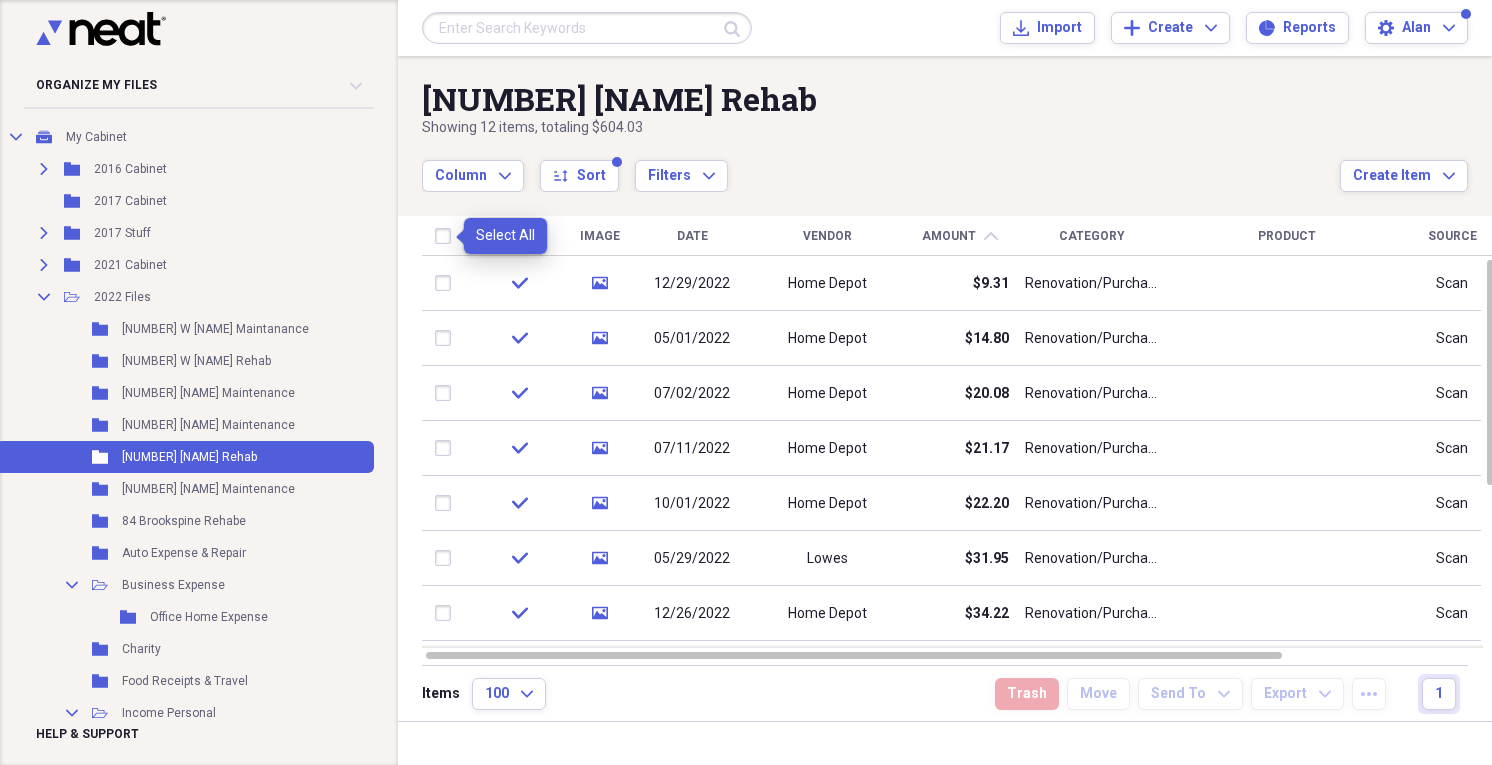 click at bounding box center [447, 236] 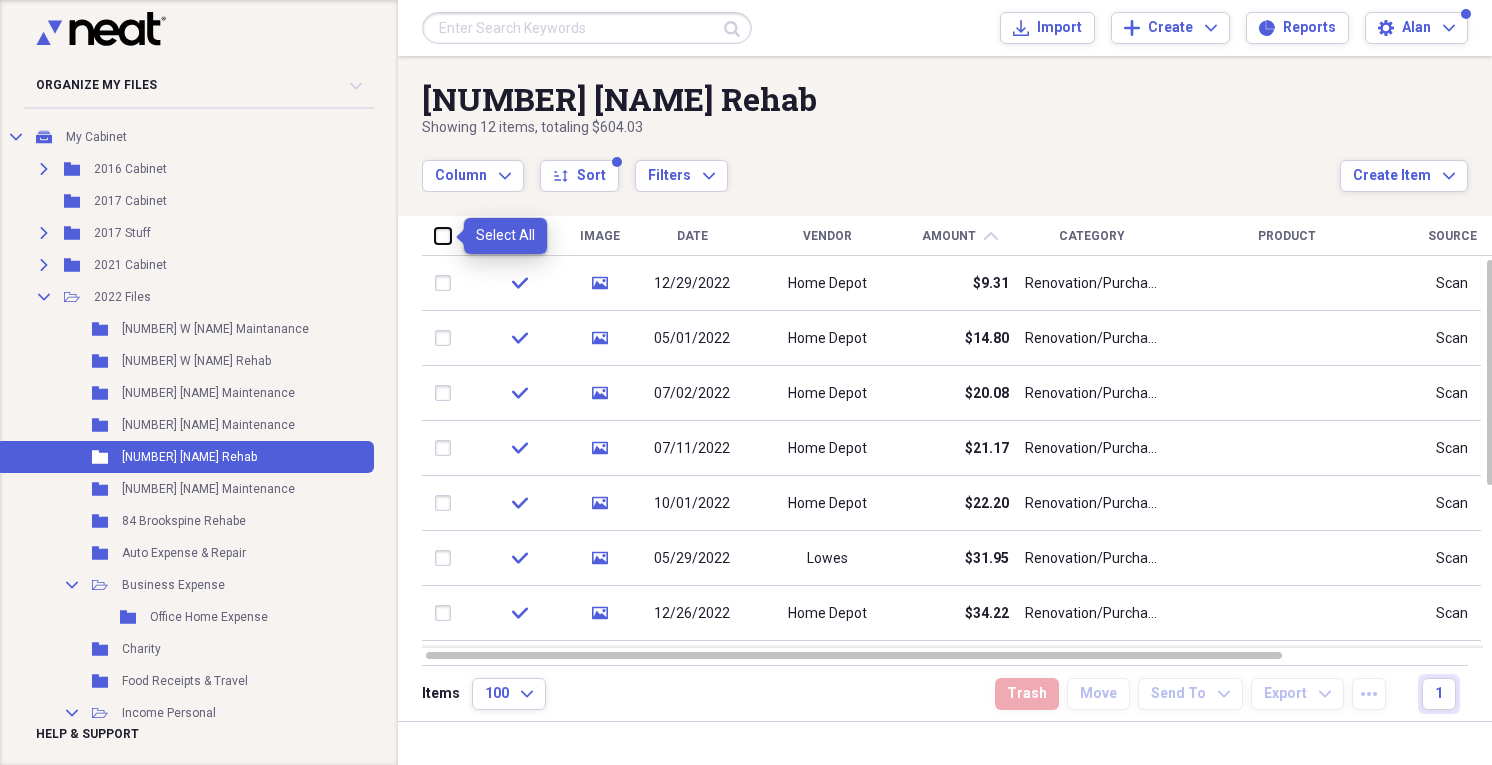 click at bounding box center (435, 235) 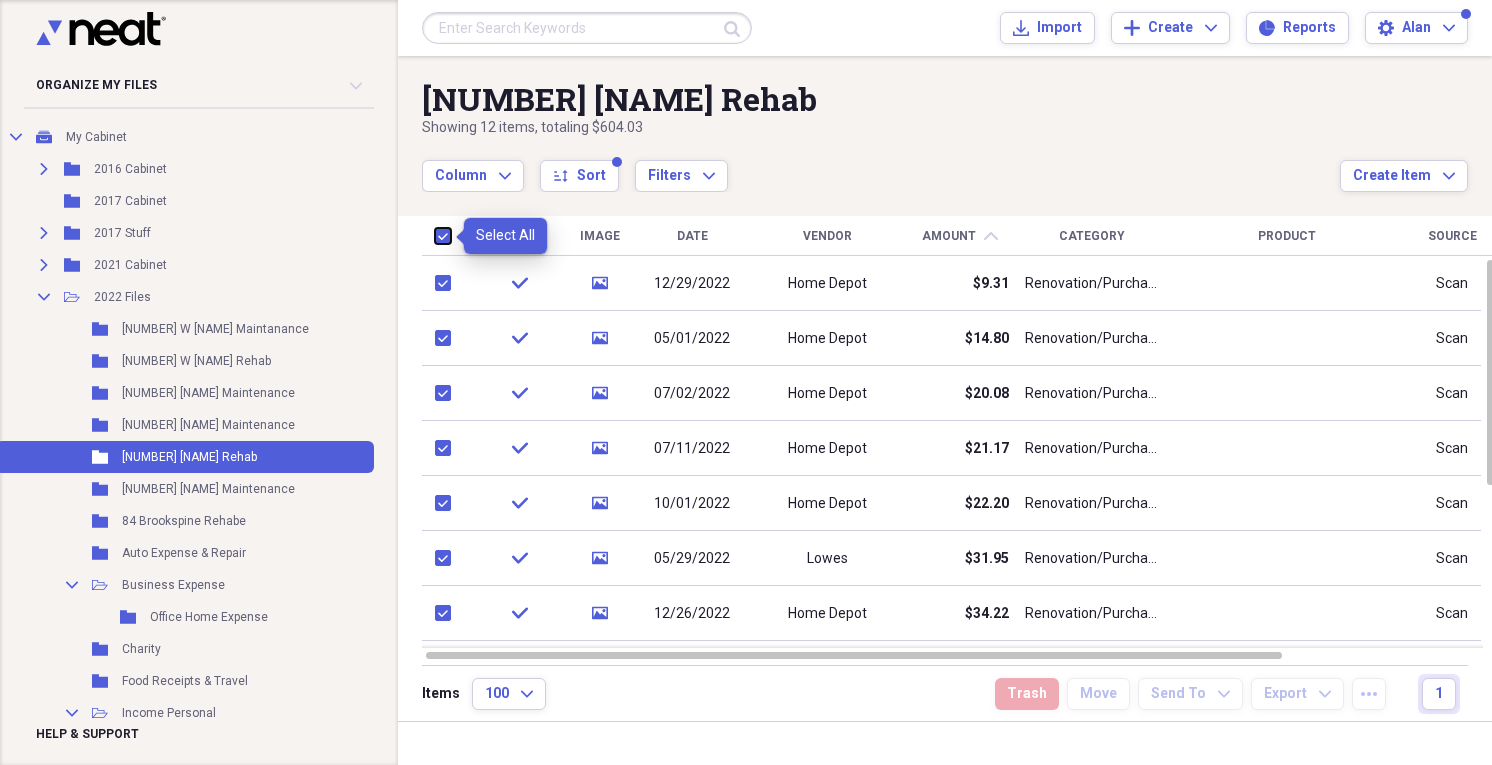 checkbox on "true" 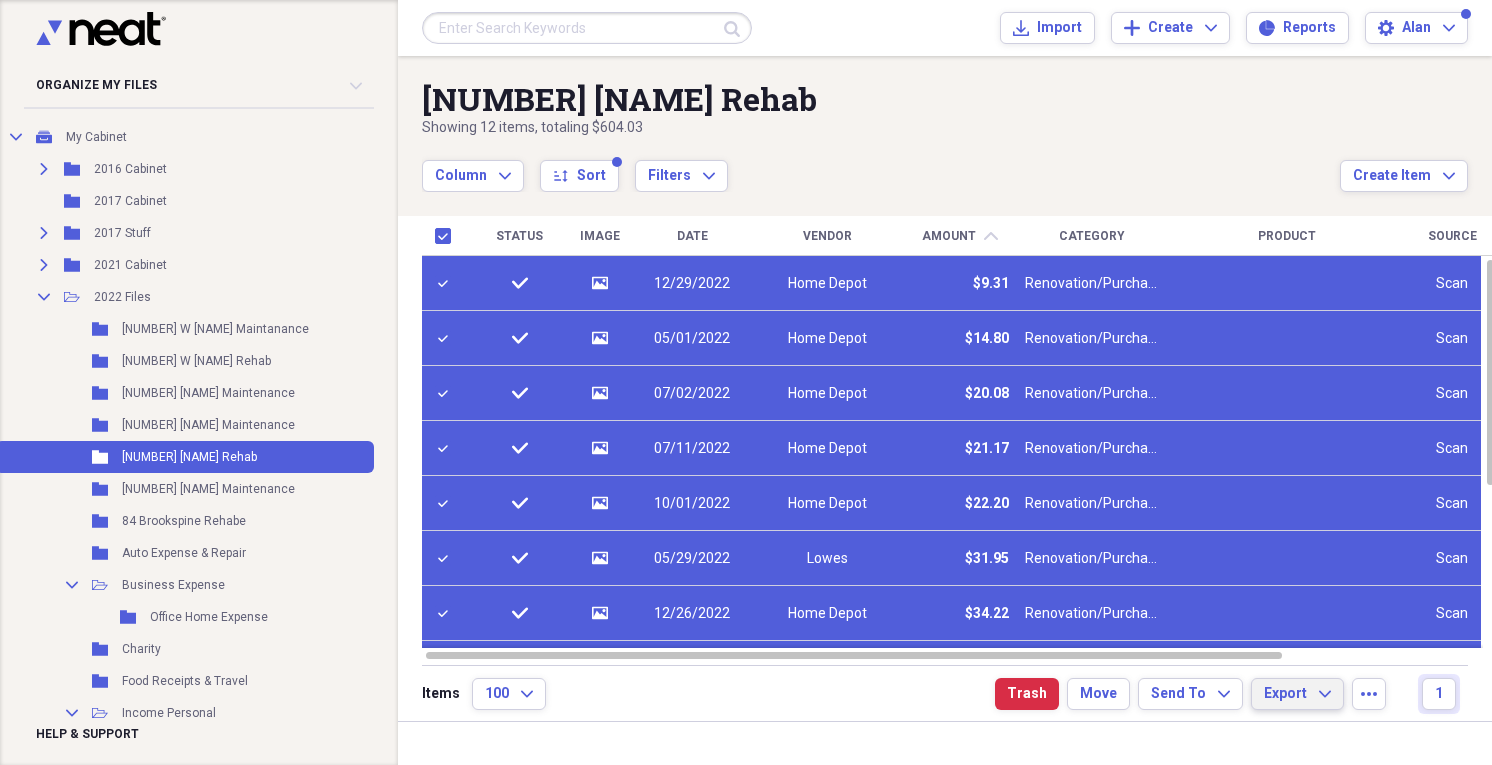 click on "Expand" 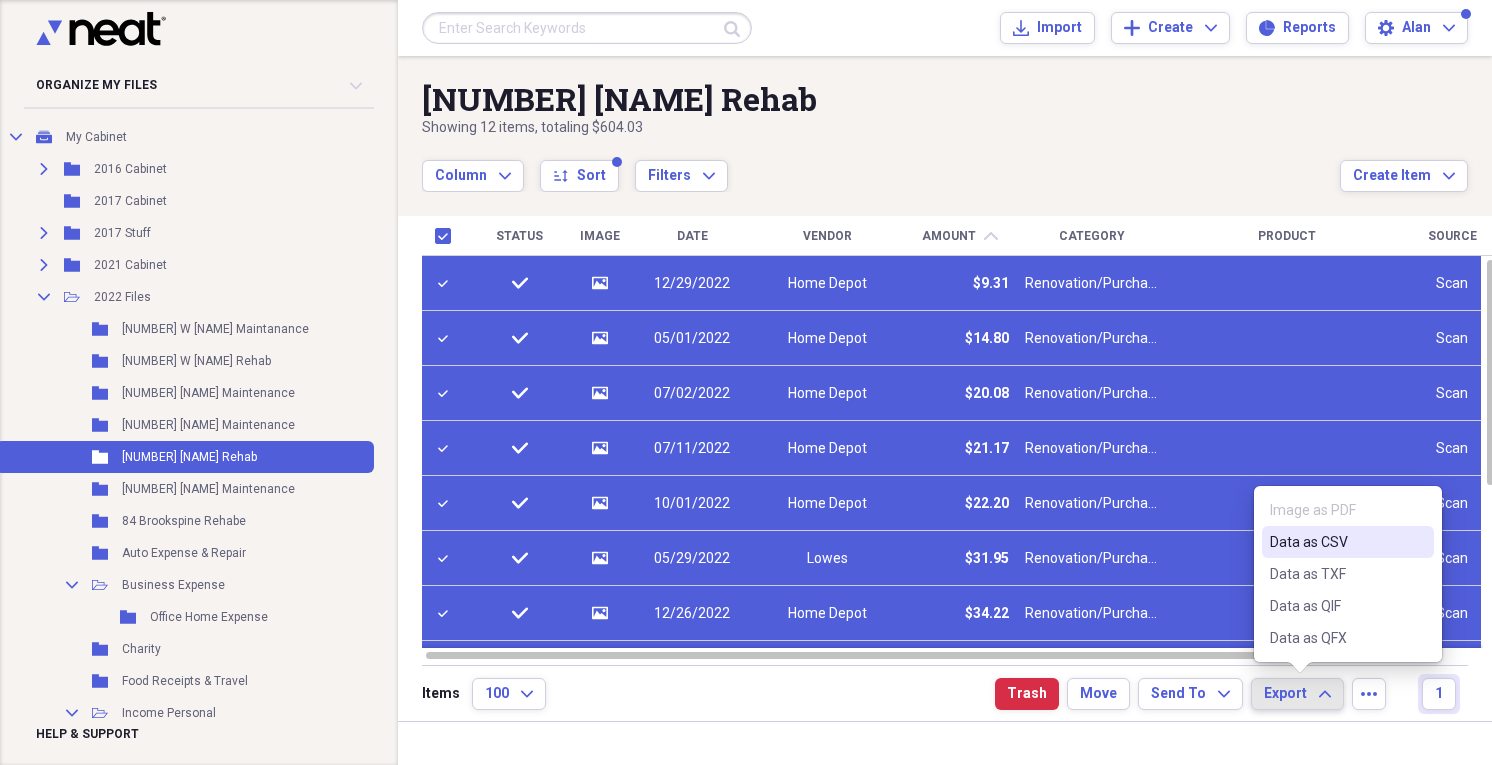 click on "Data as CSV" at bounding box center (1336, 542) 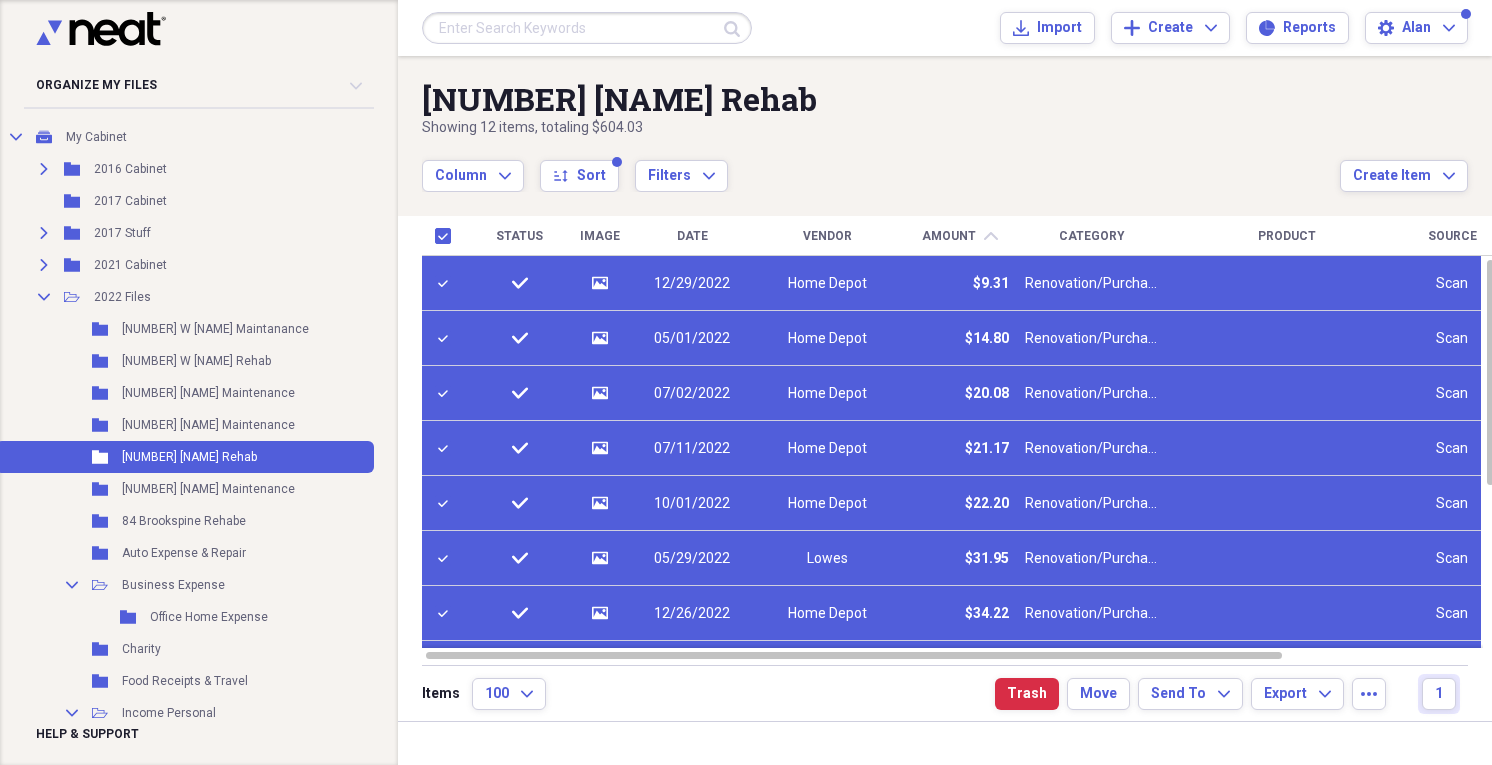 click on "Showing 12 items , totaling [AMOUNT]" at bounding box center [881, 128] 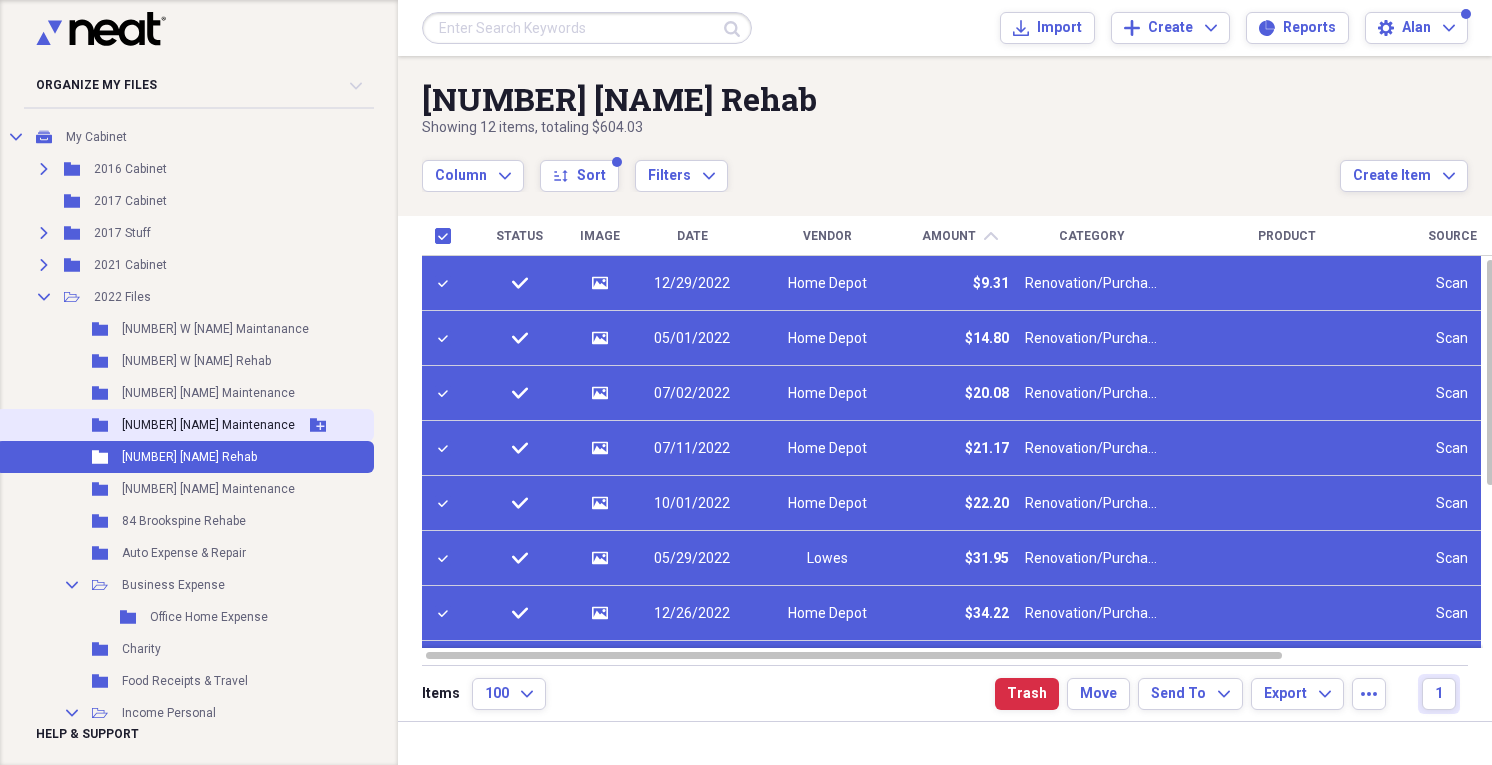 click on "[NUMBER] [NAME] Maintenance" at bounding box center [208, 425] 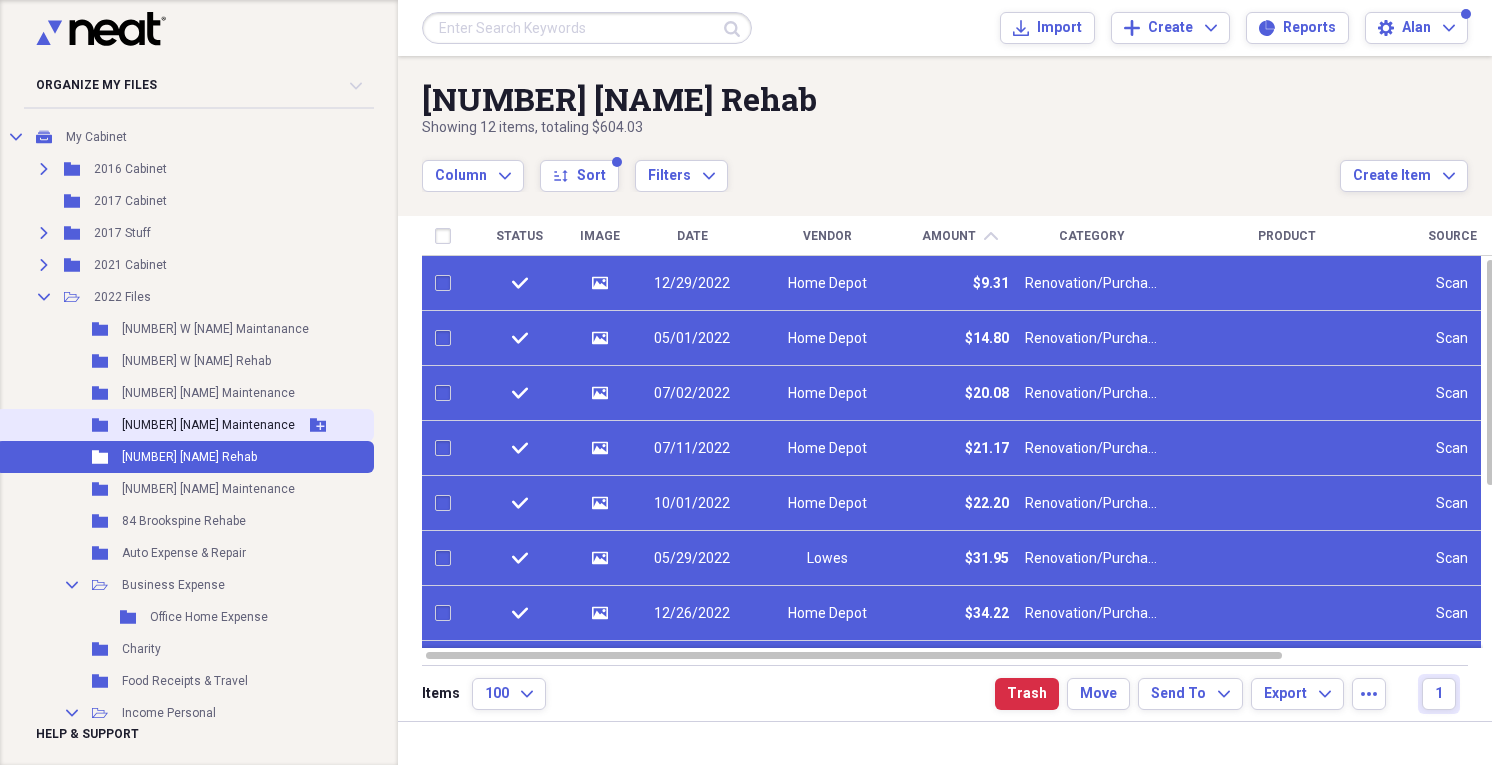 checkbox on "false" 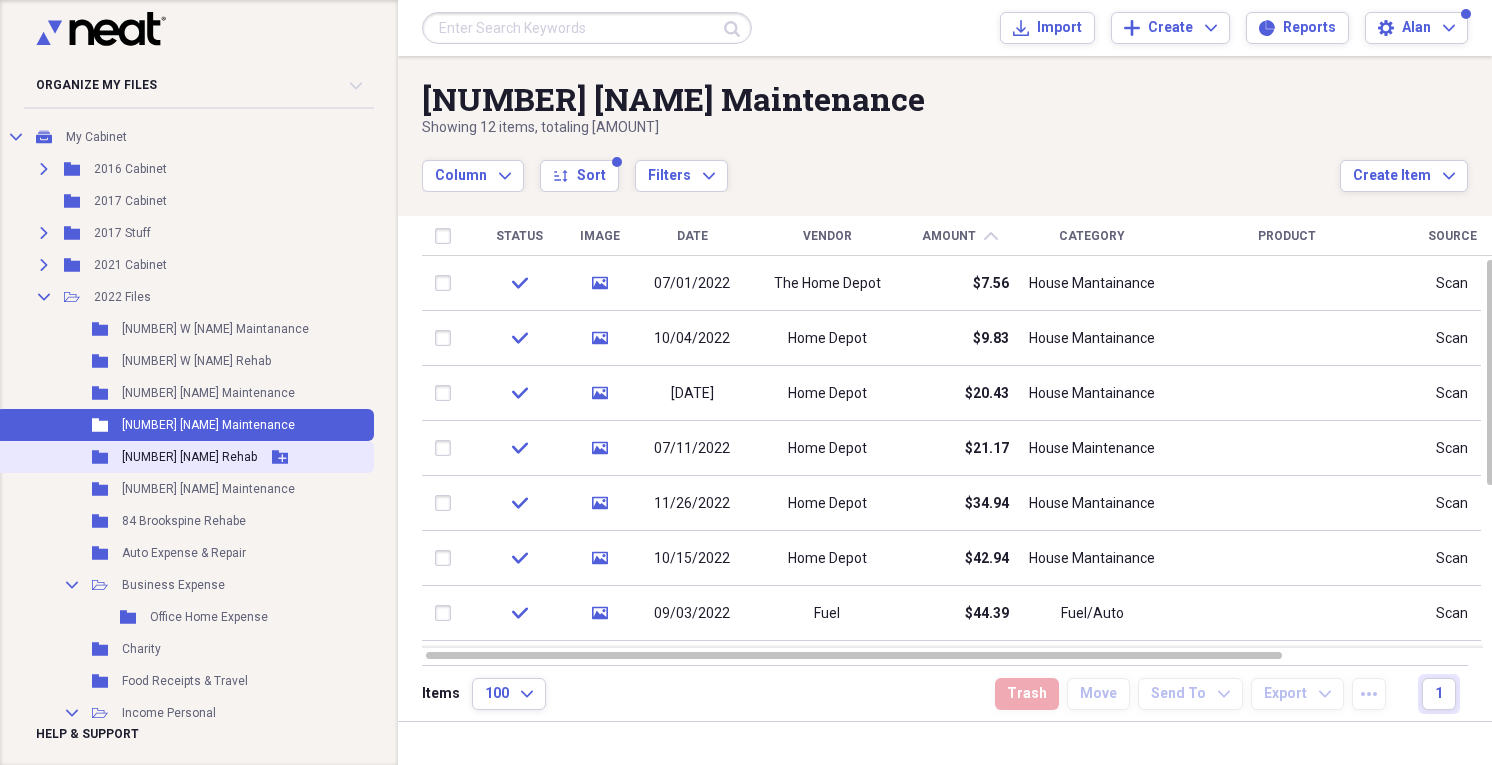 click on "Folder 3341 Richardson Rehab Add Folder" at bounding box center [185, 457] 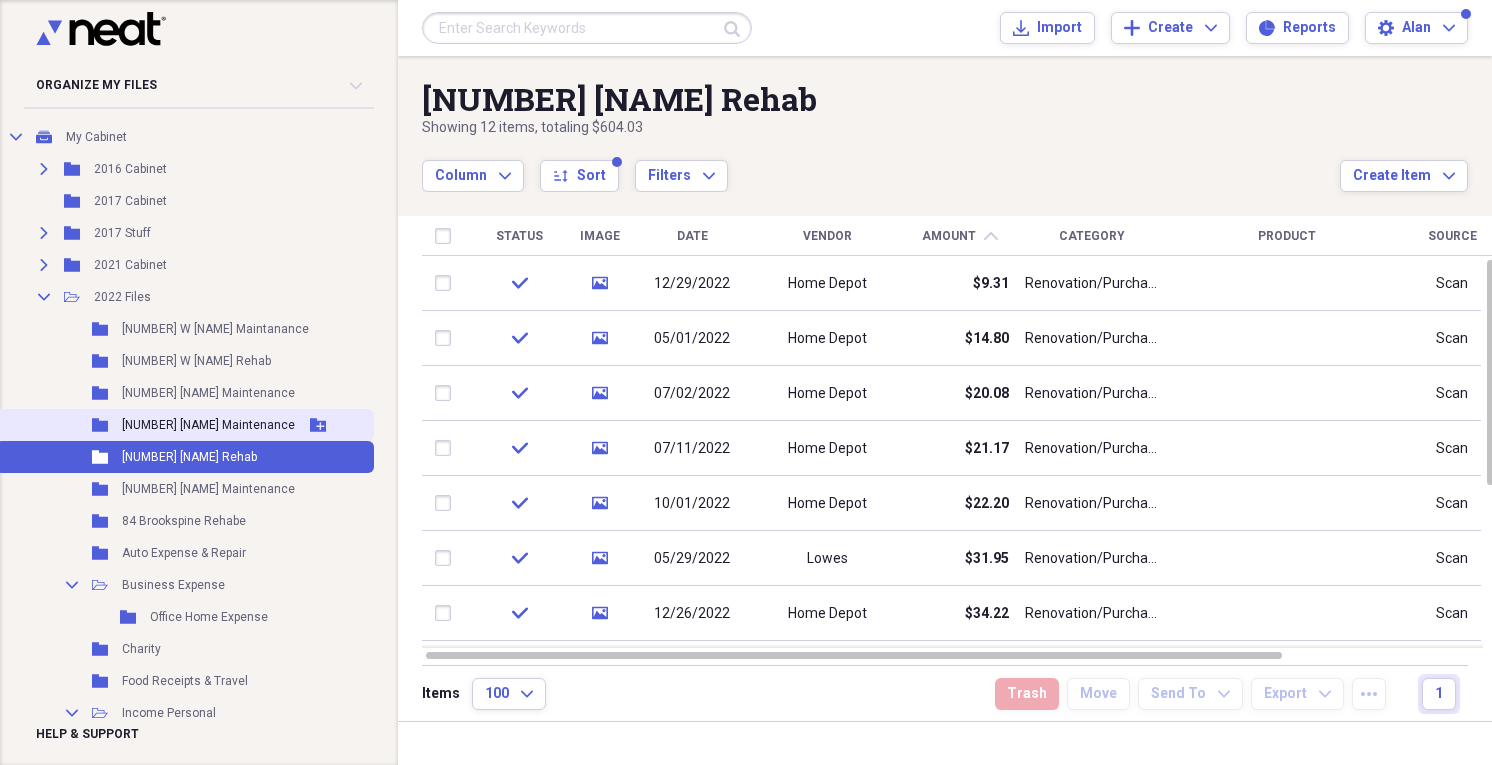 click on "Folder [NUMBER] [NAME] Maintenance Add Folder" at bounding box center (185, 425) 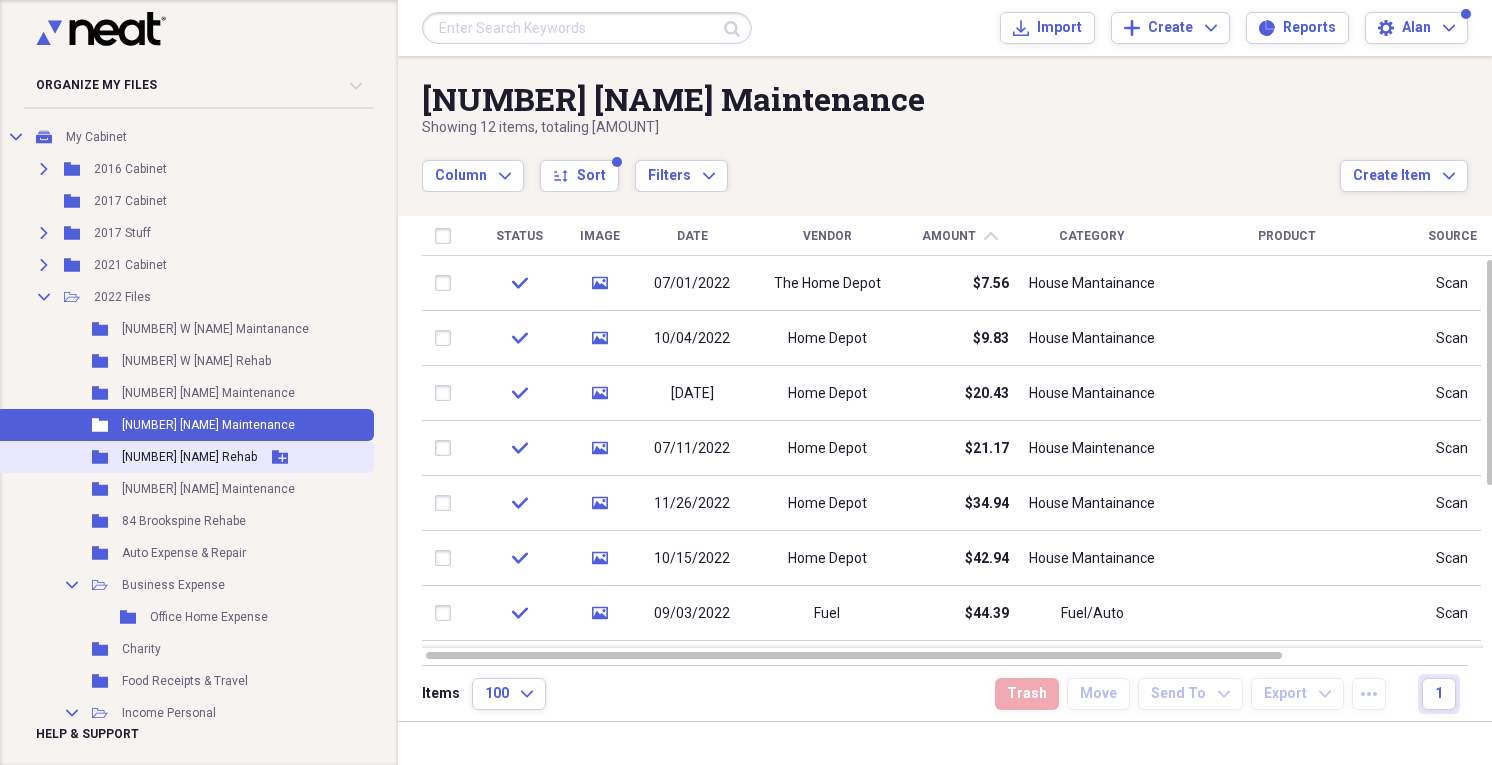 click on "[NUMBER] [NAME] Rehab" at bounding box center [189, 457] 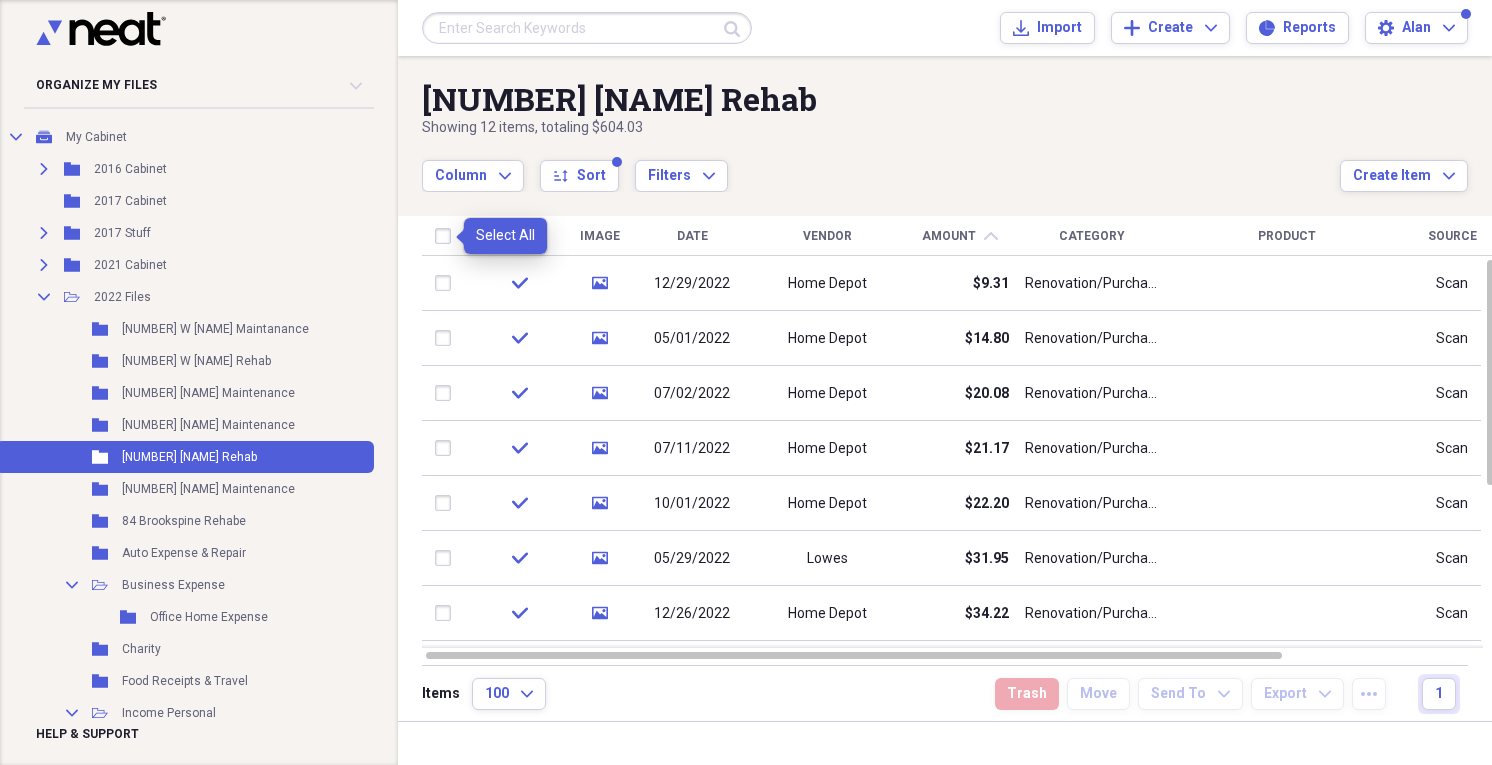 click at bounding box center [447, 236] 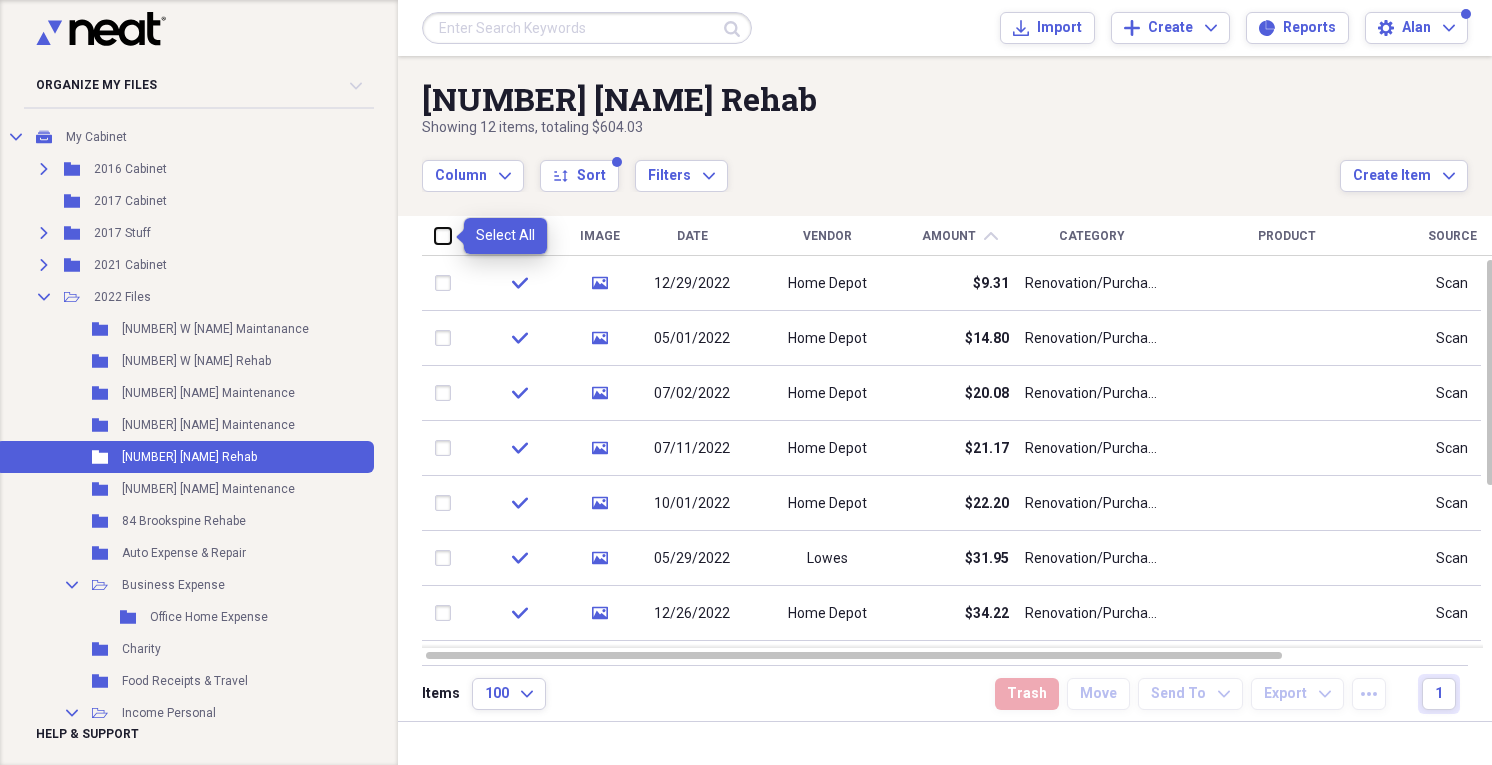 click at bounding box center (435, 235) 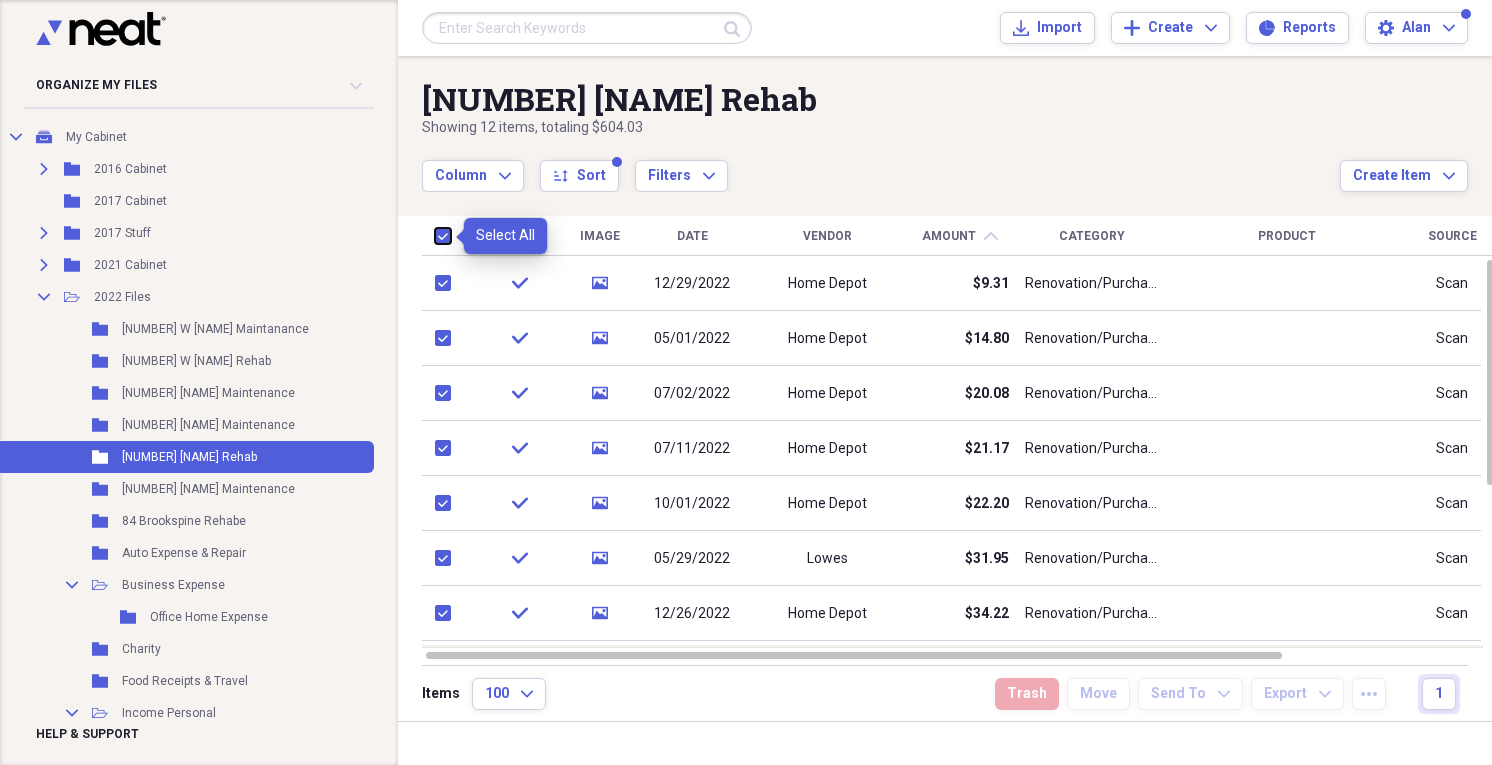 checkbox on "true" 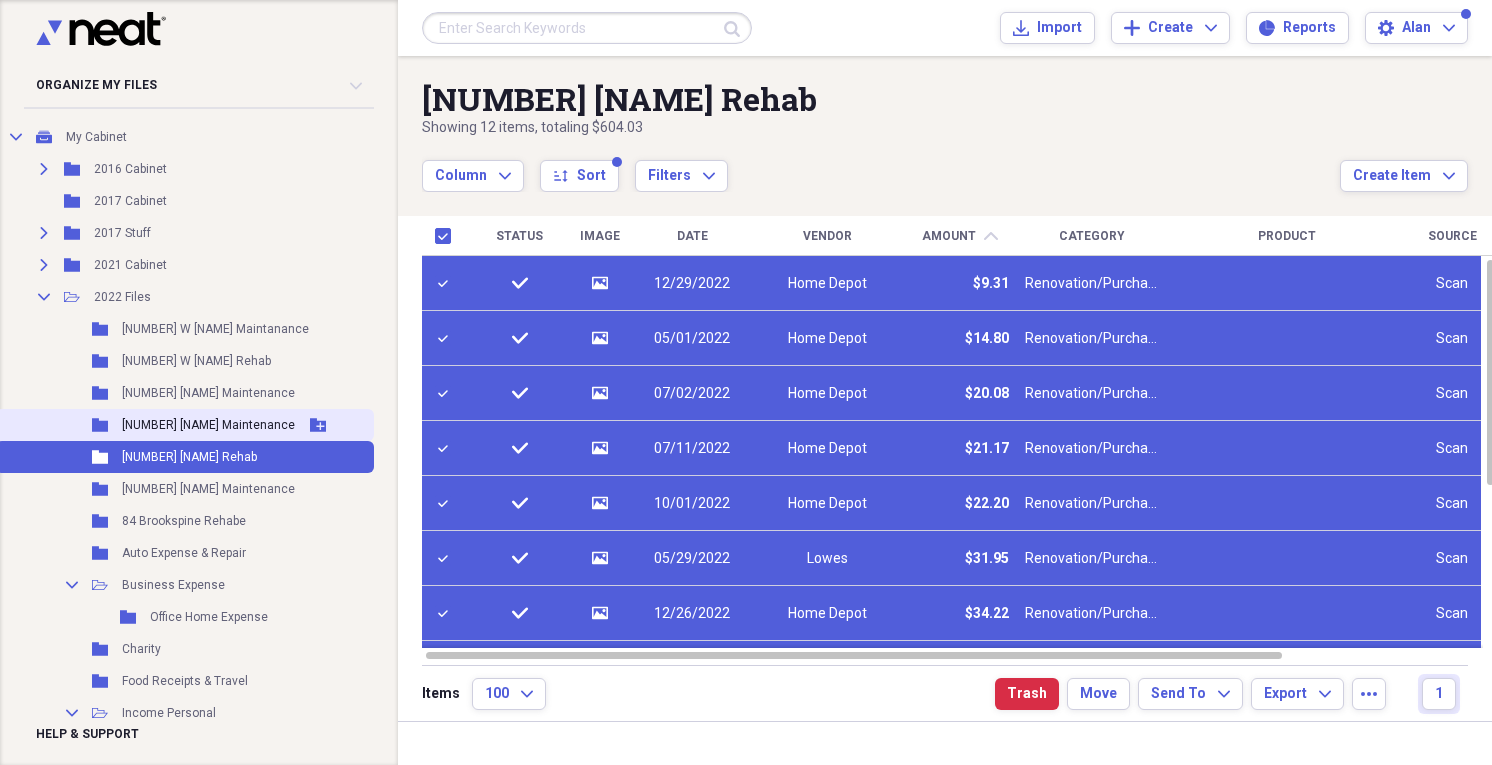 click on "[NUMBER] [NAME] Maintenance" at bounding box center [208, 425] 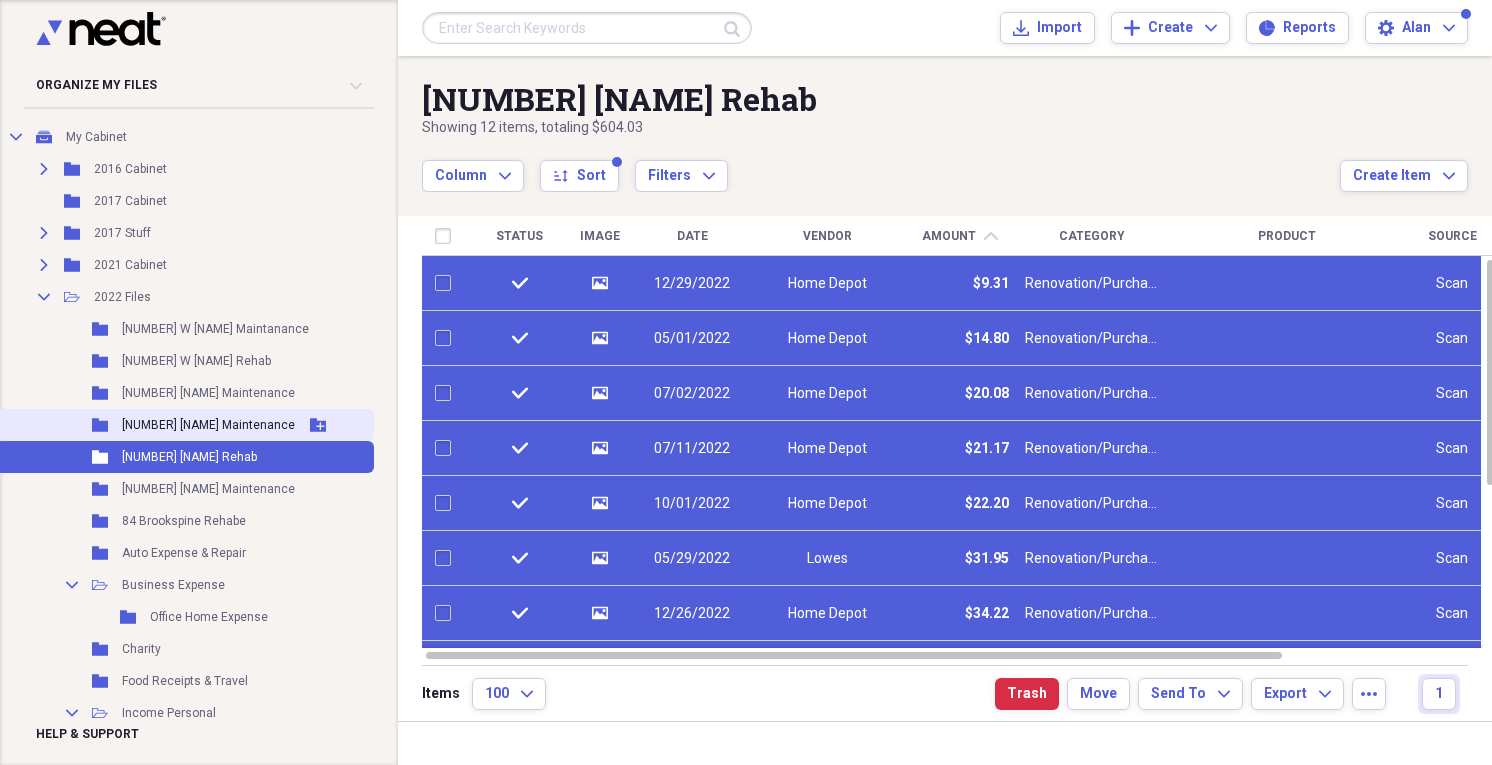 checkbox on "false" 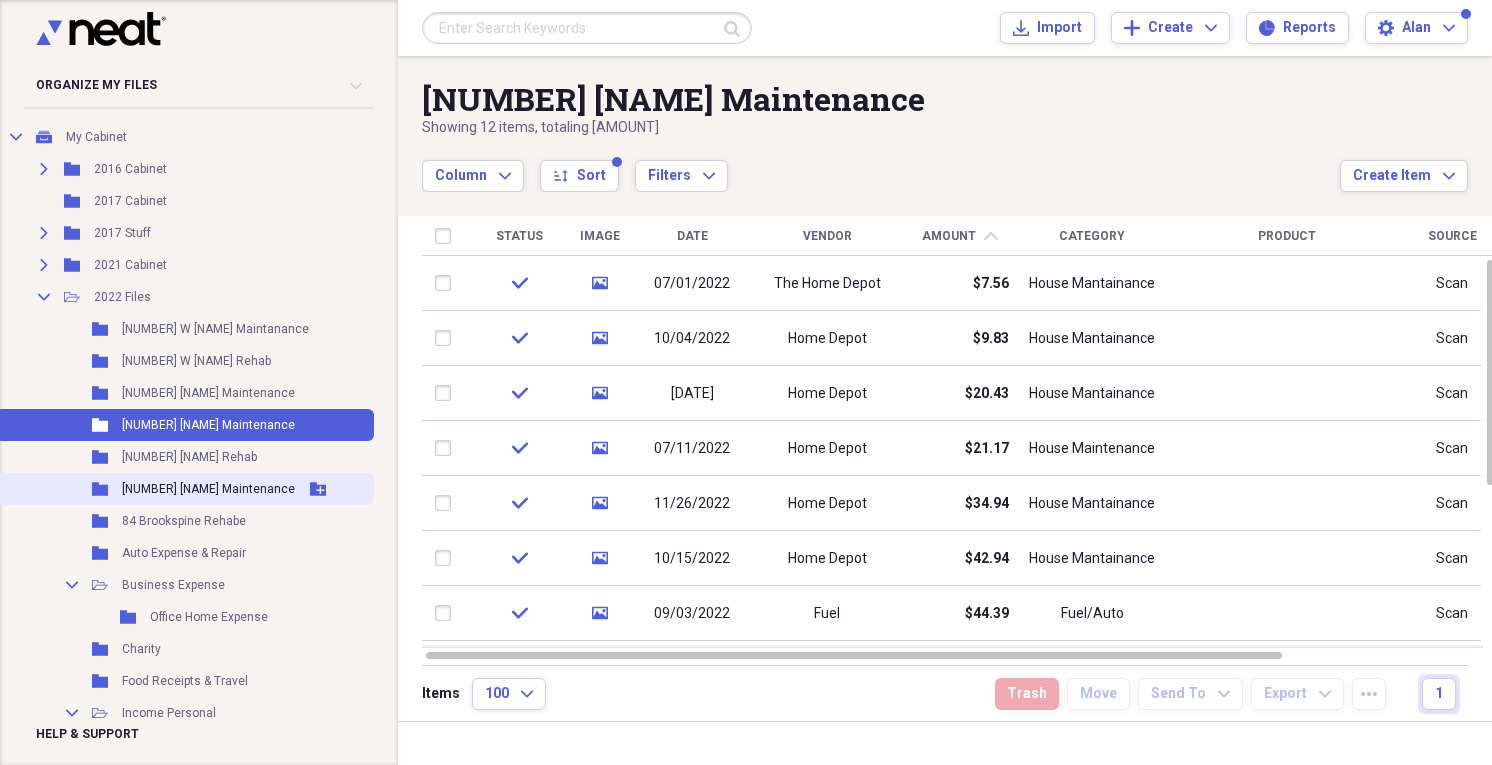 click on "[NUMBER] [NAME] Maintenance" at bounding box center [208, 489] 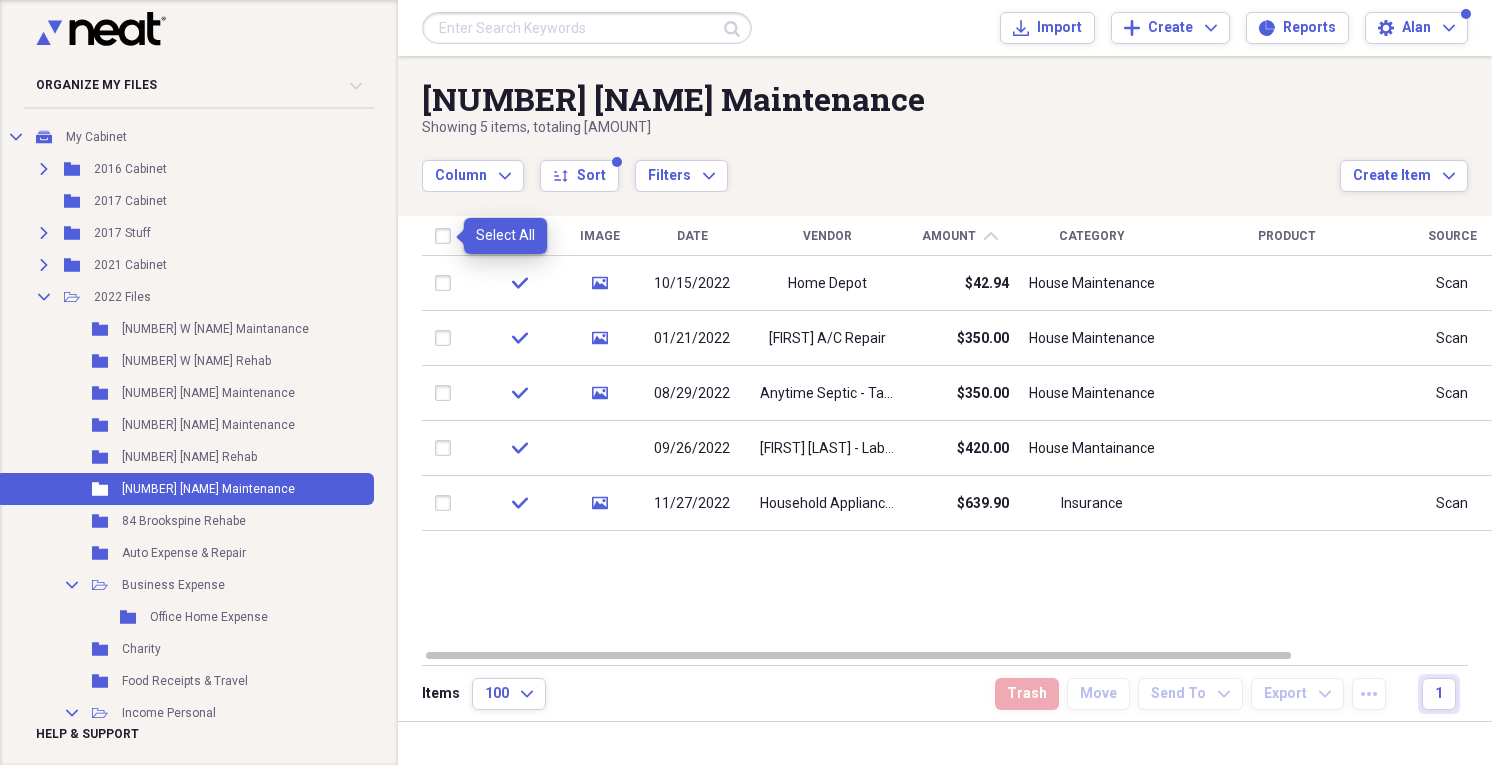 click at bounding box center (447, 236) 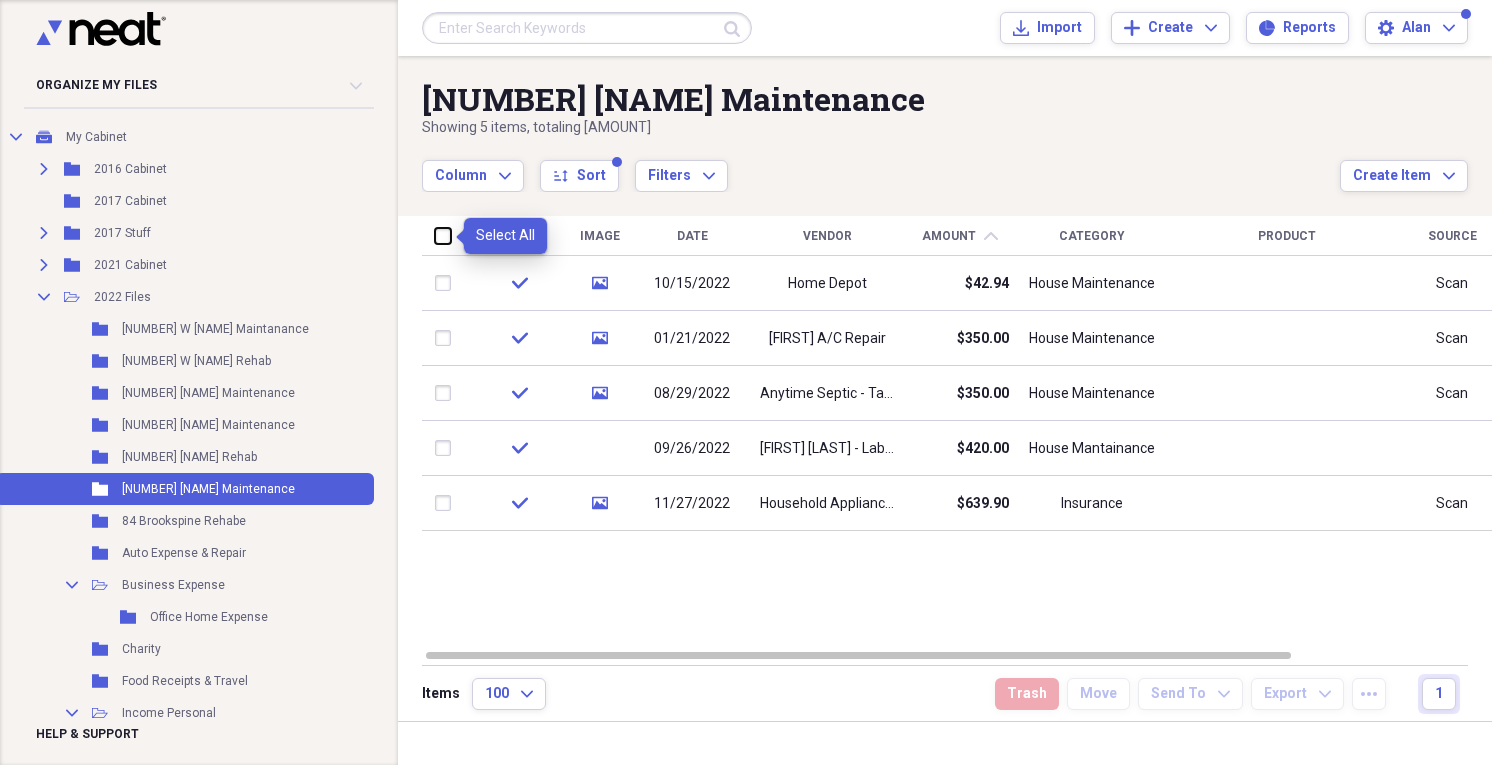 click at bounding box center (435, 235) 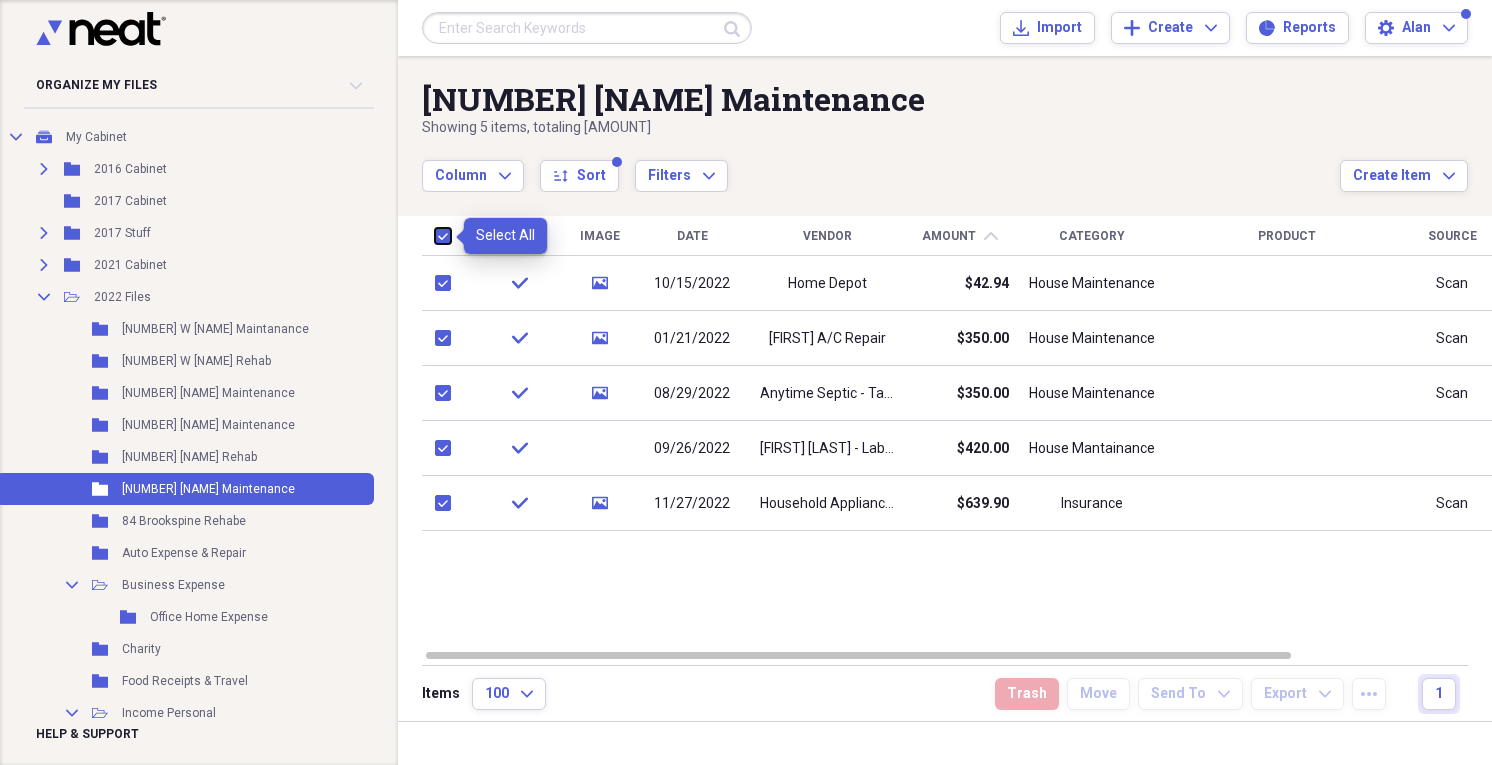 checkbox on "true" 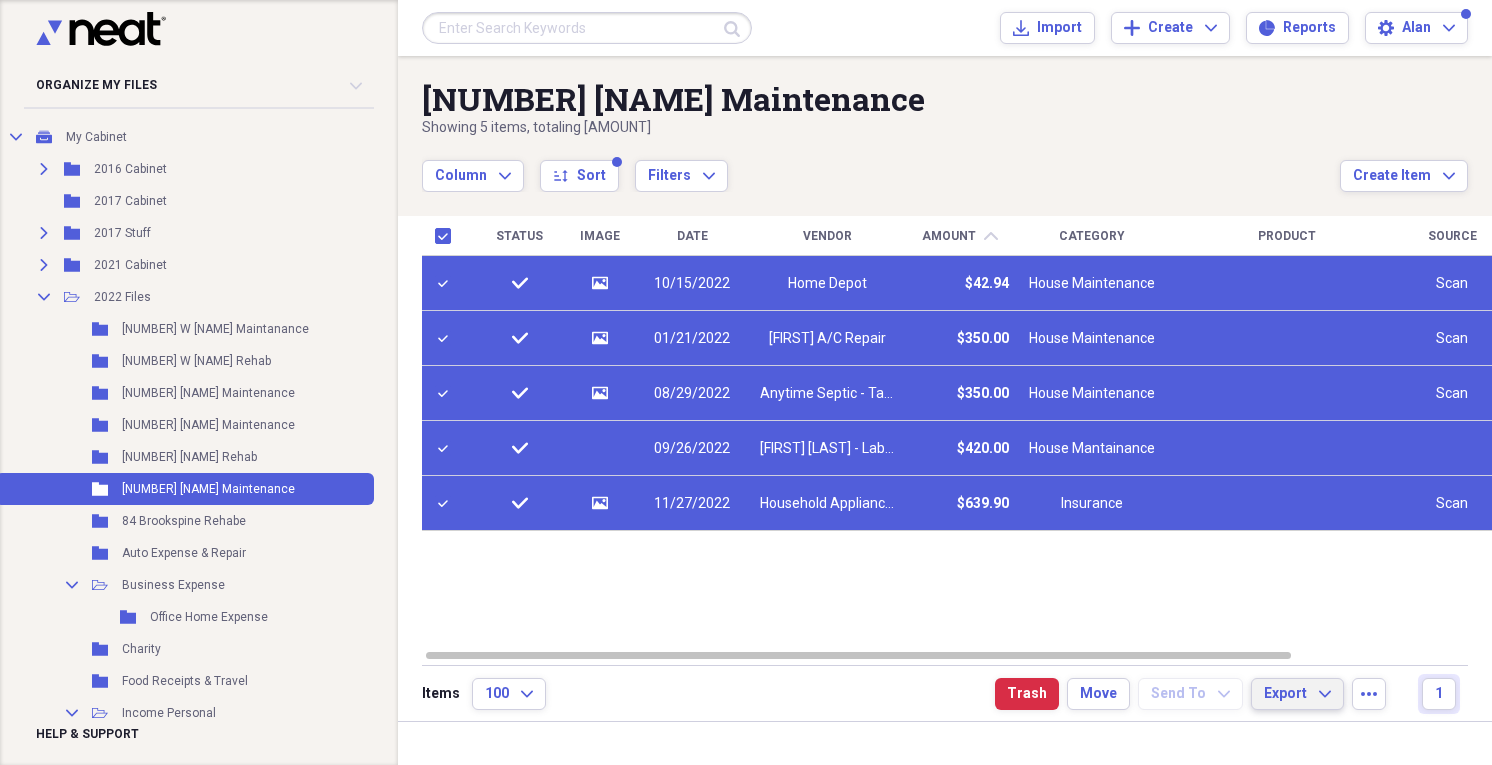click on "Export Expand" at bounding box center [1297, 694] 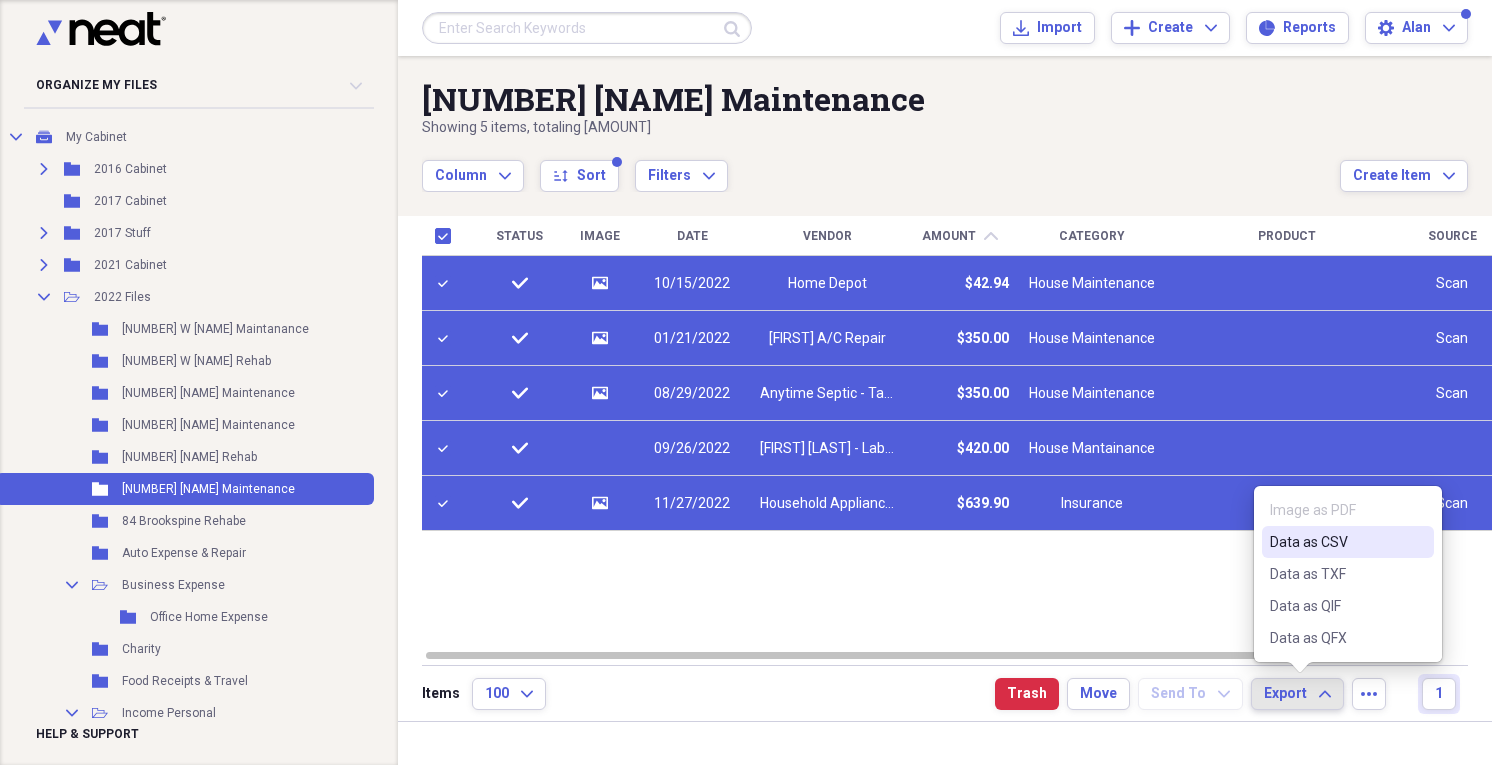 click on "Data as CSV" at bounding box center [1336, 542] 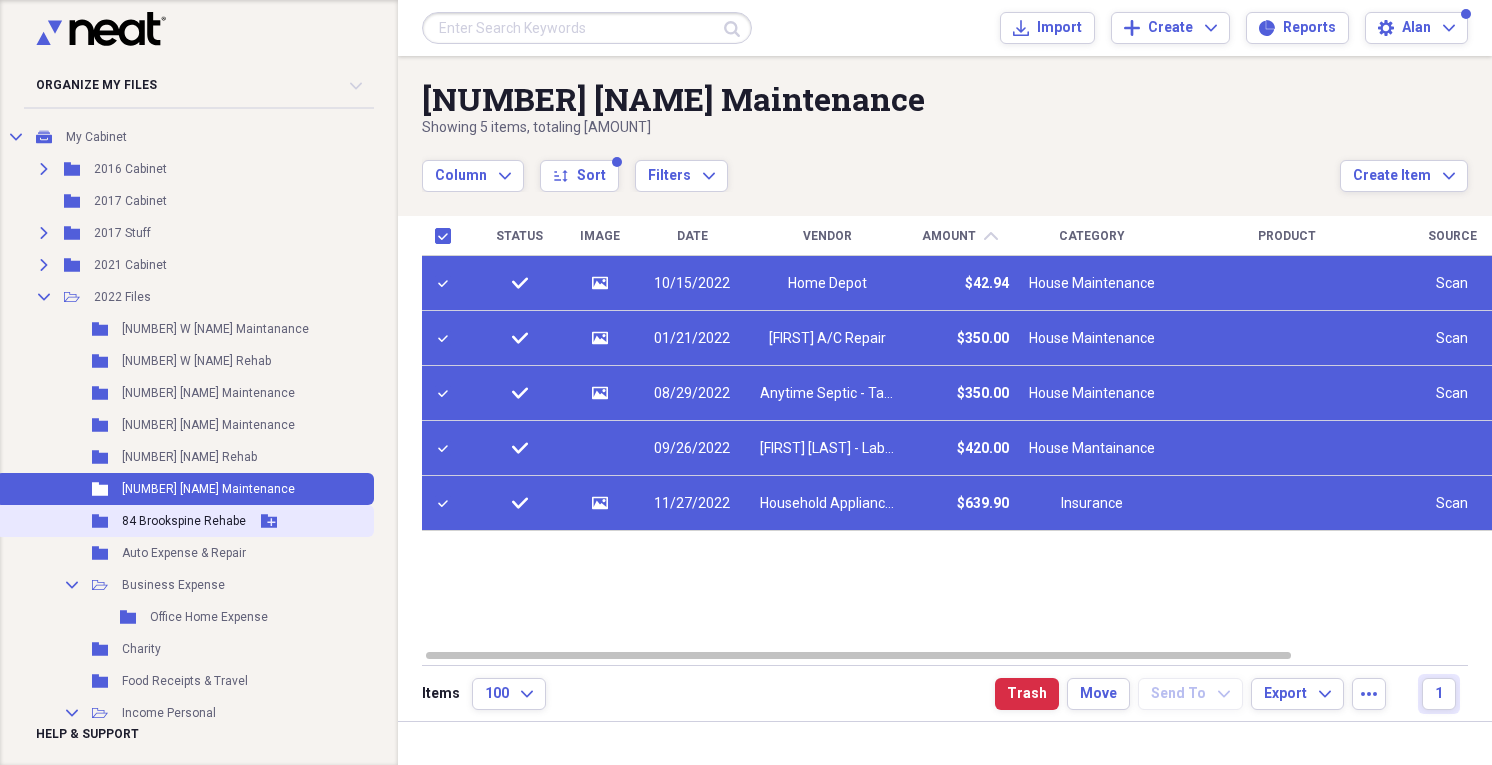 click on "84 Brookspine Rehabe" at bounding box center [184, 521] 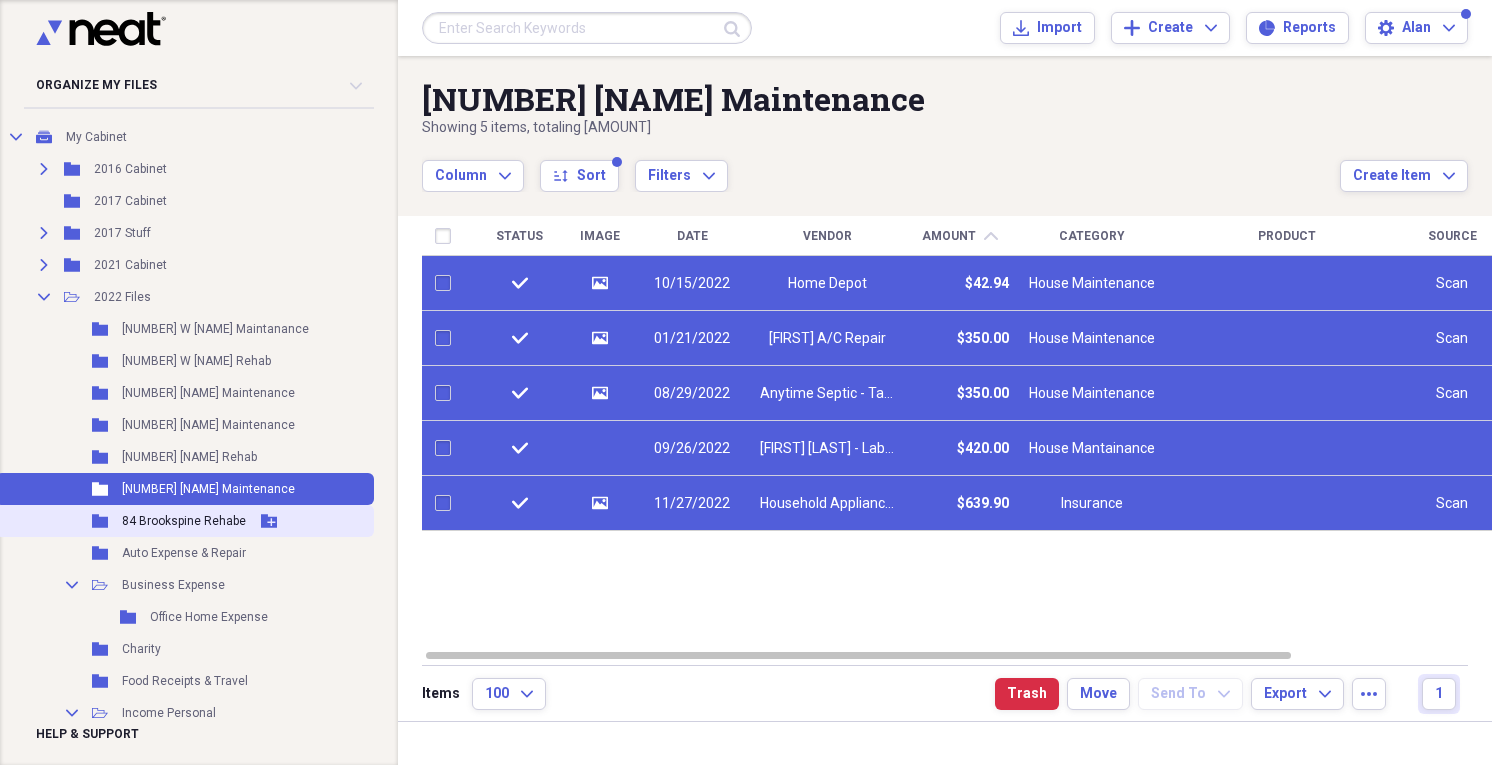 checkbox on "false" 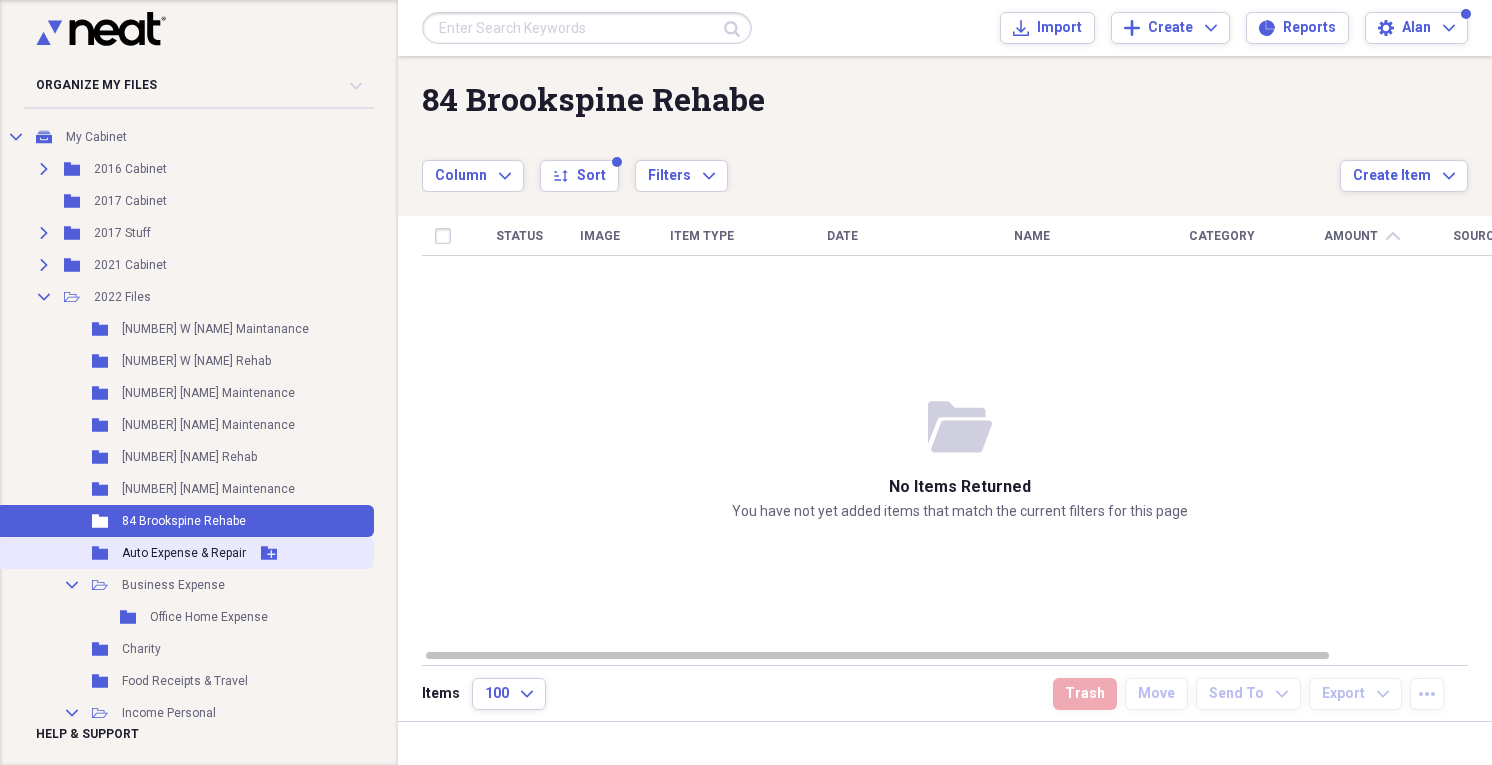 click on "Auto Expense & Repair" at bounding box center [184, 553] 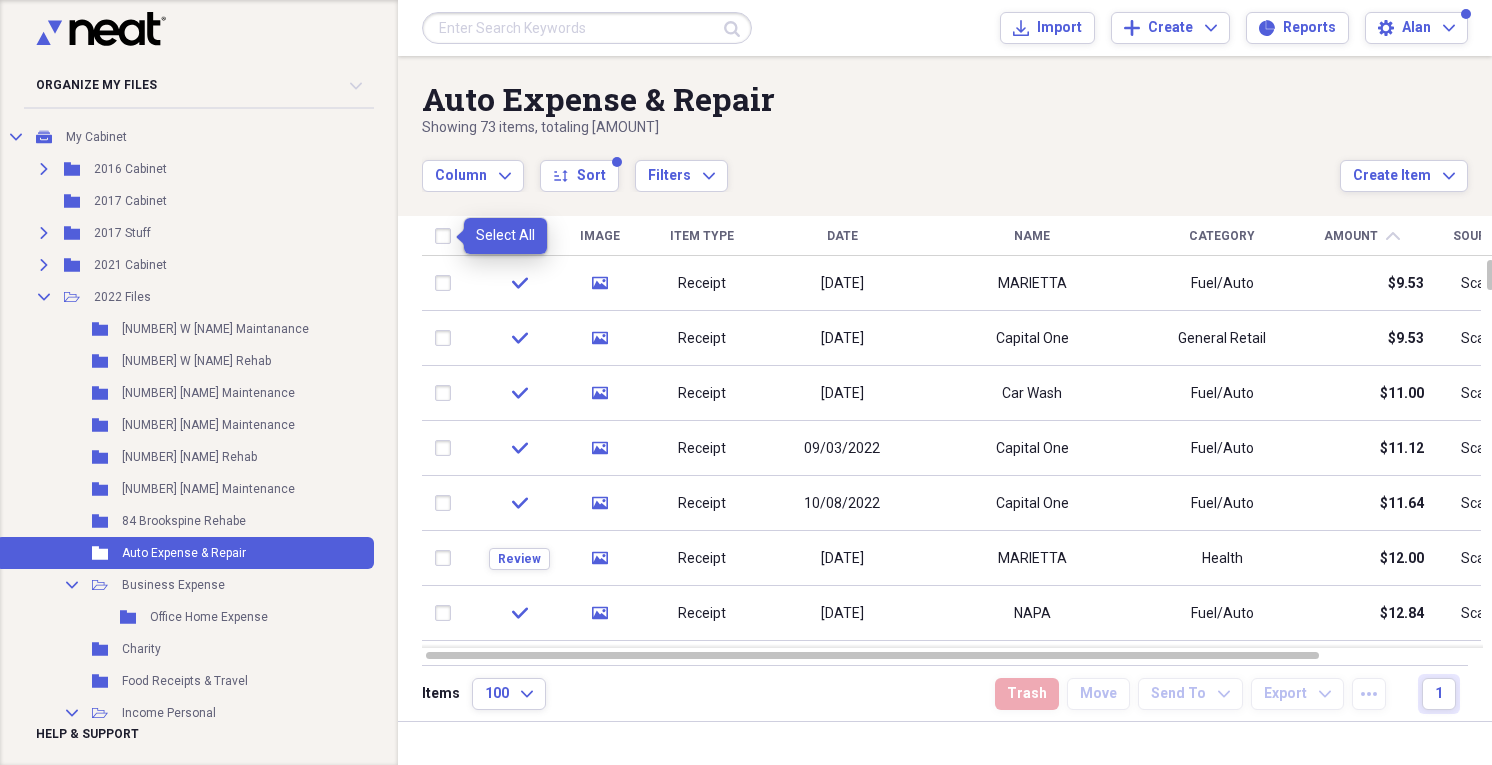 click at bounding box center [447, 236] 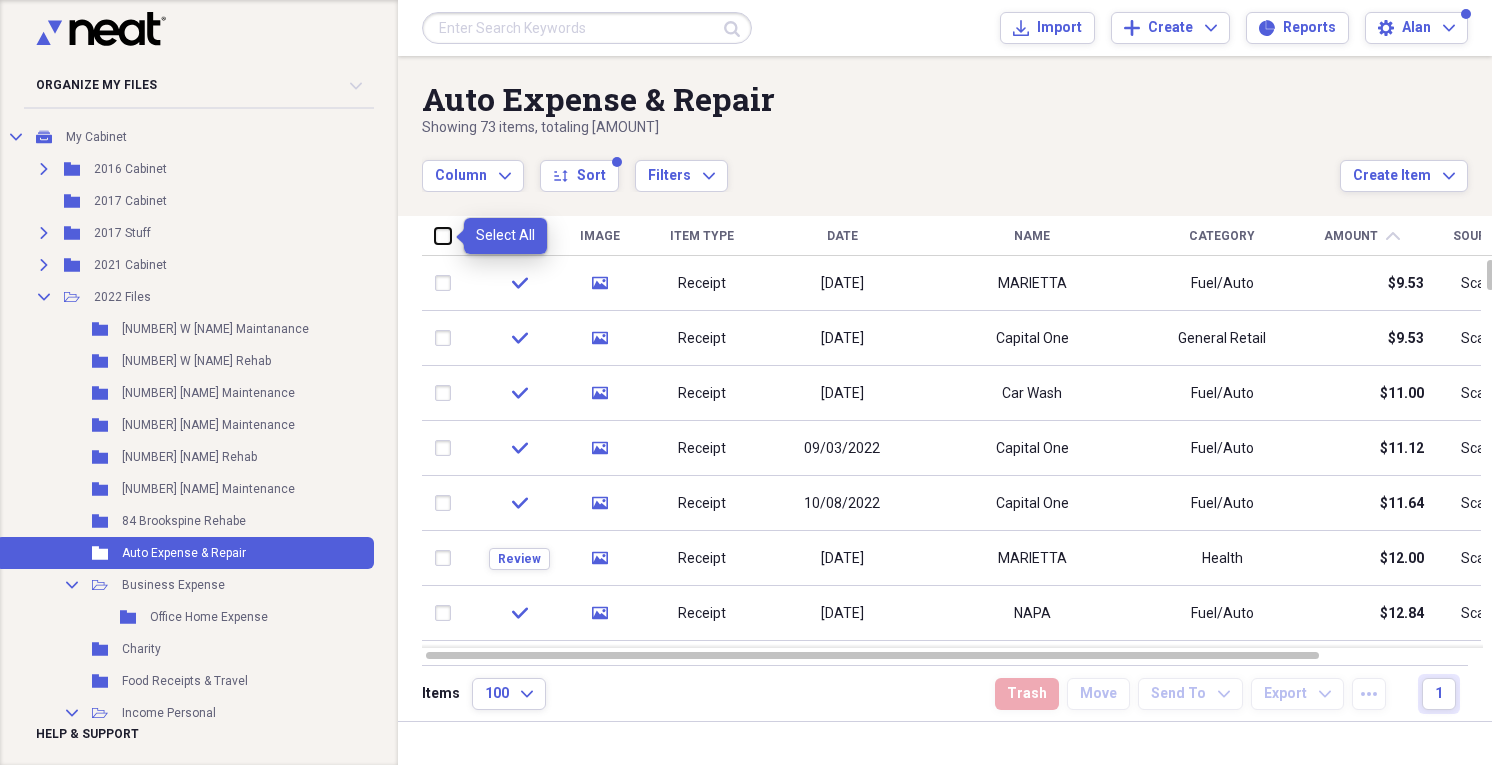 click at bounding box center [435, 235] 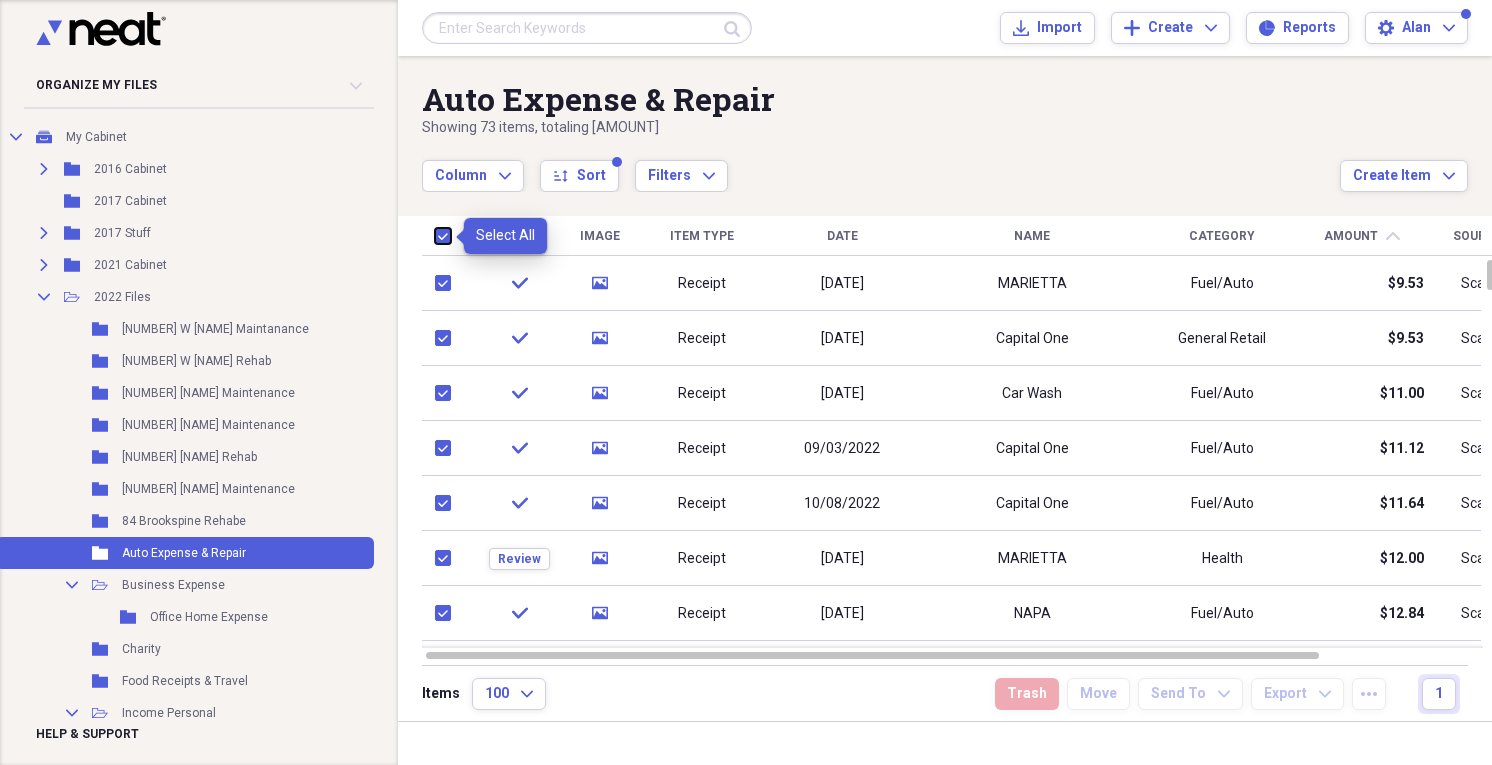checkbox on "true" 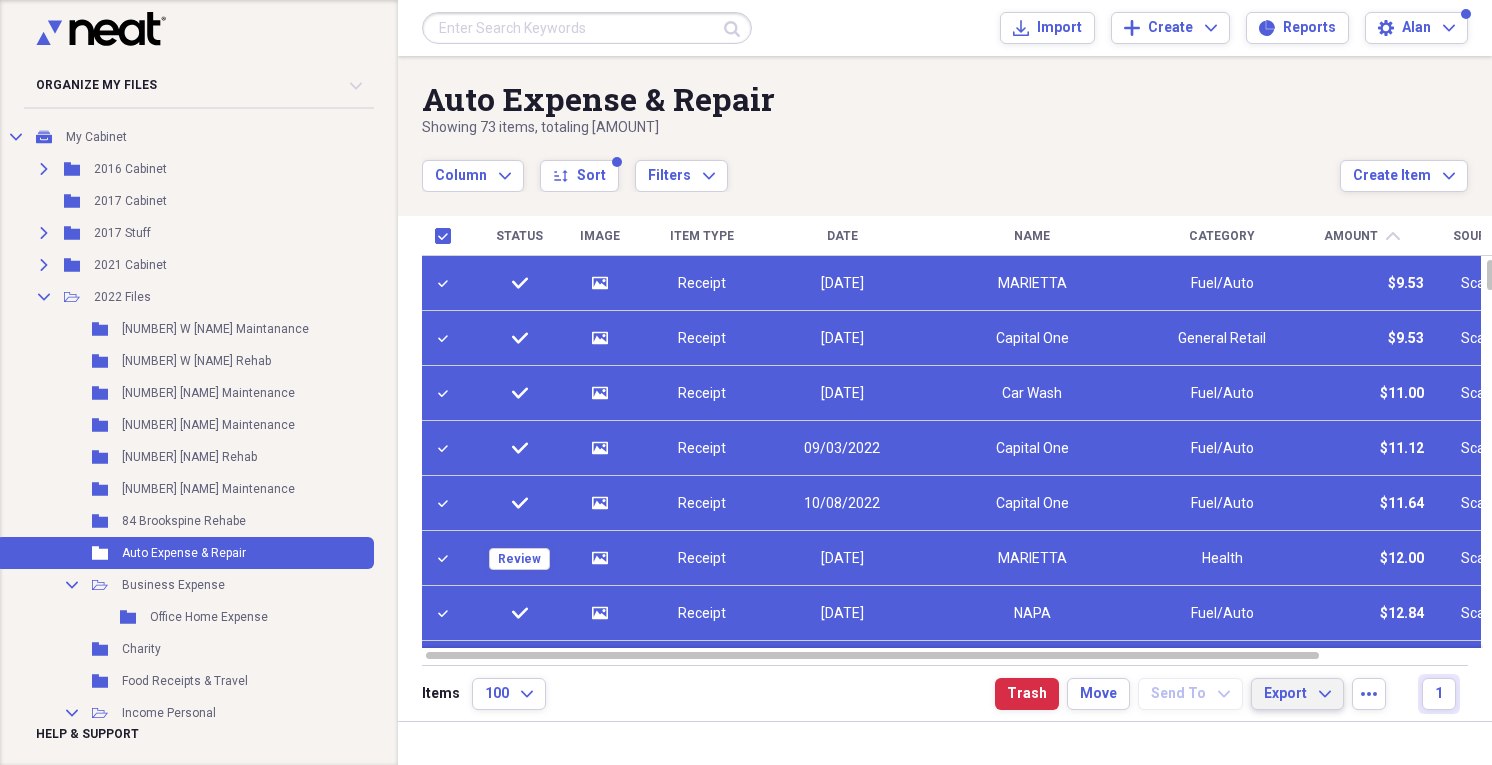 click on "Export" at bounding box center [1285, 694] 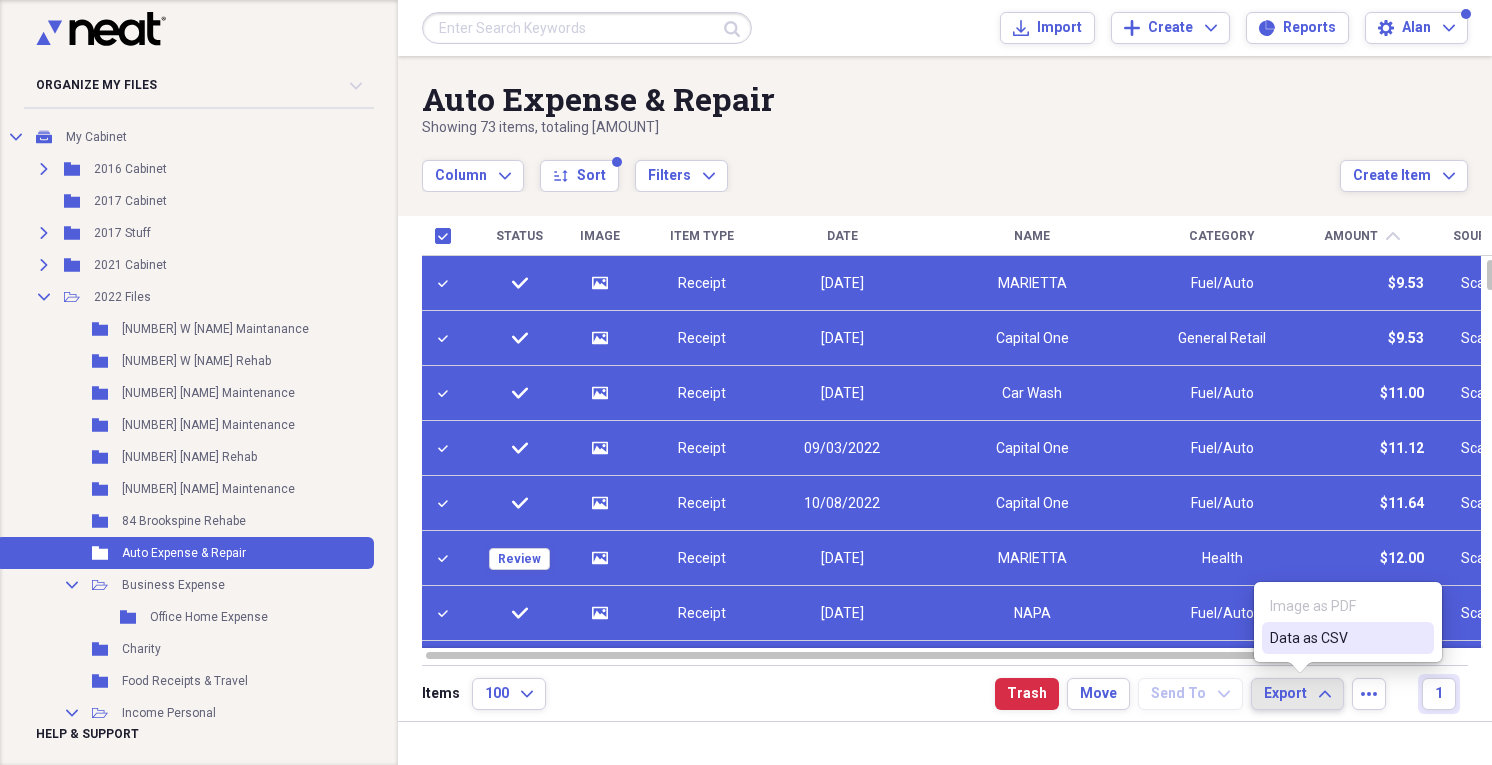 click on "Data as CSV" at bounding box center [1348, 638] 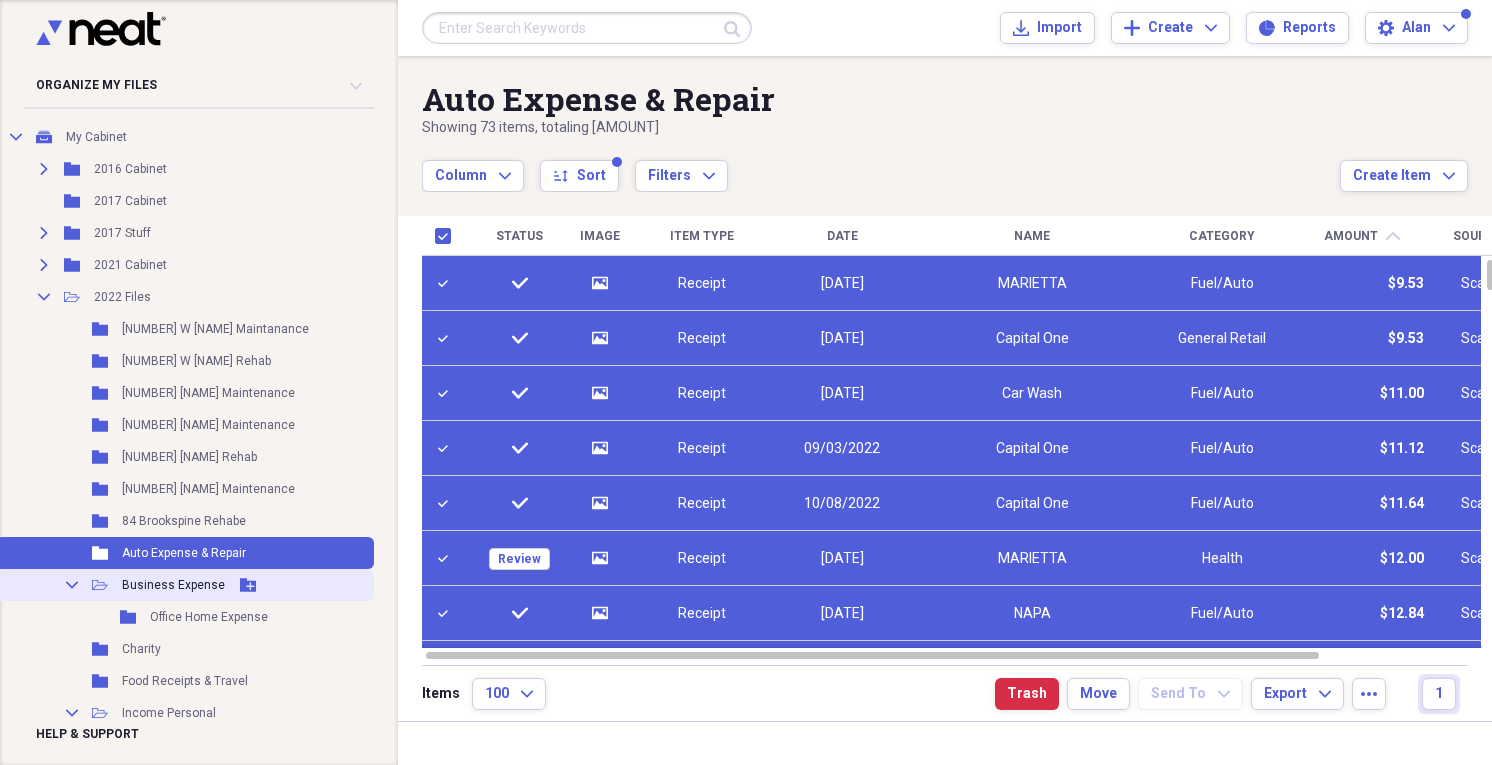 click on "Business Expense" at bounding box center [173, 585] 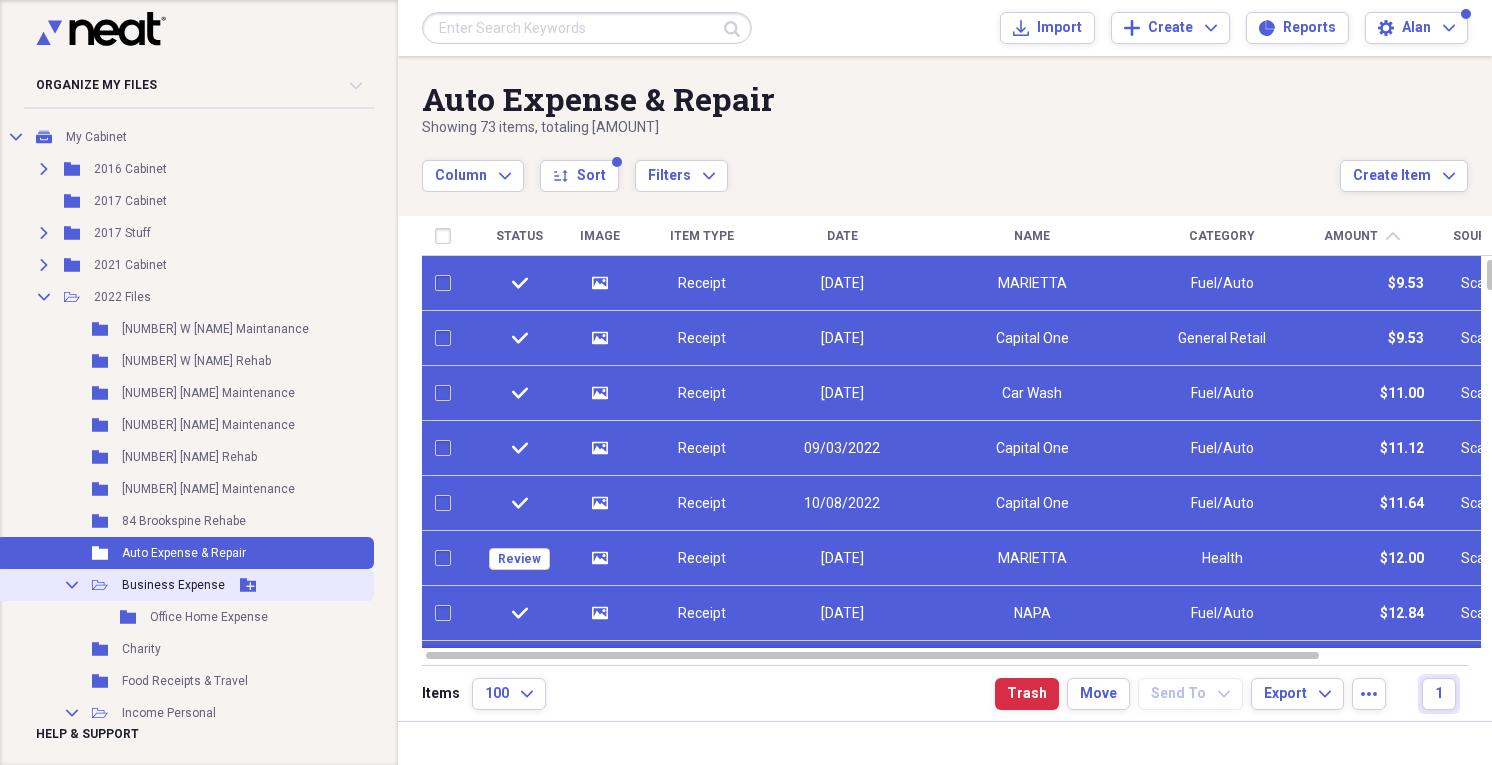 checkbox on "false" 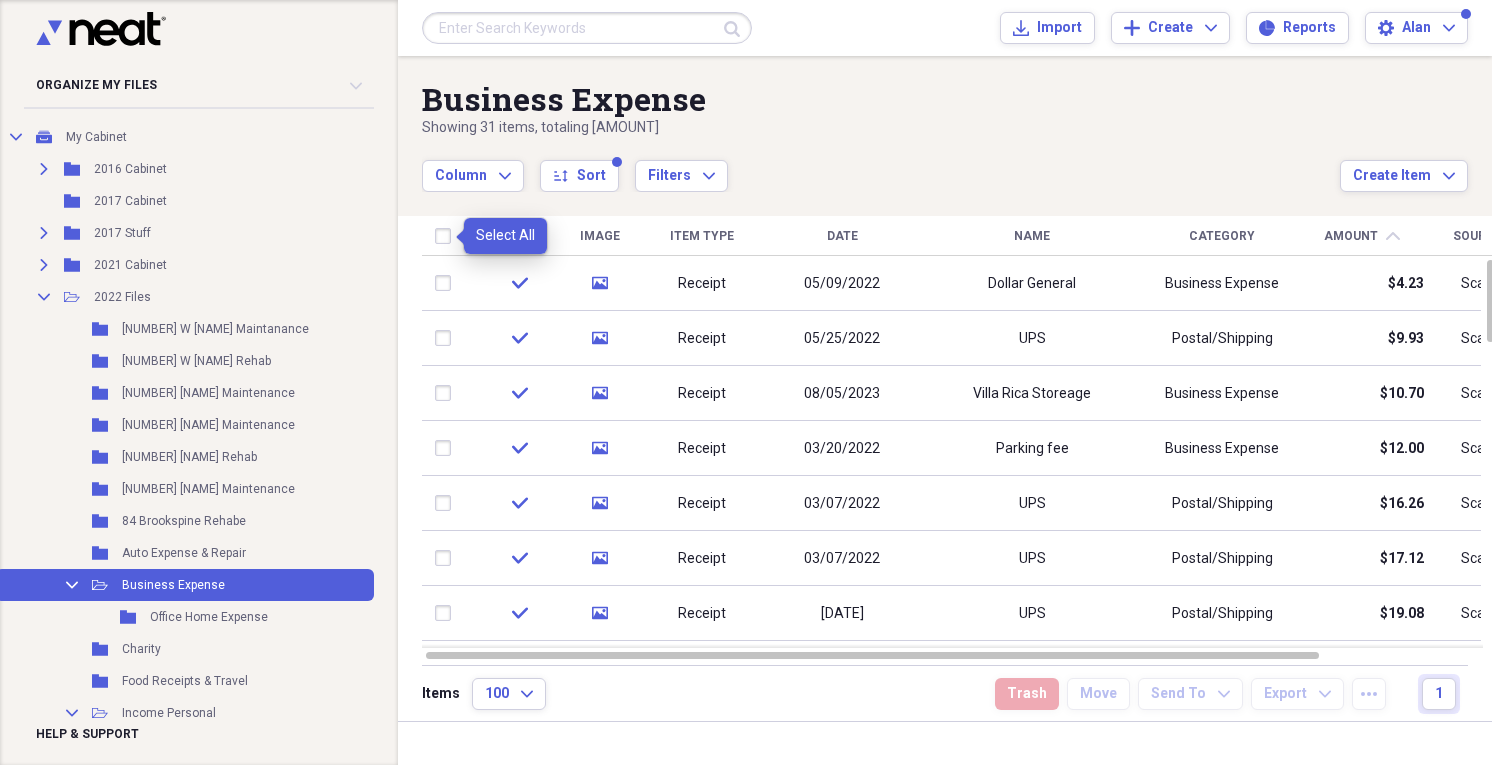 click at bounding box center [447, 236] 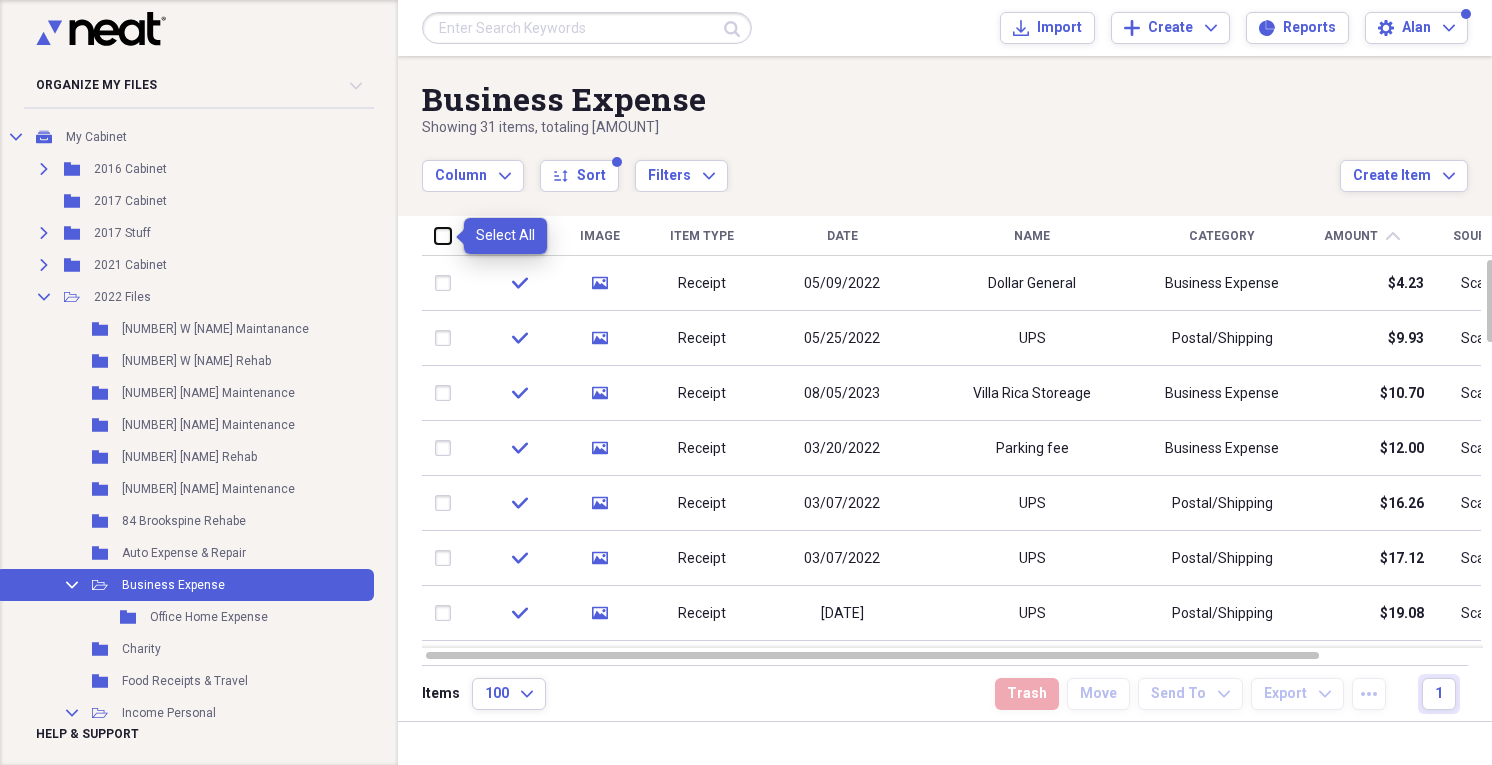 click at bounding box center (435, 235) 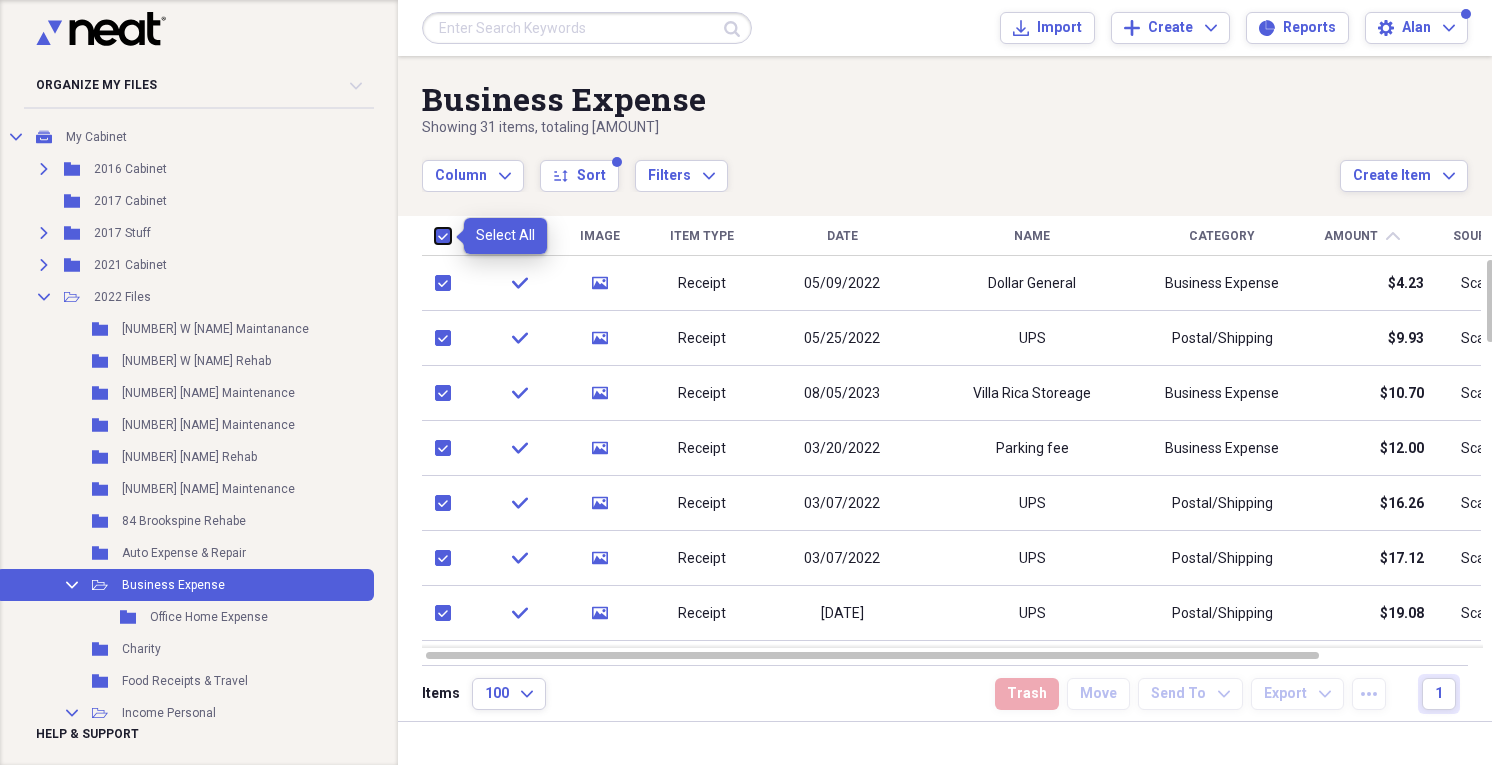 checkbox on "true" 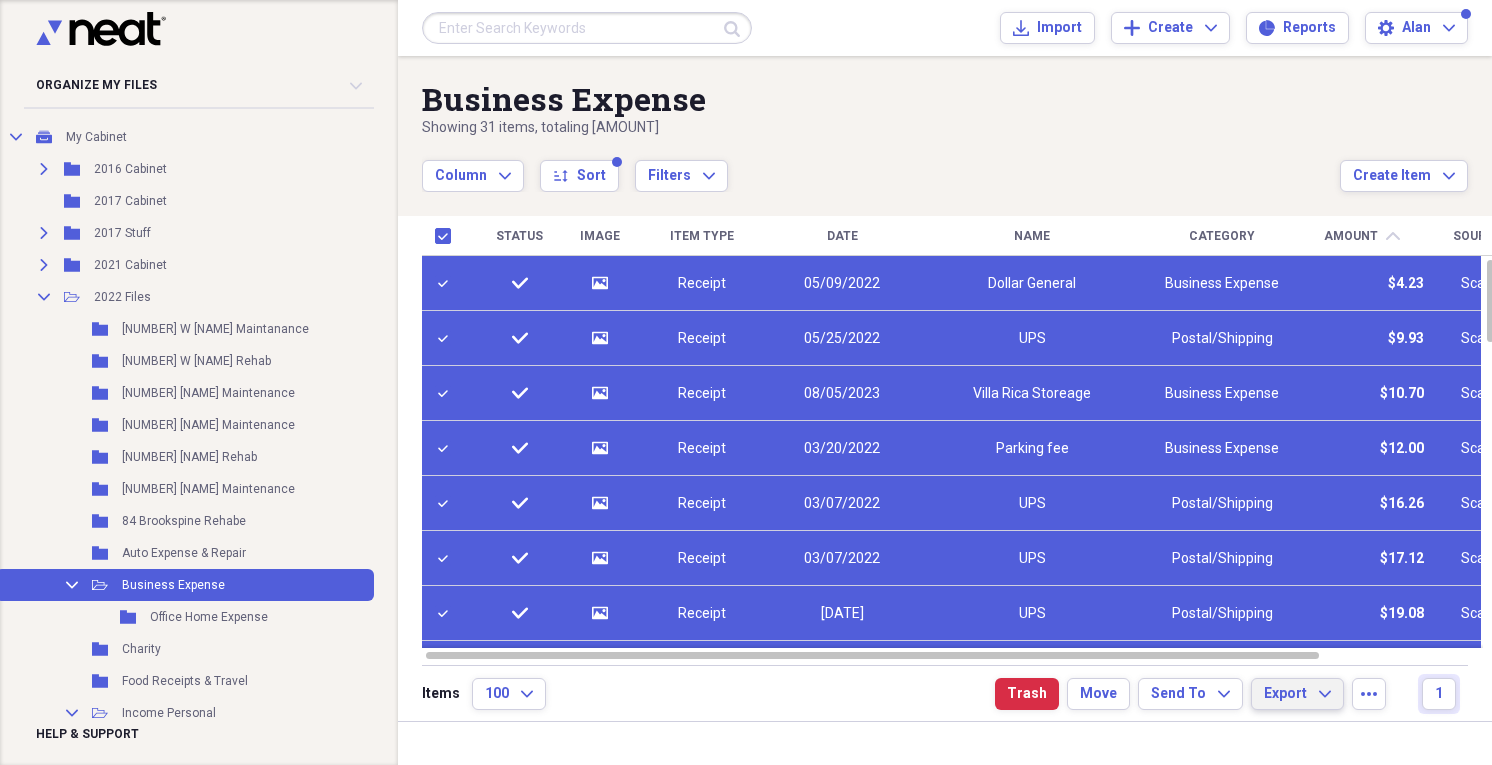 click on "Expand" 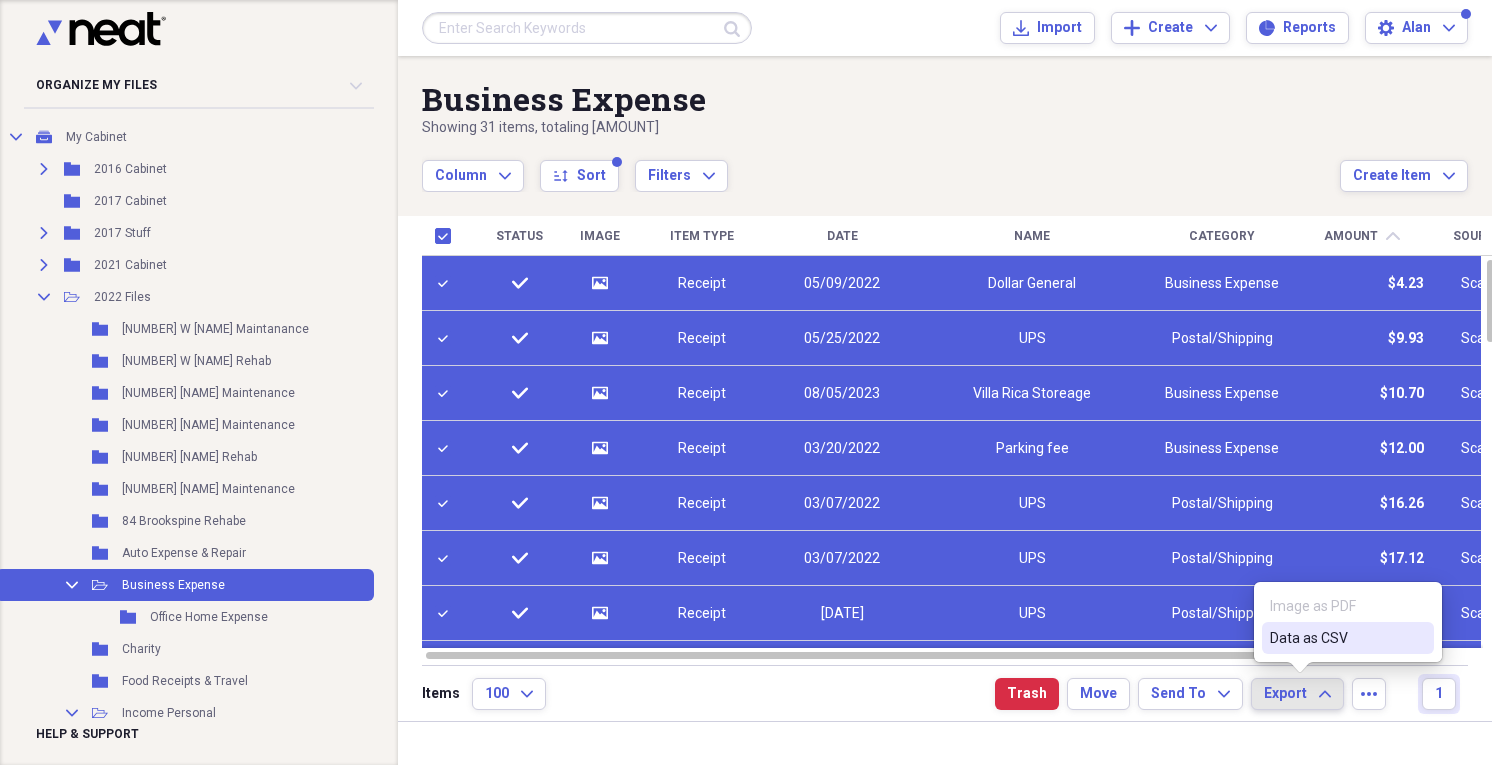 click on "Data as CSV" at bounding box center [1336, 638] 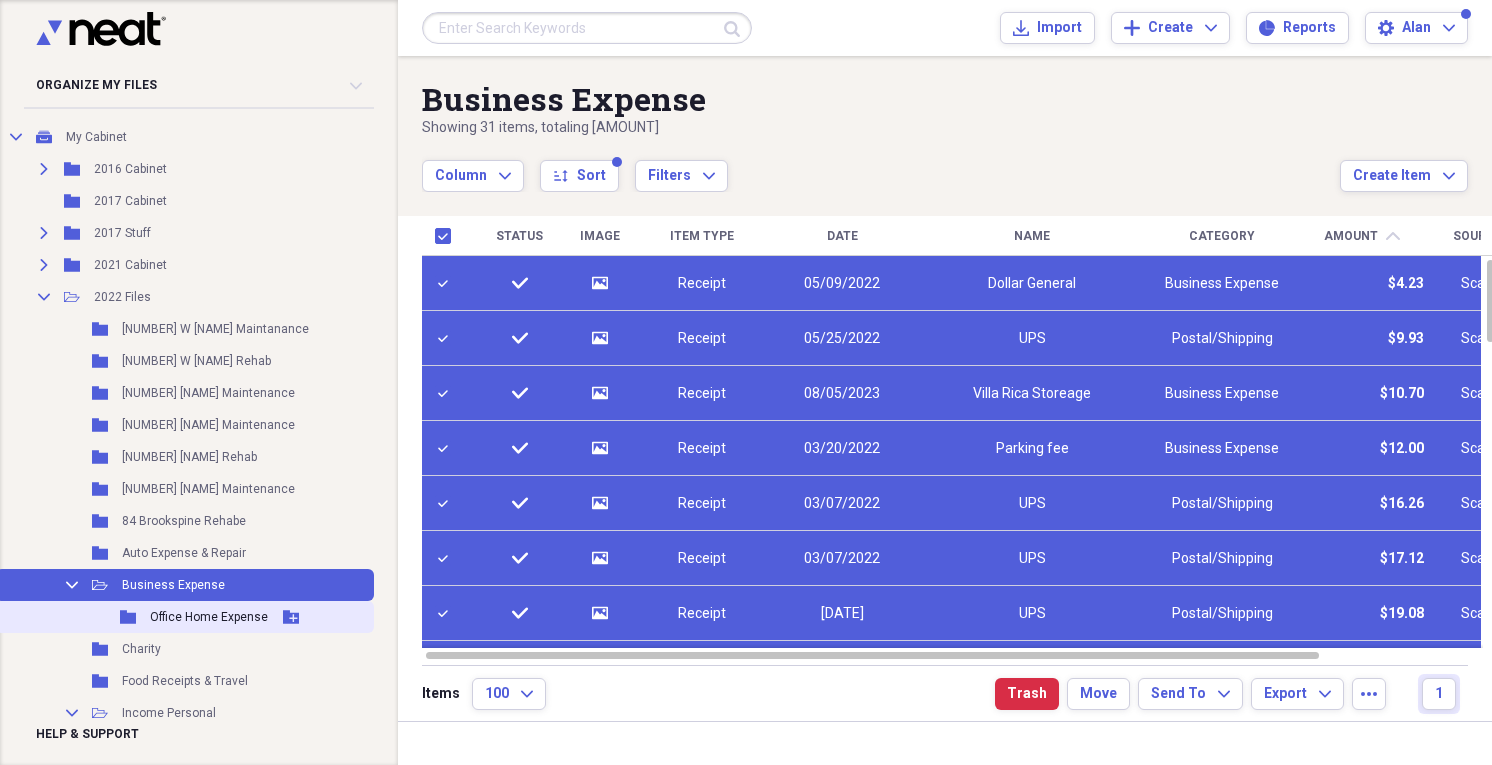 click on "Office Home Expense" at bounding box center (209, 617) 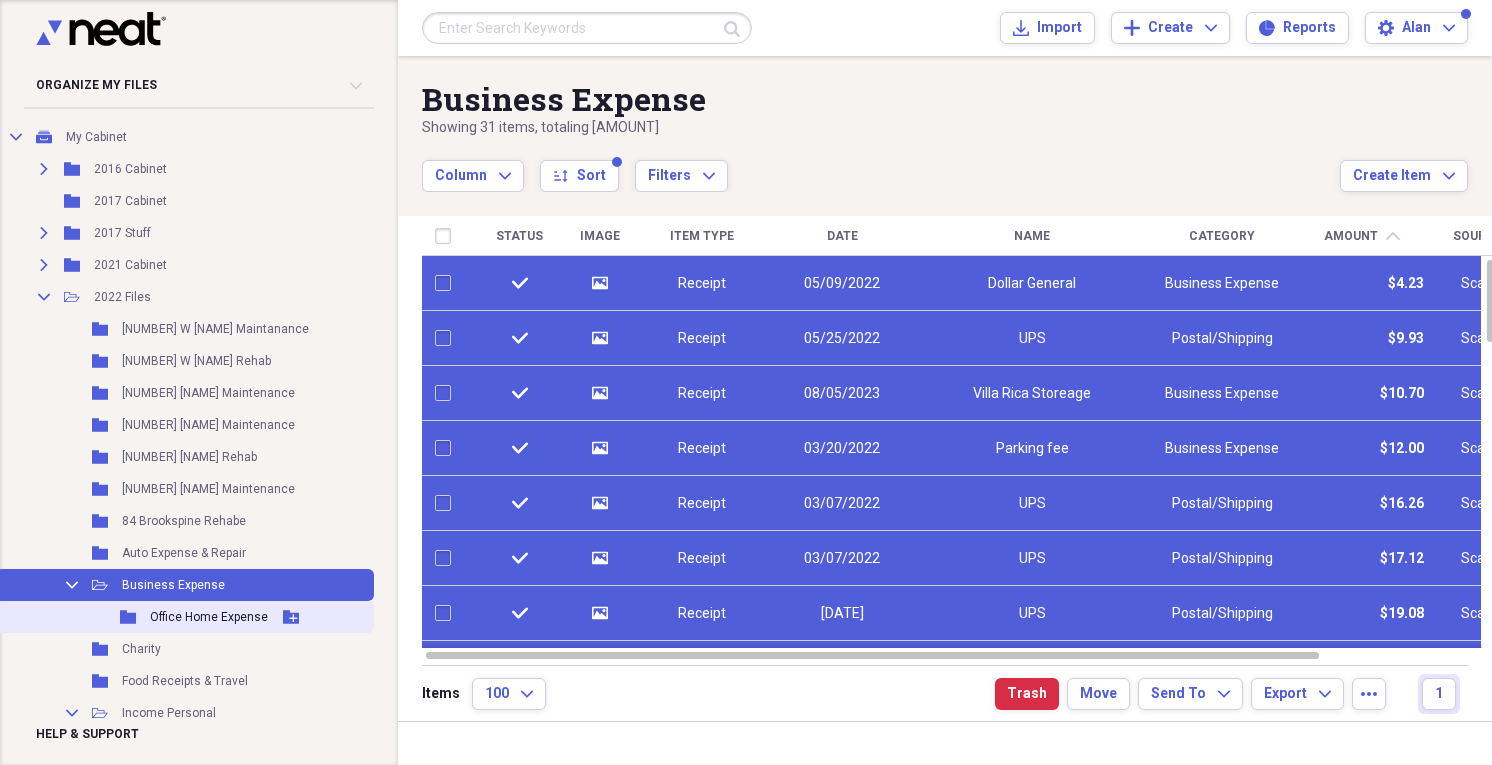 checkbox on "false" 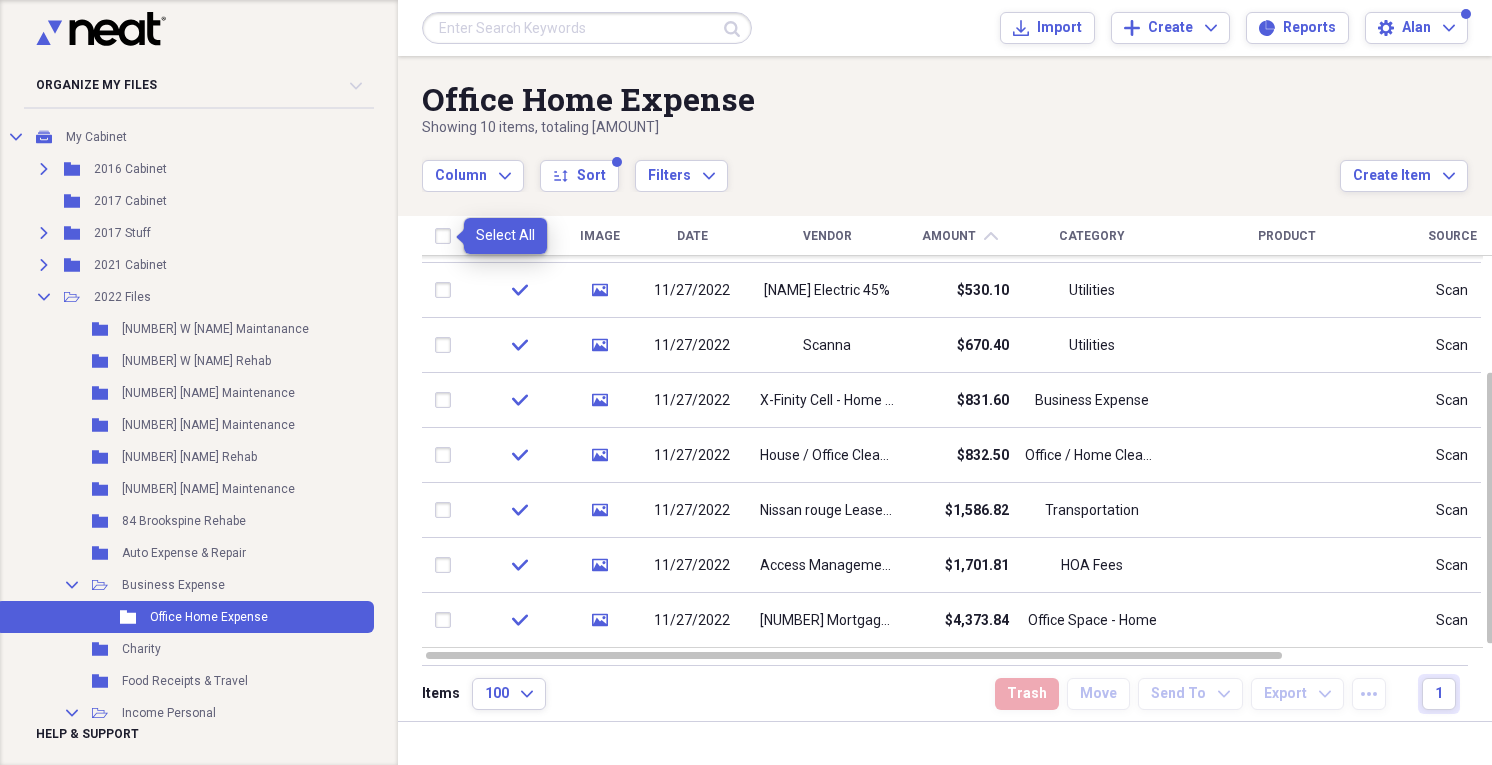 click at bounding box center [447, 236] 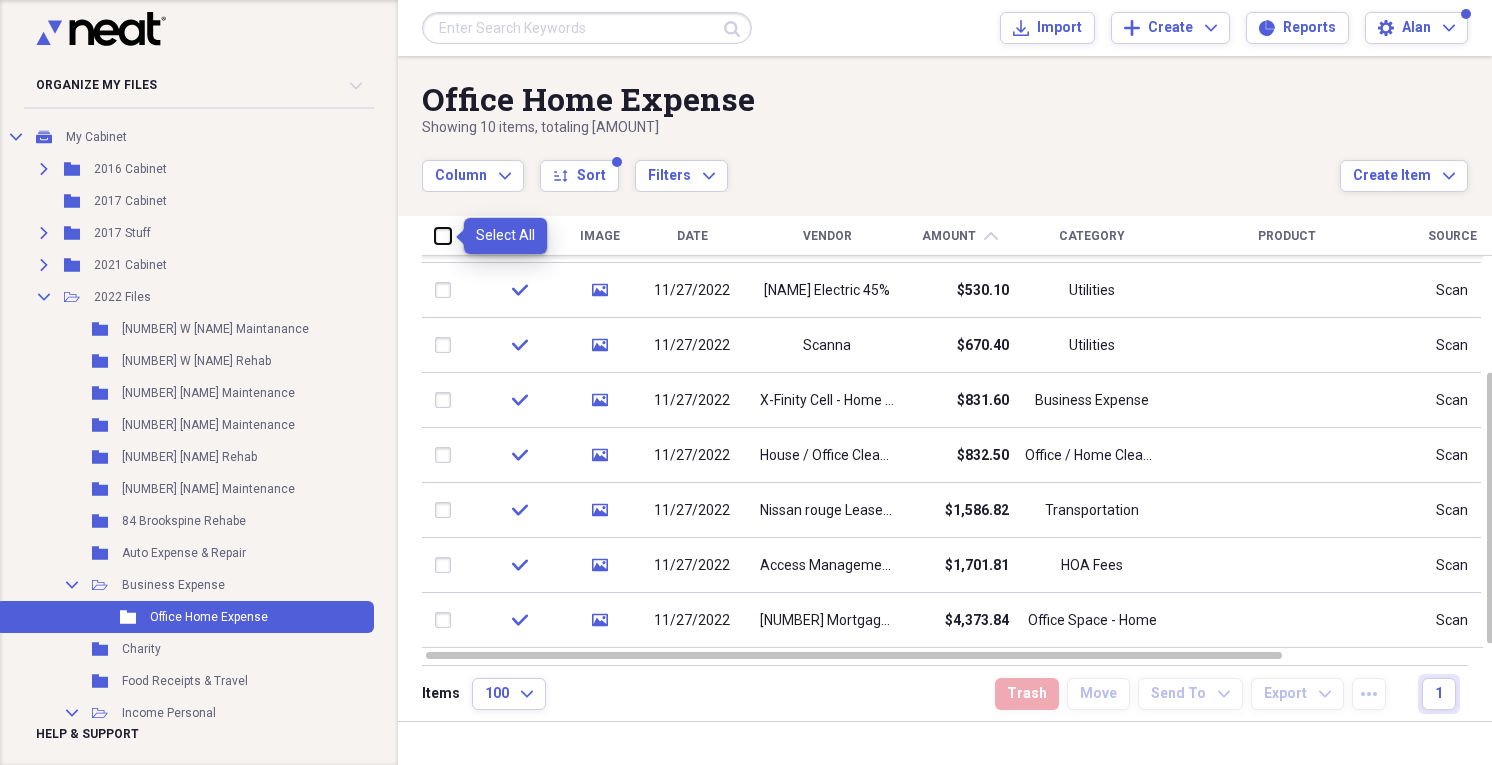 click at bounding box center [435, 235] 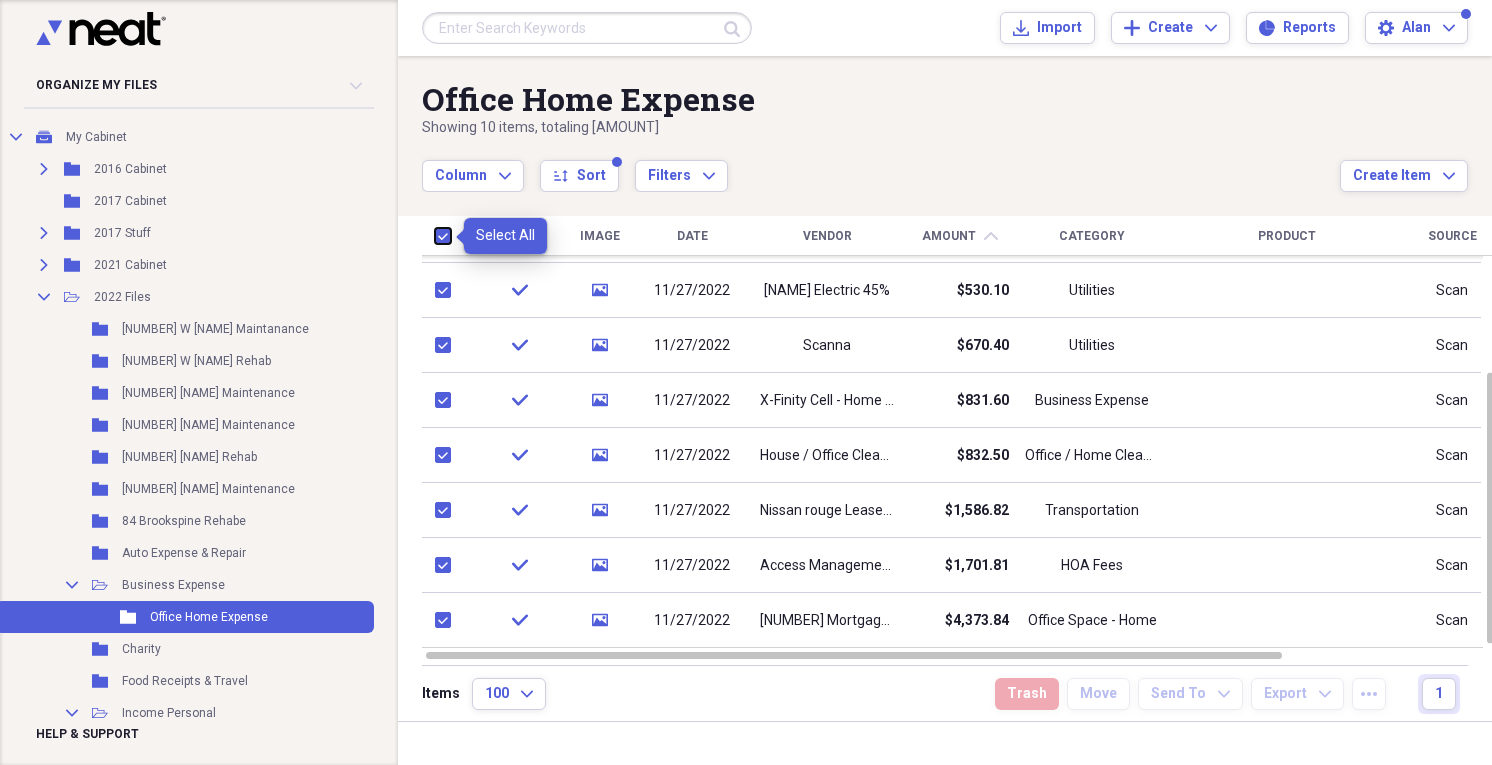 checkbox on "true" 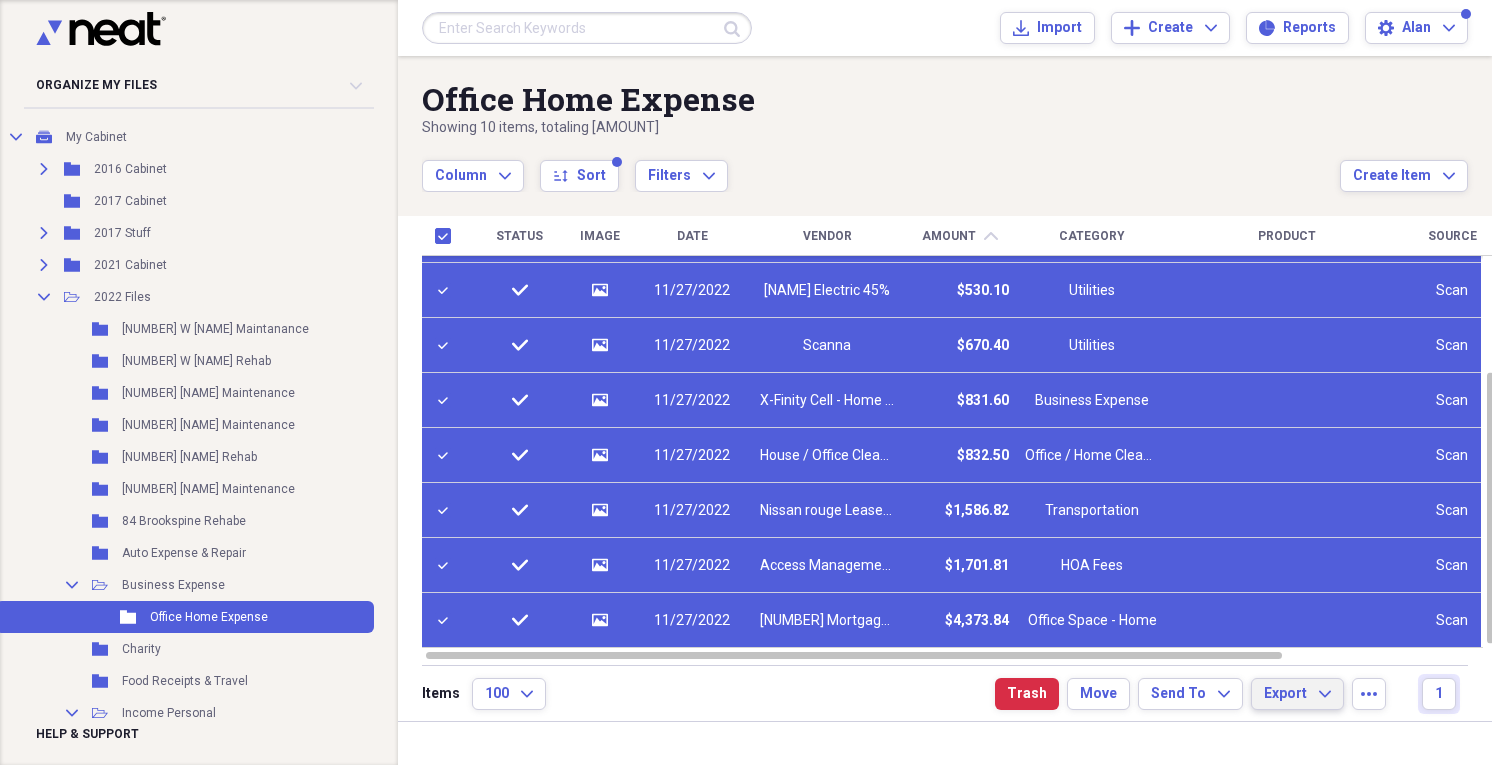 click on "Export" at bounding box center (1285, 694) 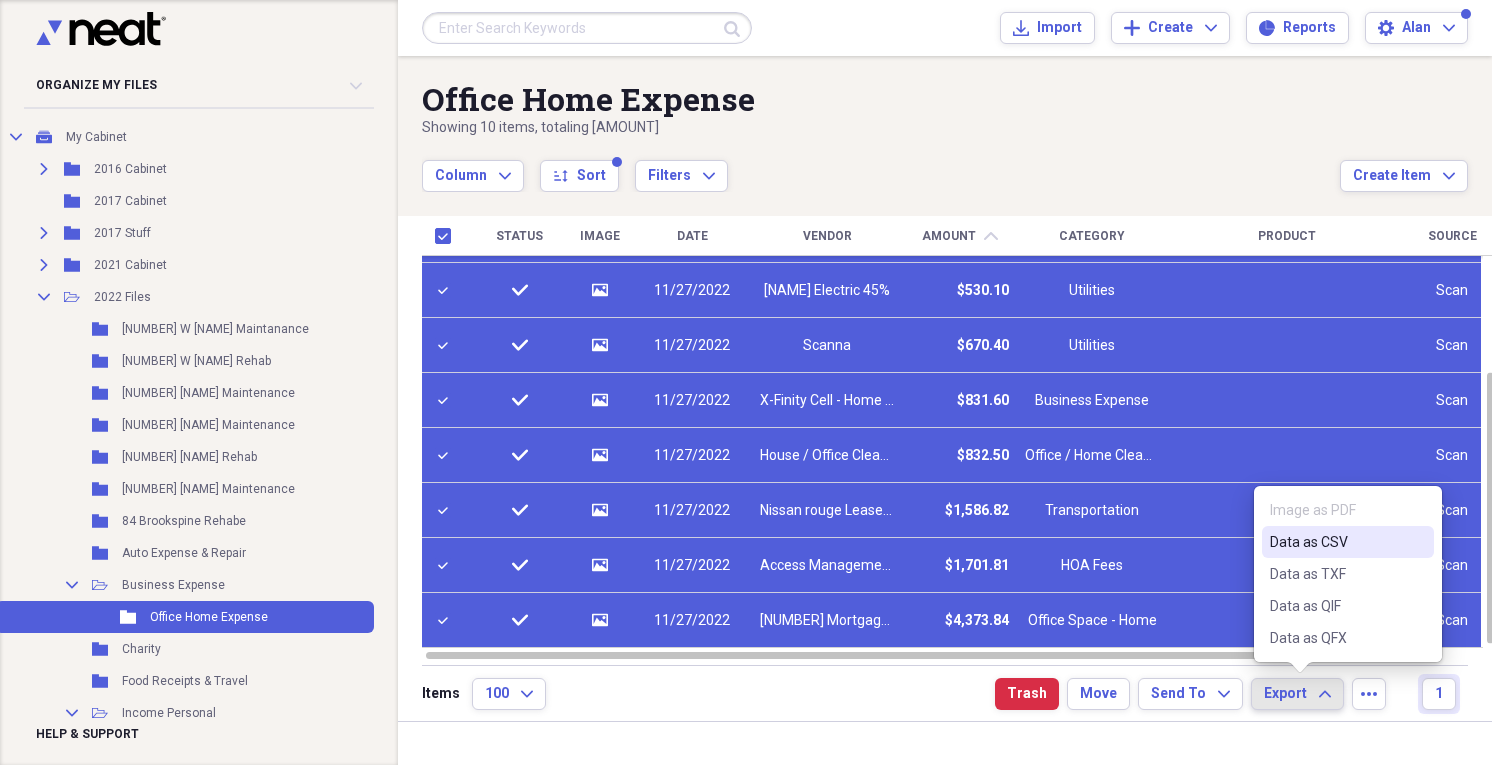 click on "Data as CSV" at bounding box center (1336, 542) 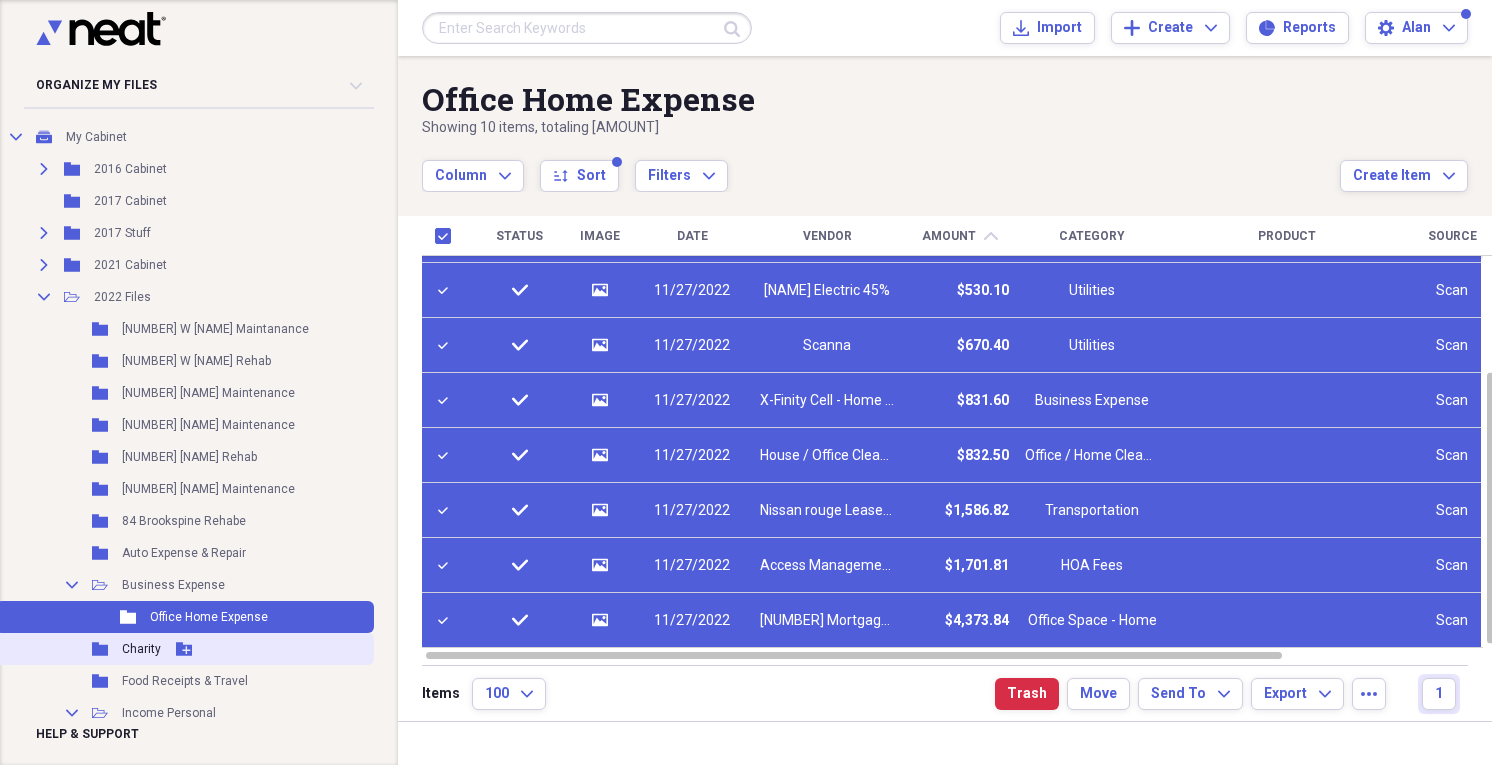 click on "Charity" at bounding box center (141, 649) 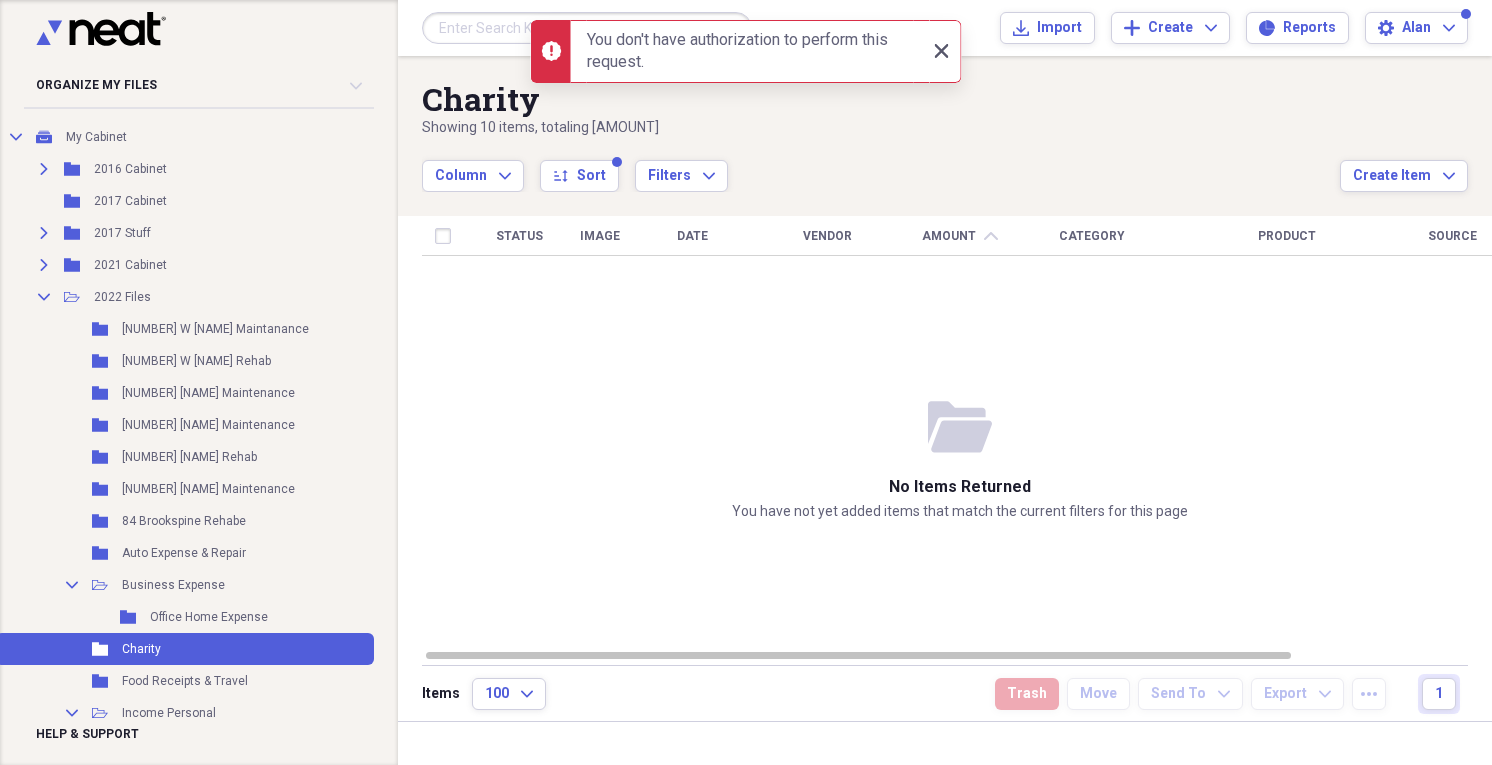 click 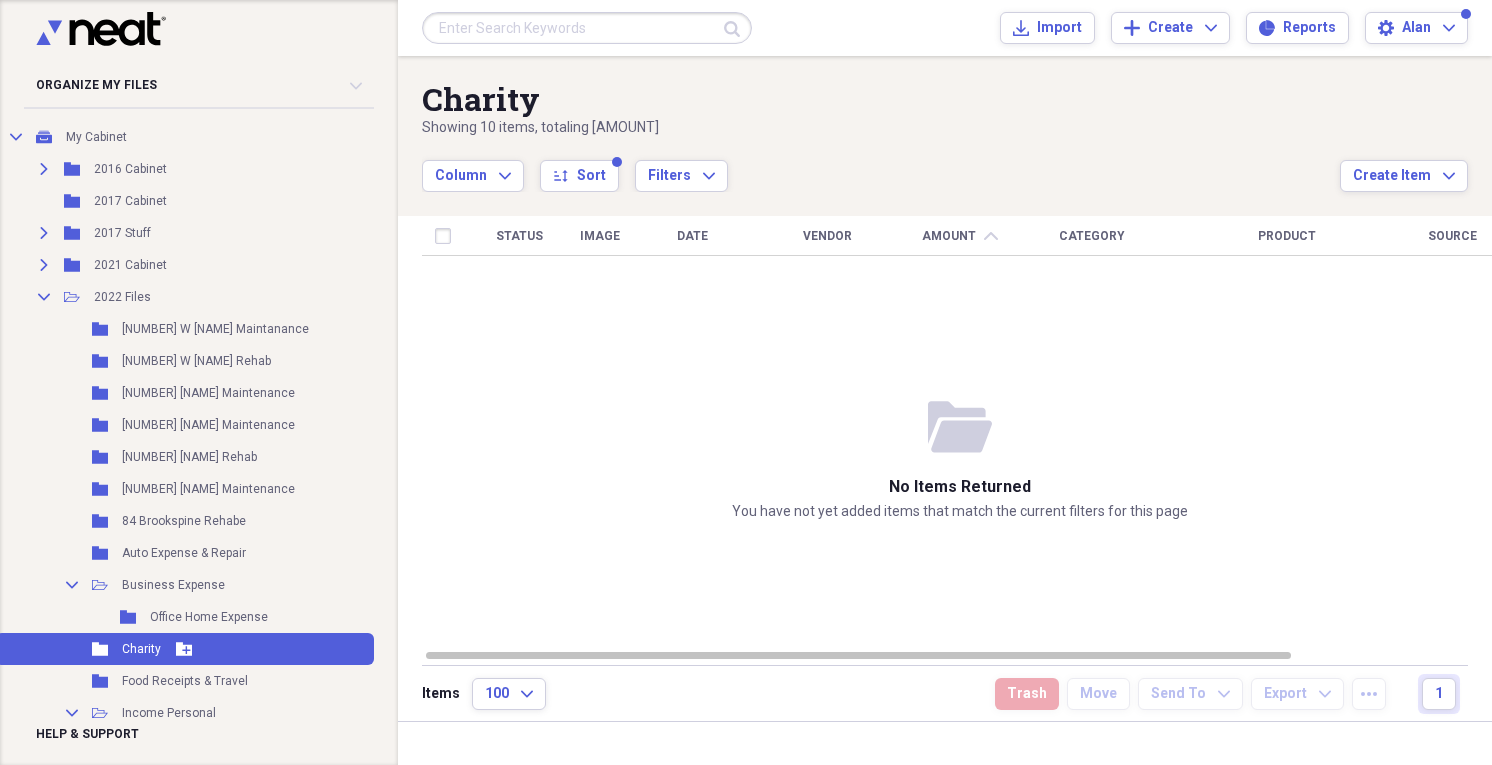 click on "Folder Charity Add Folder" at bounding box center [185, 649] 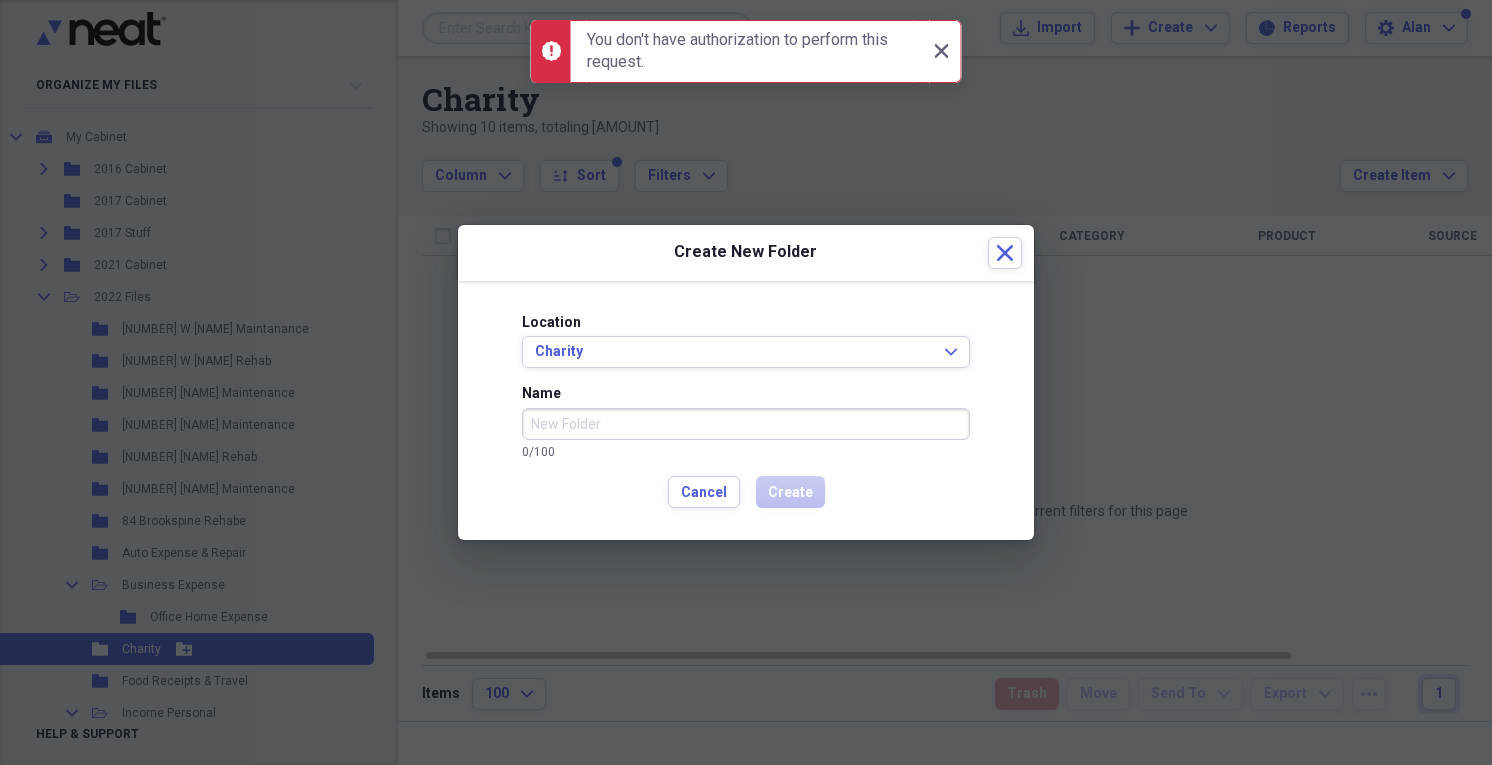 click at bounding box center [746, 382] 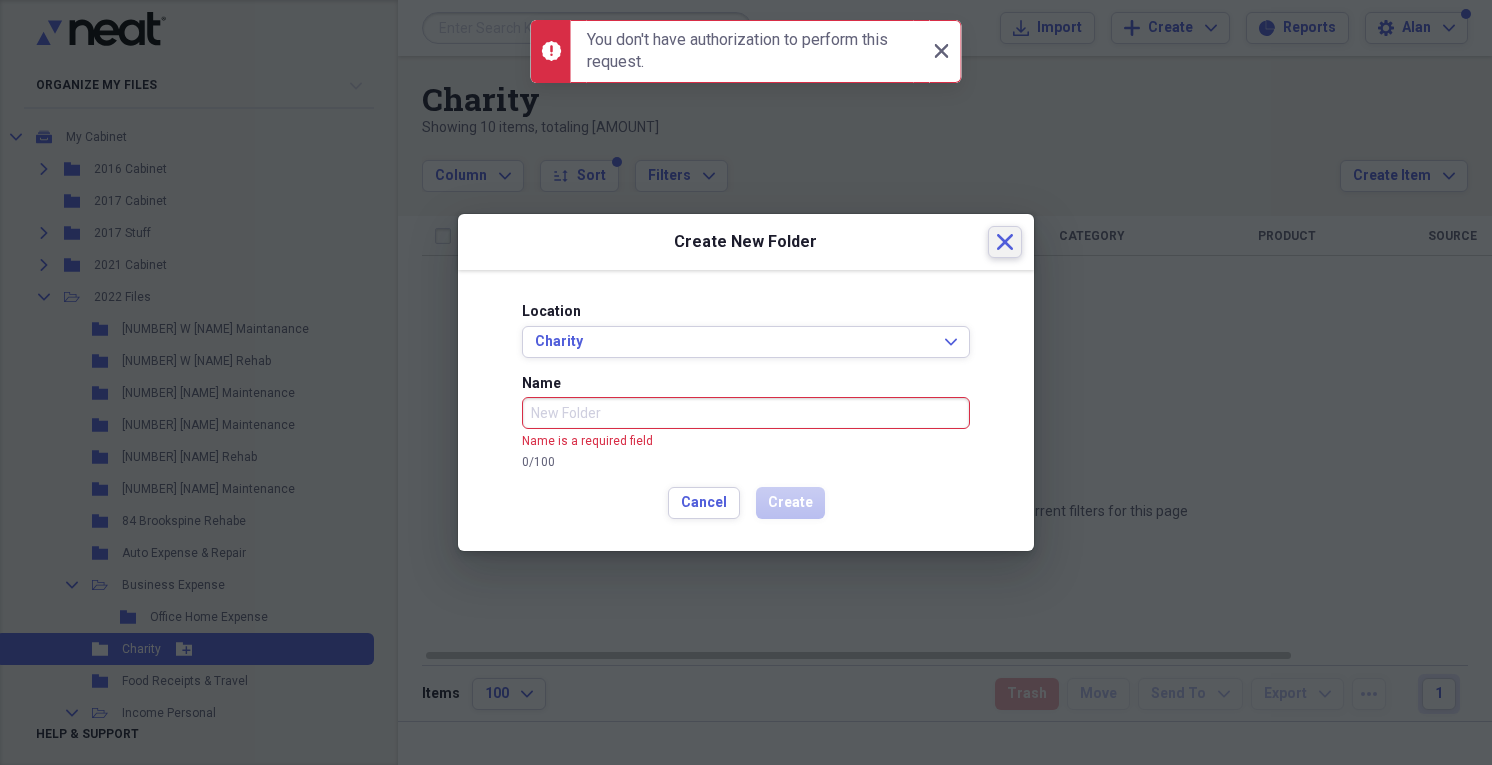 click on "Close" 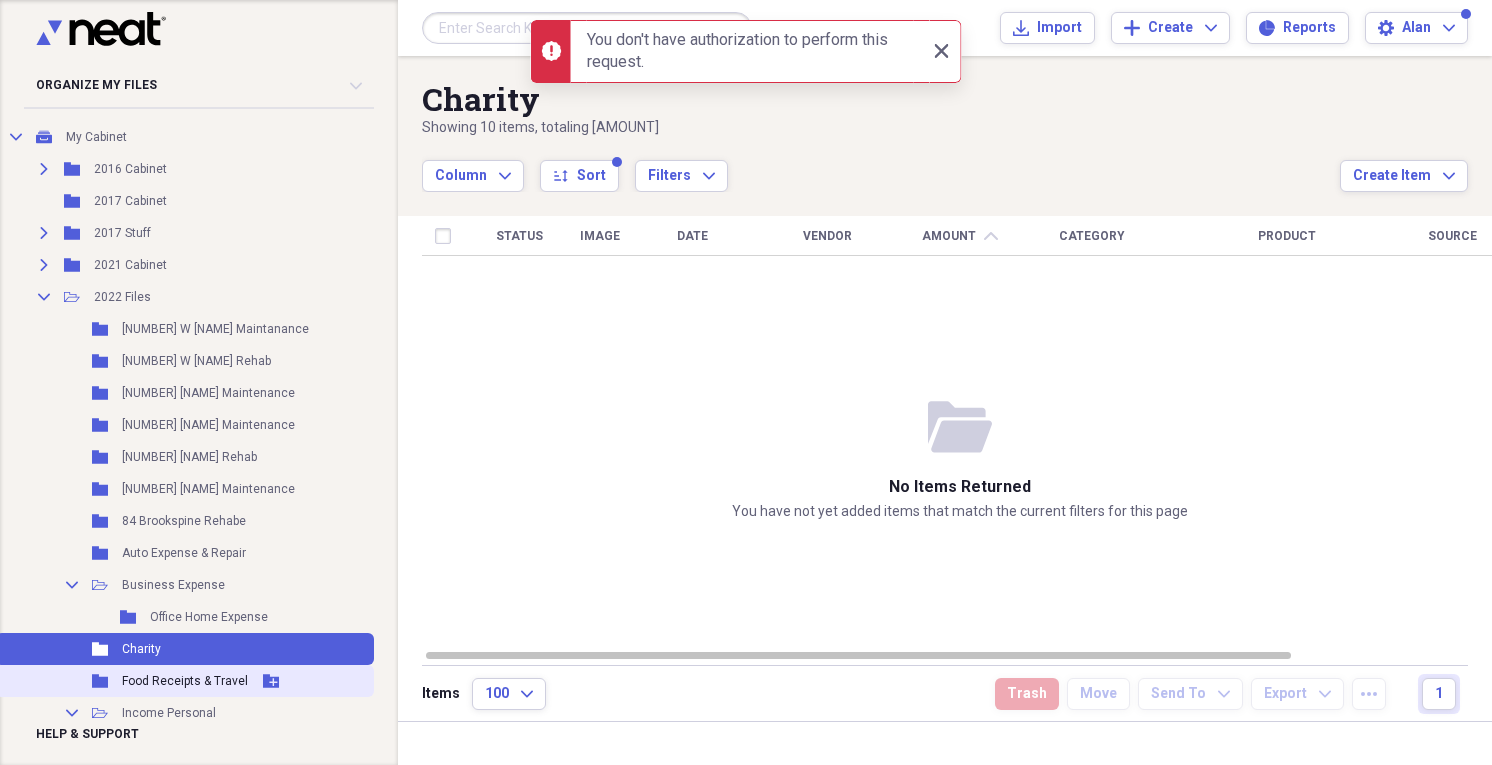 click on "Food Receipts & Travel" at bounding box center [185, 681] 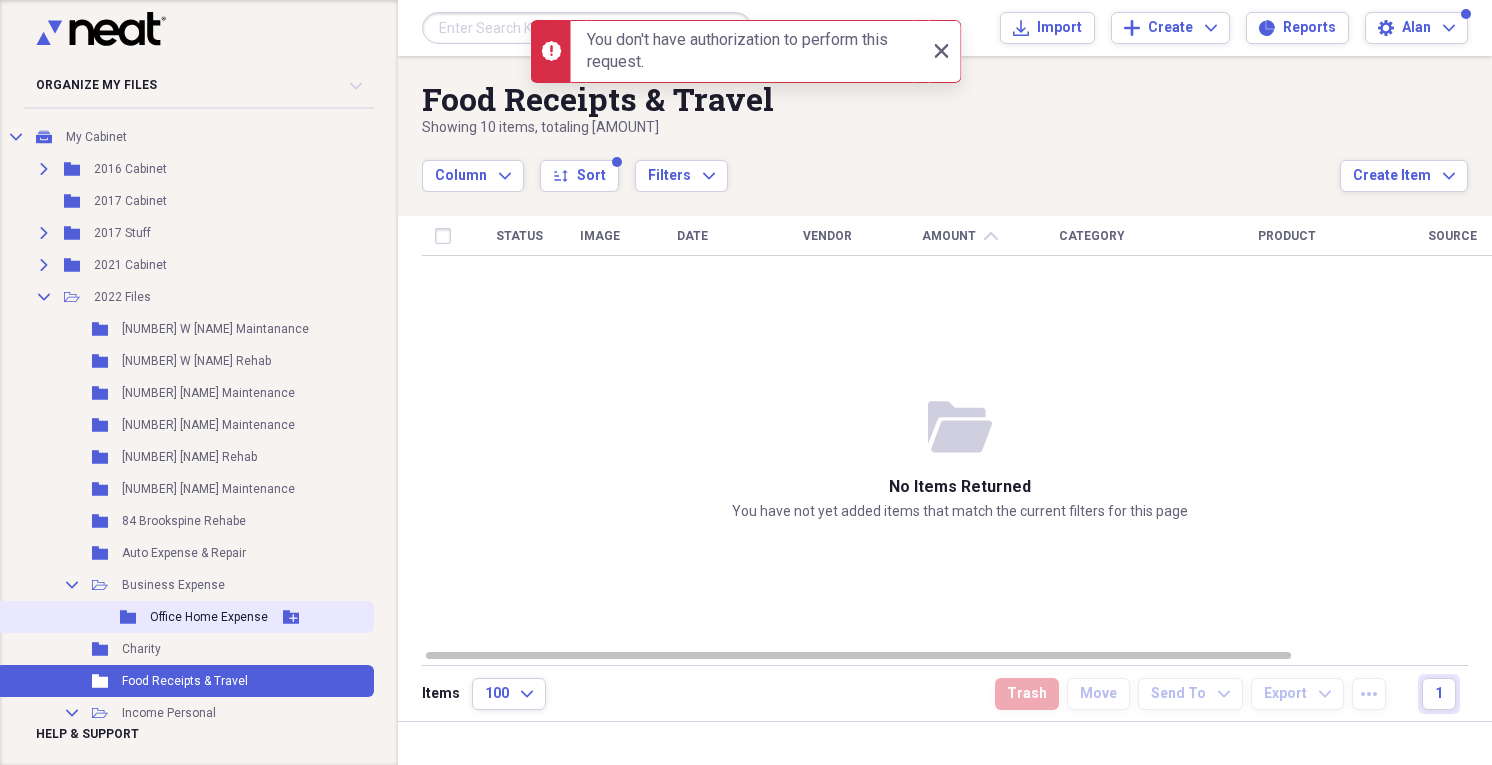 click on "Folder Office Home Expense Add Folder" at bounding box center (185, 617) 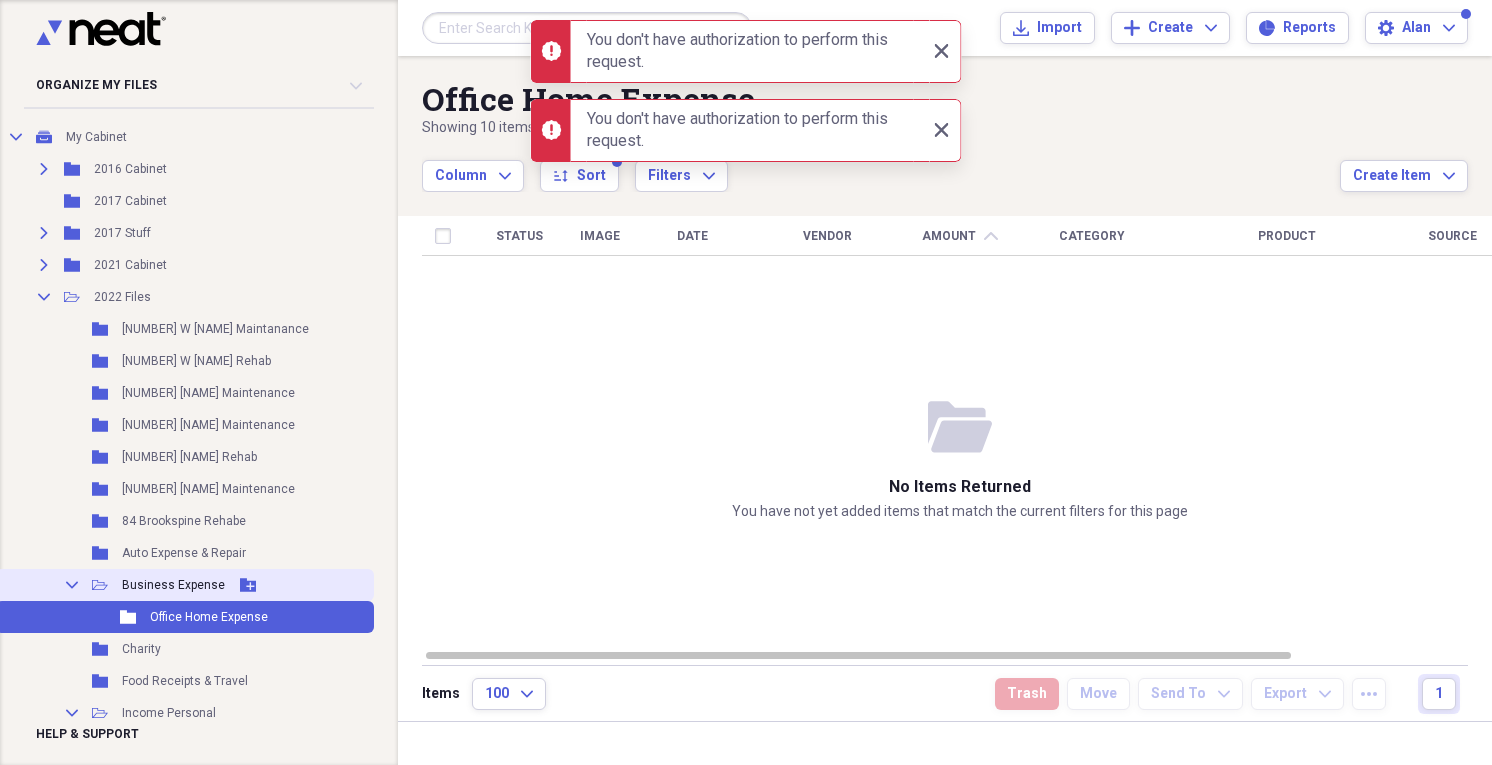 click on "Business Expense" at bounding box center [173, 585] 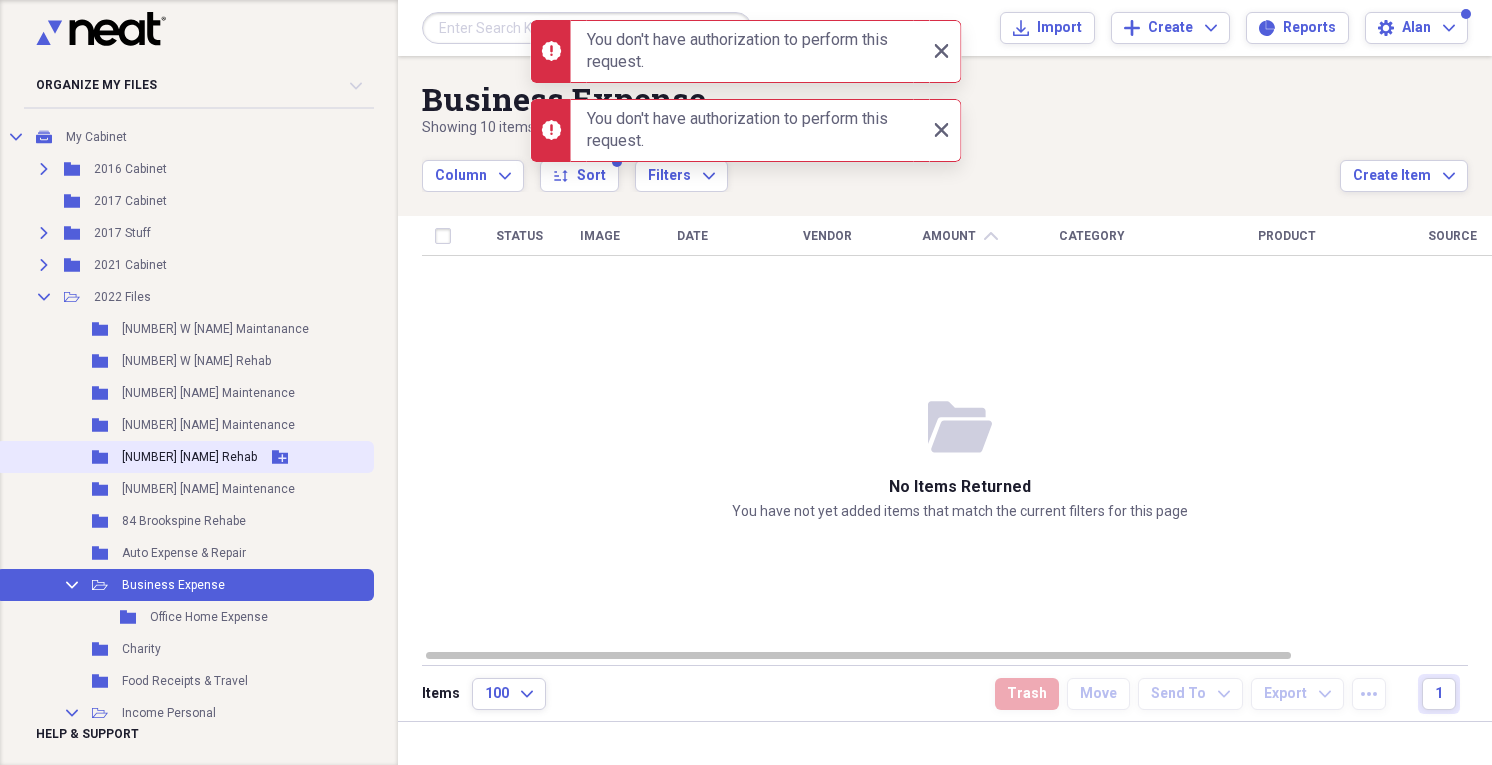 click on "[NUMBER] [NAME] Rehab" at bounding box center [189, 457] 